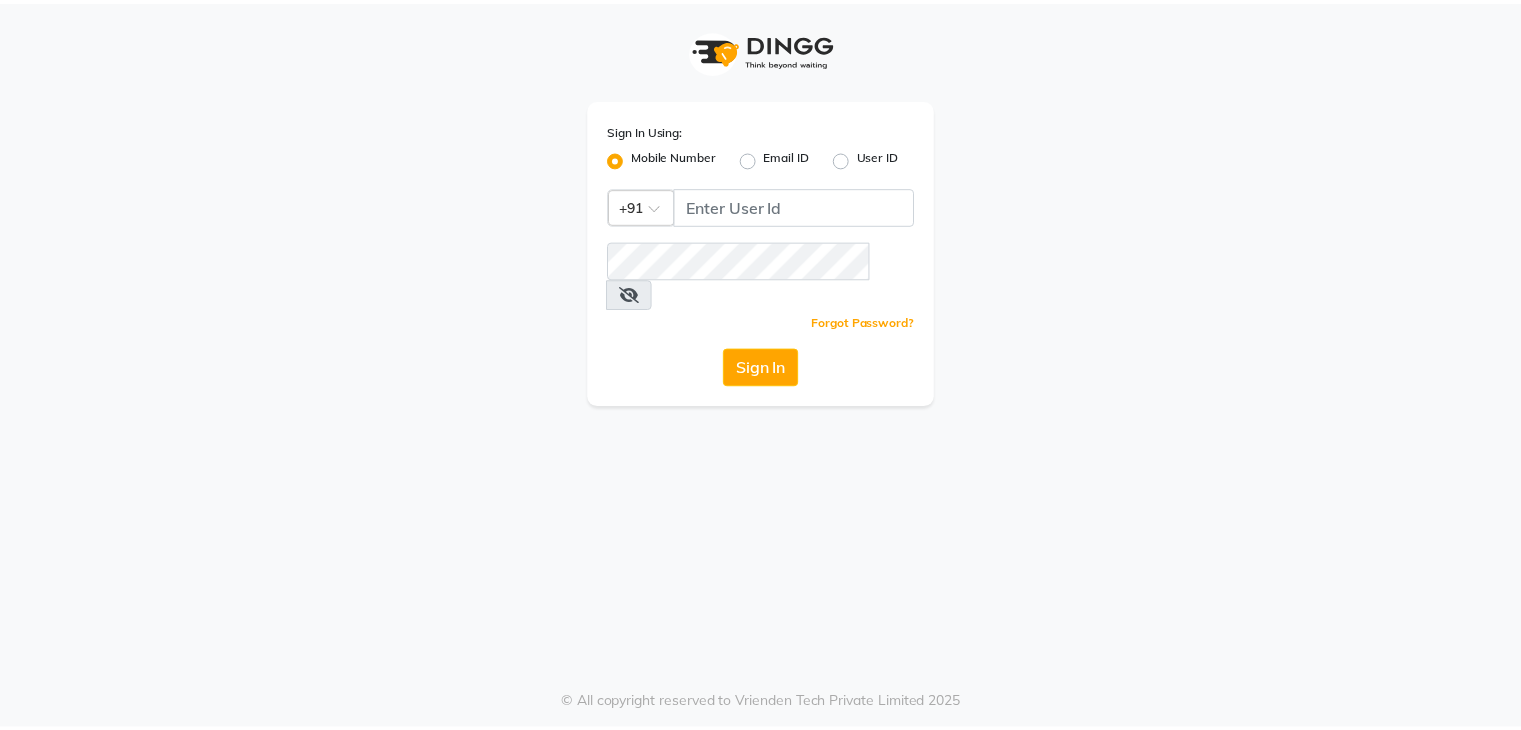 scroll, scrollTop: 0, scrollLeft: 0, axis: both 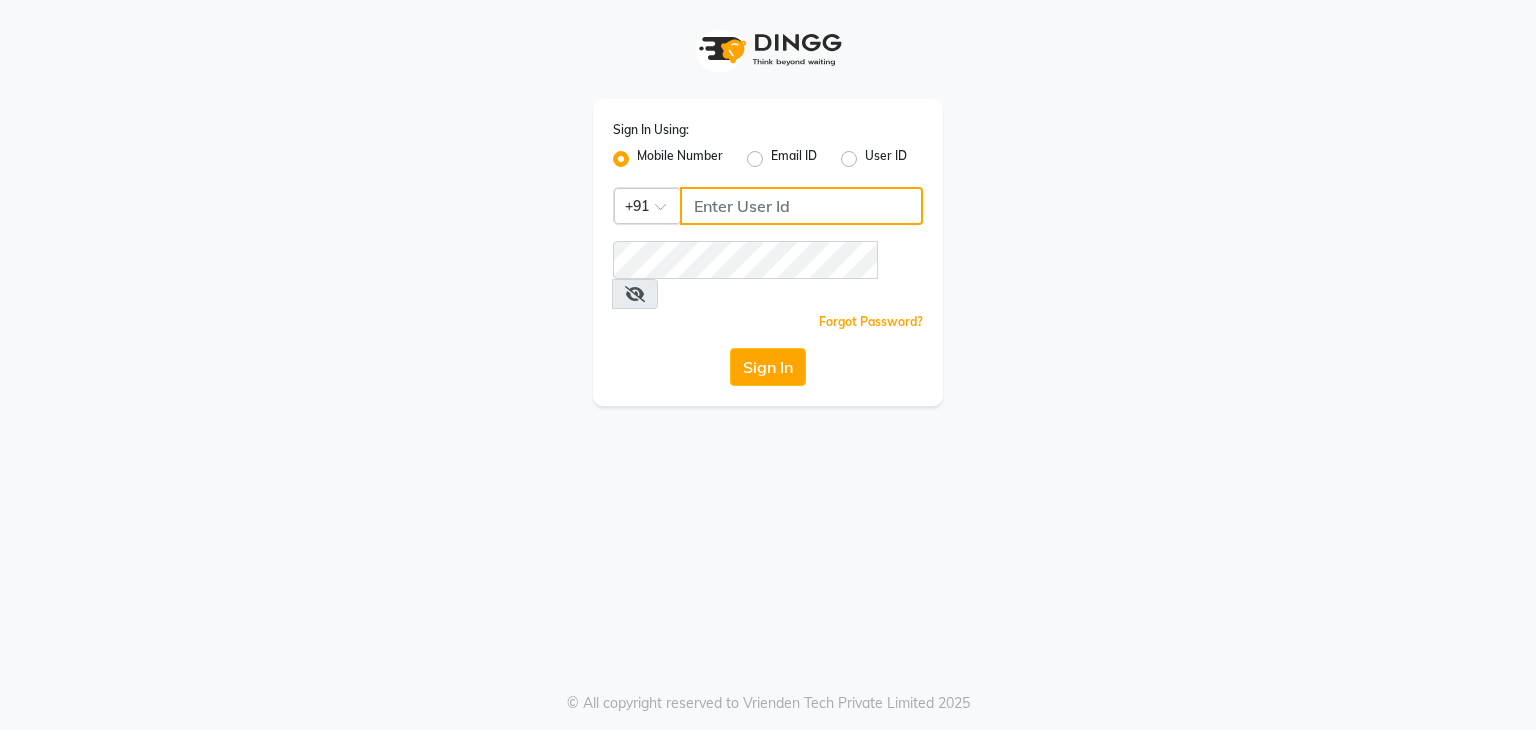 click 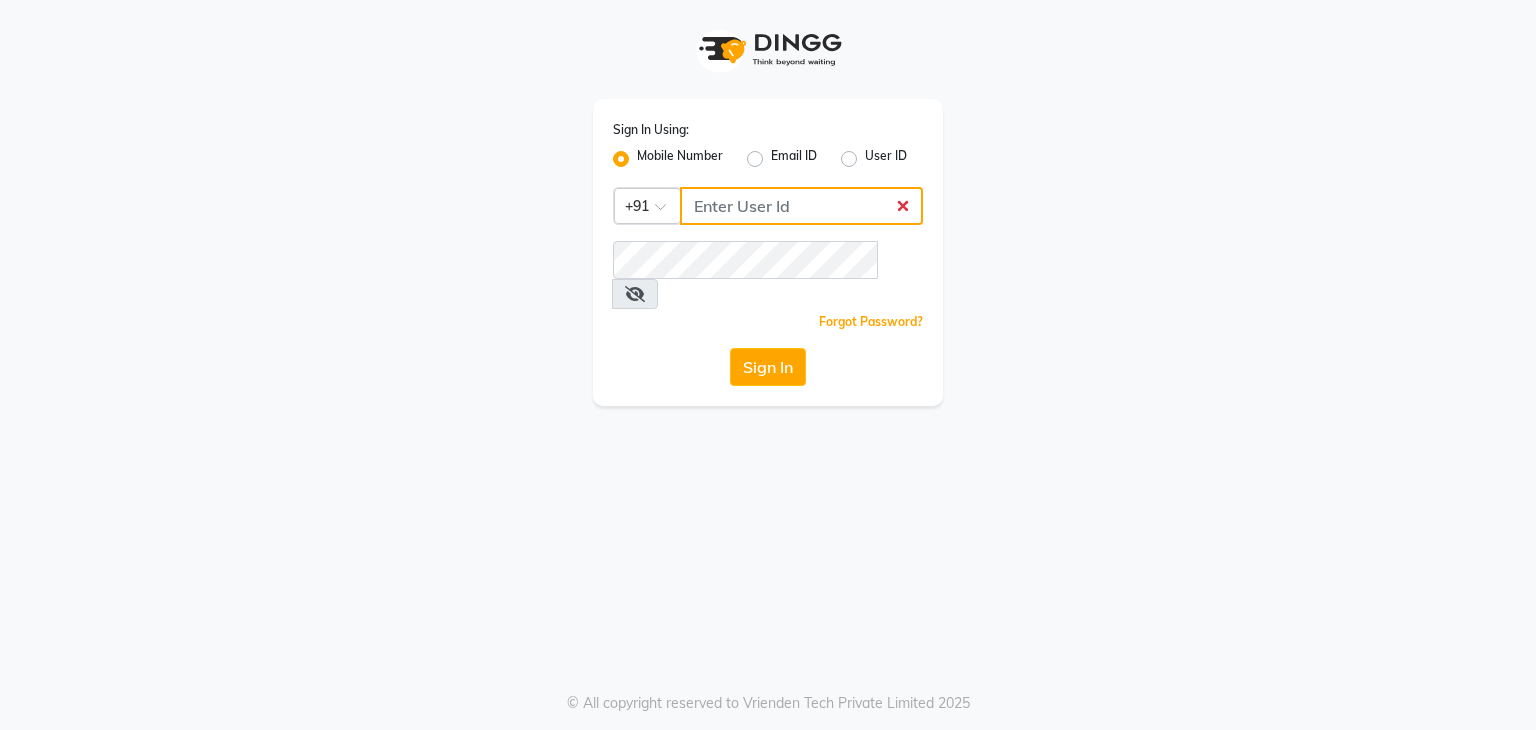 type on "9861674797" 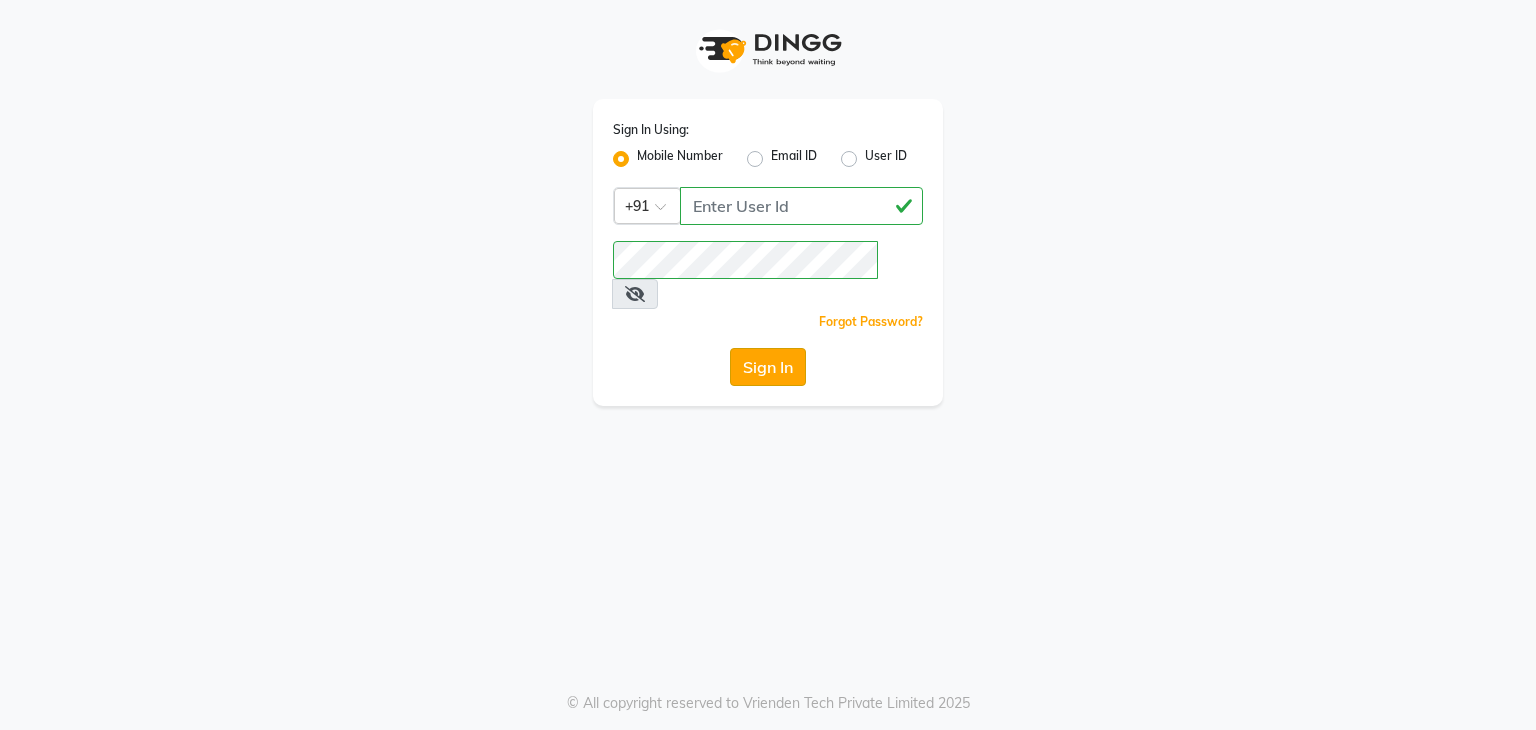 click on "Sign In" 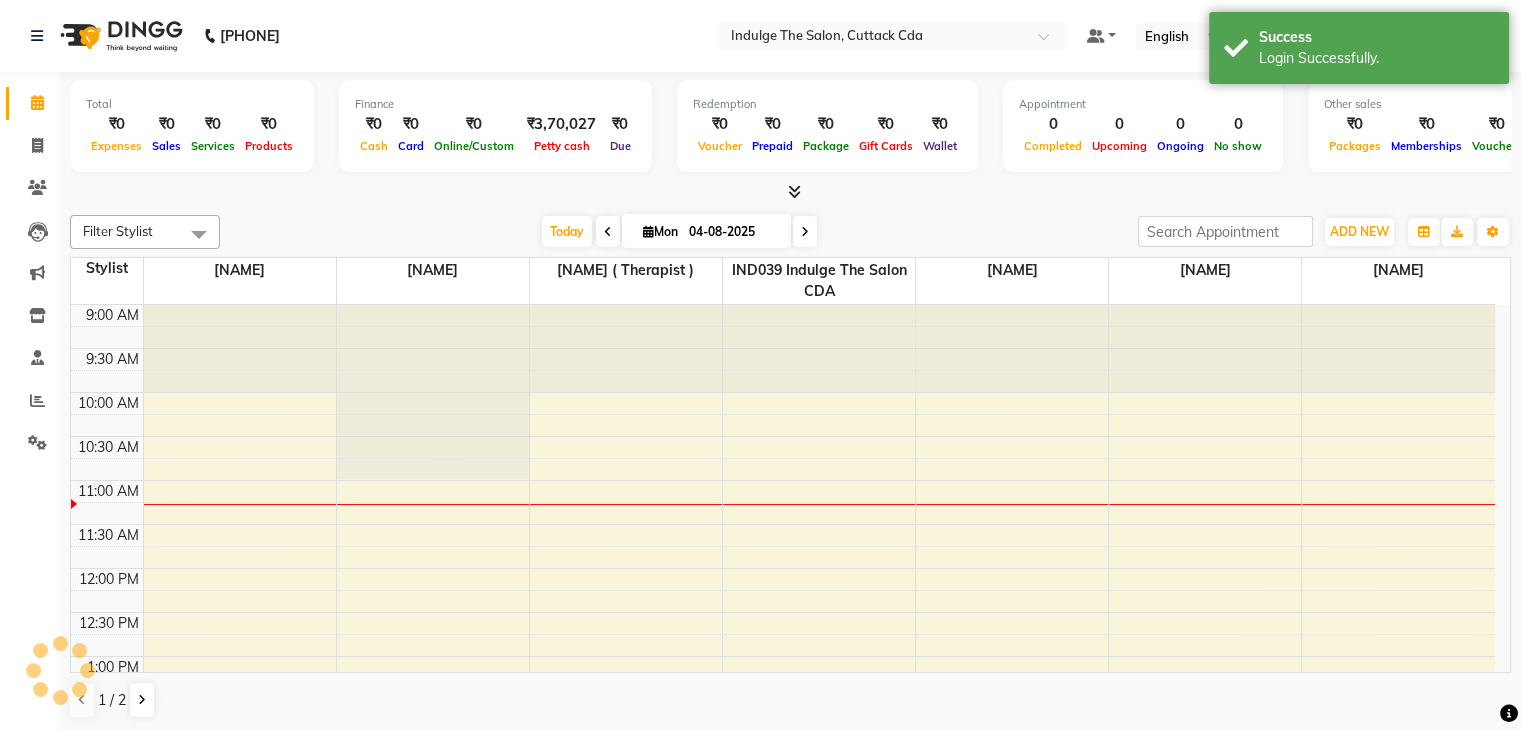 scroll, scrollTop: 0, scrollLeft: 0, axis: both 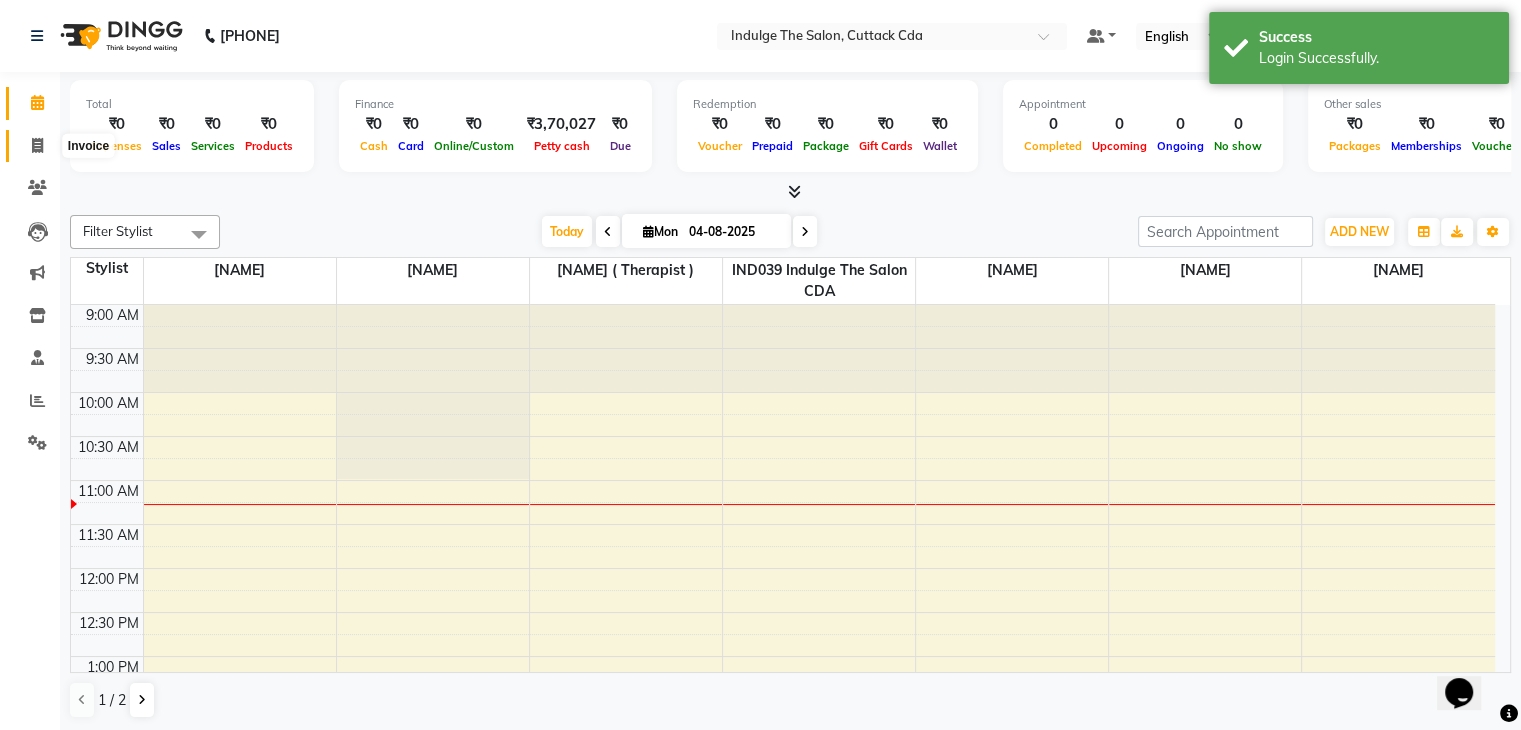 click 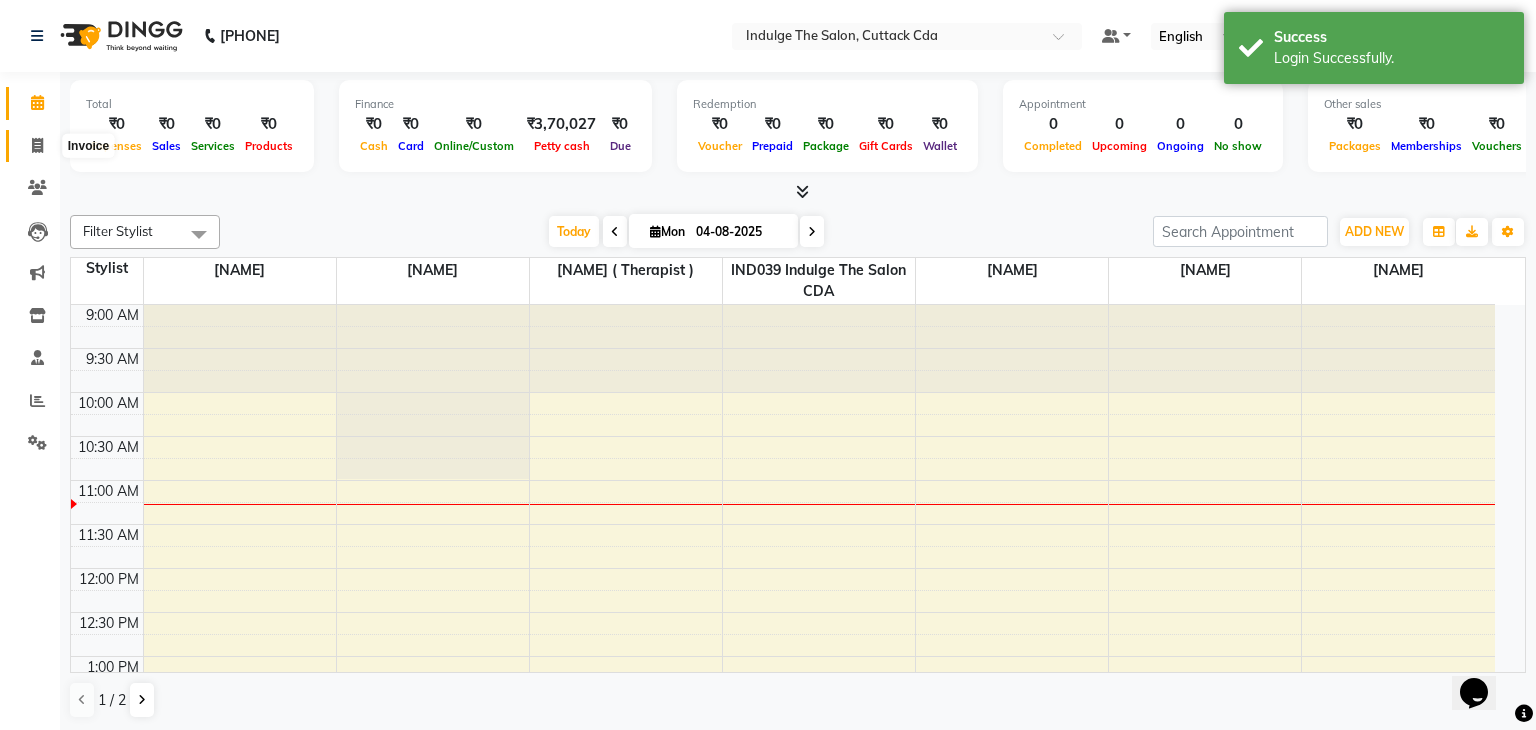 select on "7297" 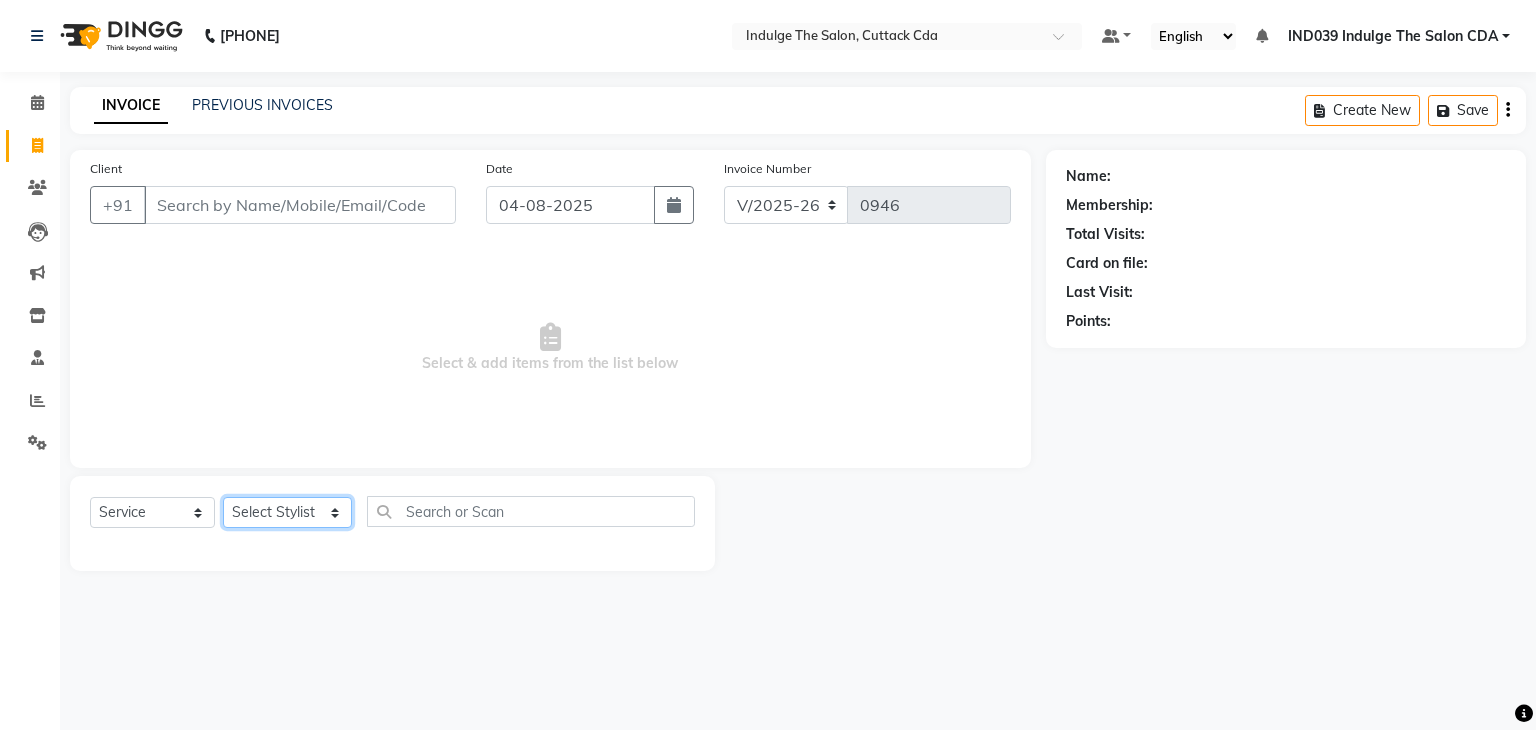 click on "Select Stylist [FIRST] [LAST]( Therapist ) [FIRST] [LAST] [ID] [CITY] [FIRST] [LAST] [FIRST] [LAST] [FIRST] [LAST] [FIRST] [LAST] [FIRST] [LAST] [FIRST] [LAST]" 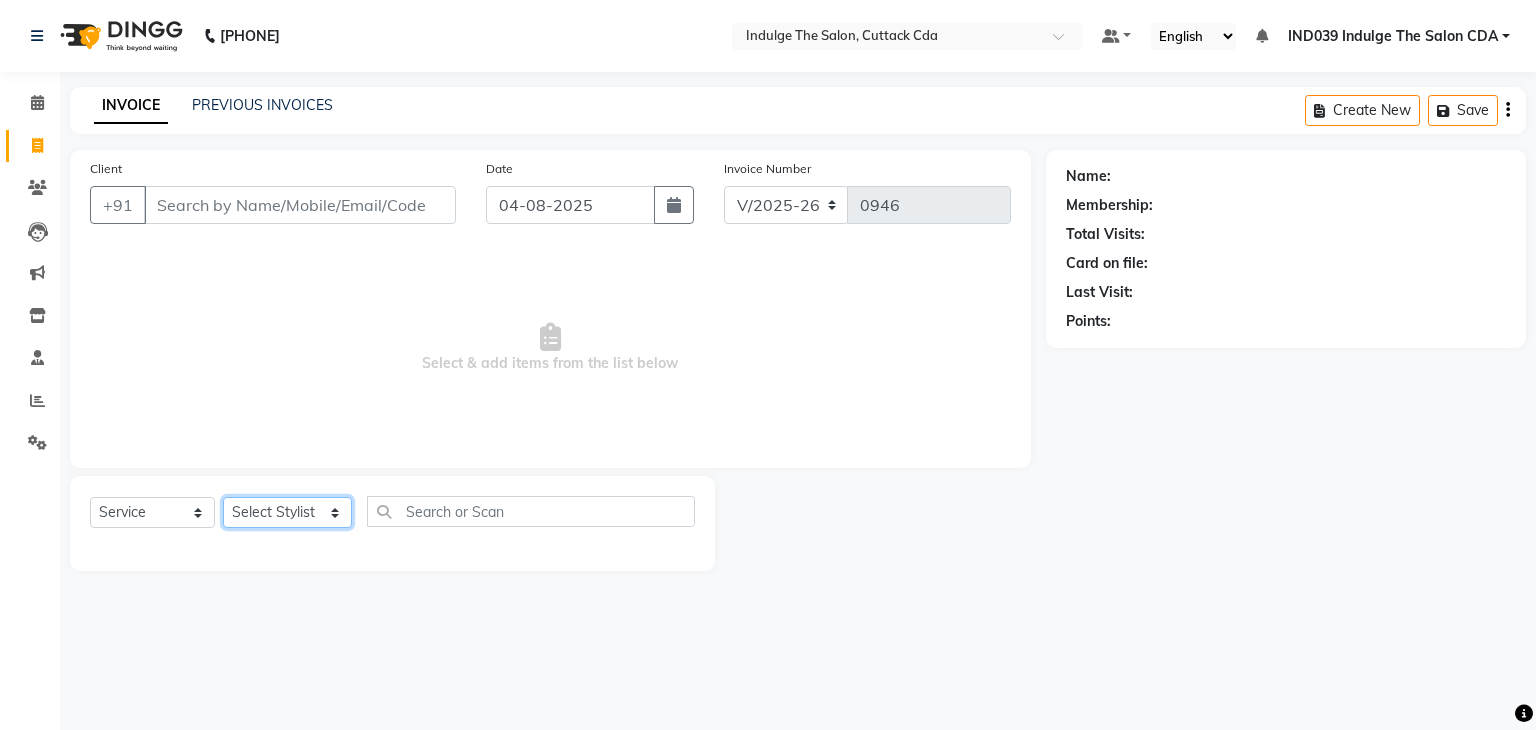 select on "63737" 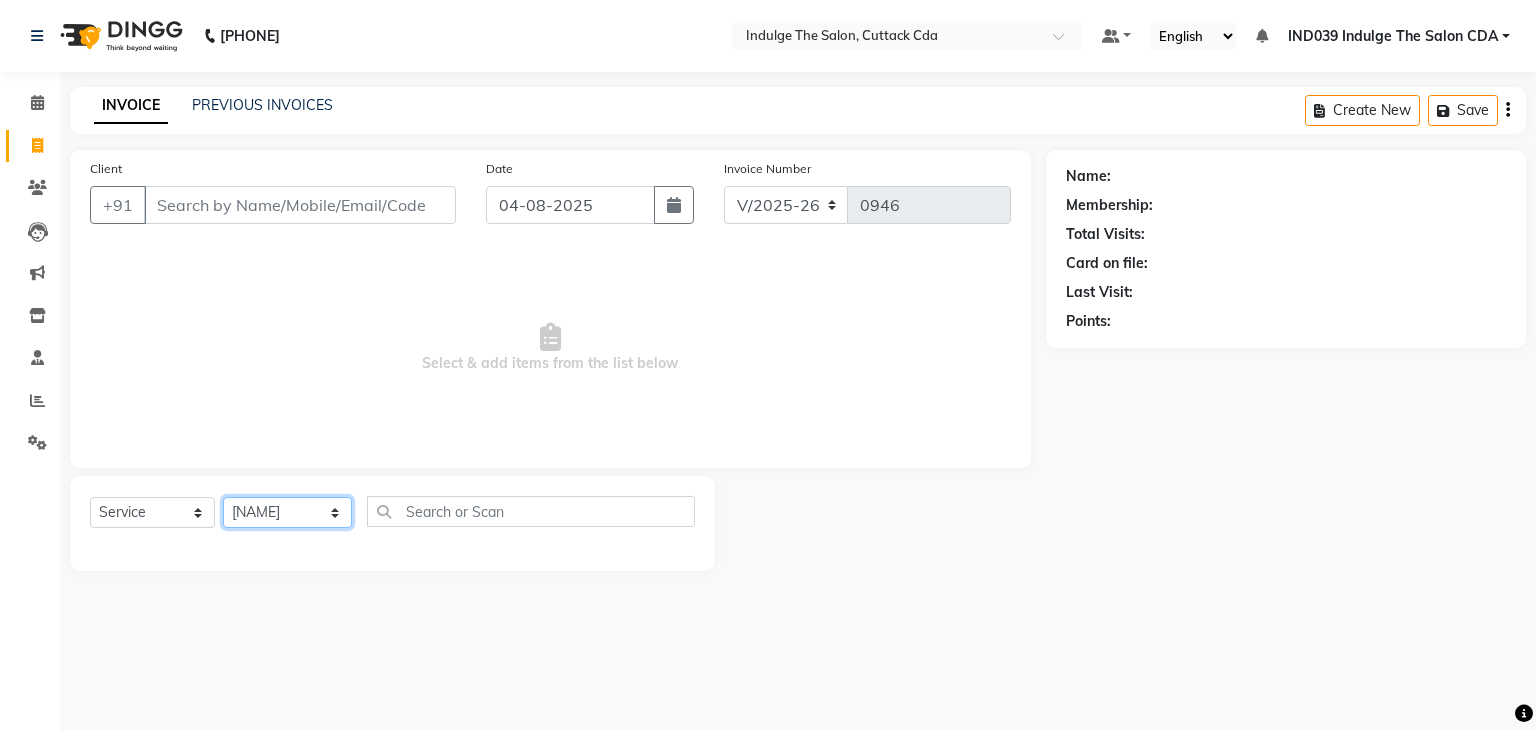 click on "Select Stylist [FIRST] [LAST]( Therapist ) [FIRST] [LAST] [ID] [CITY] [FIRST] [LAST] [FIRST] [LAST] [FIRST] [LAST] [FIRST] [LAST] [FIRST] [LAST] [FIRST] [LAST]" 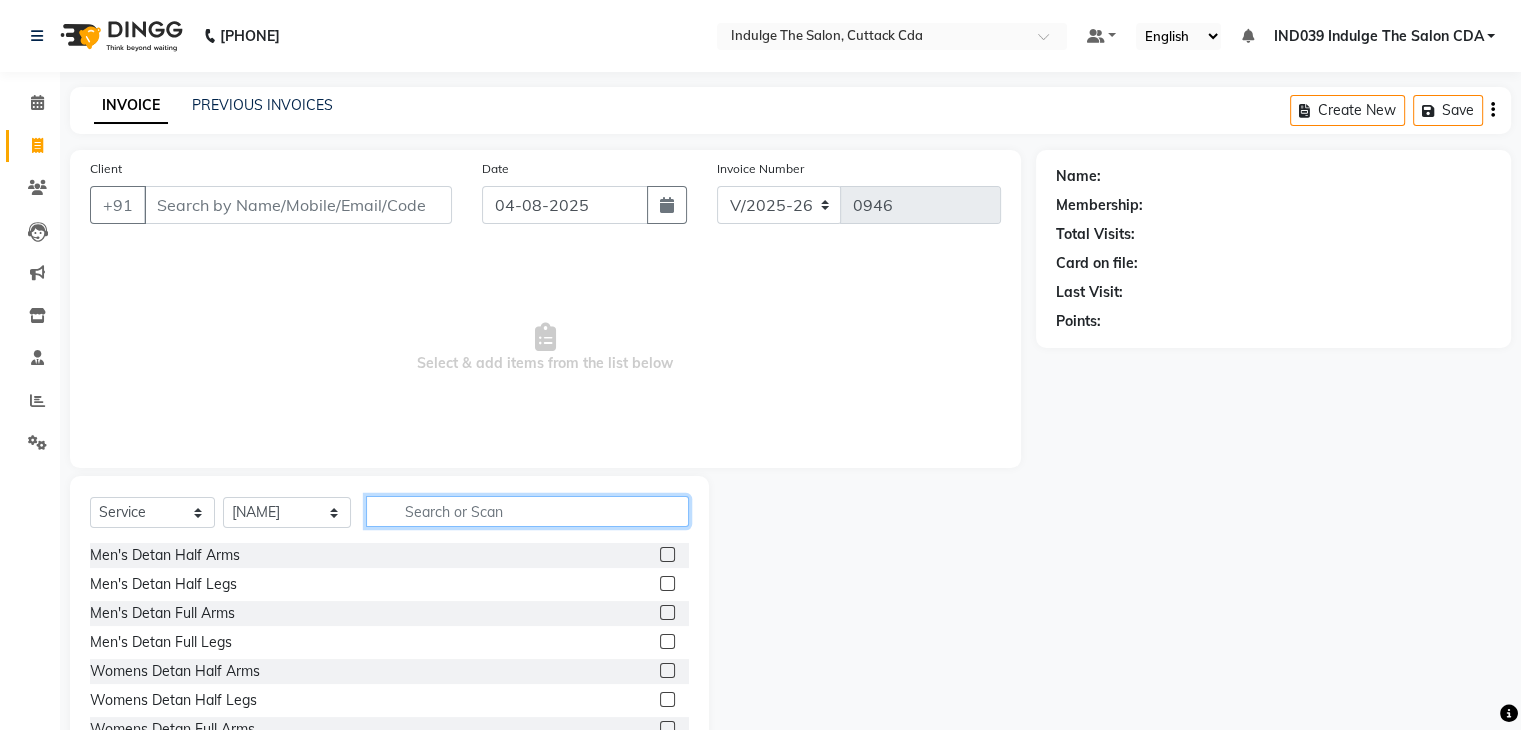 click 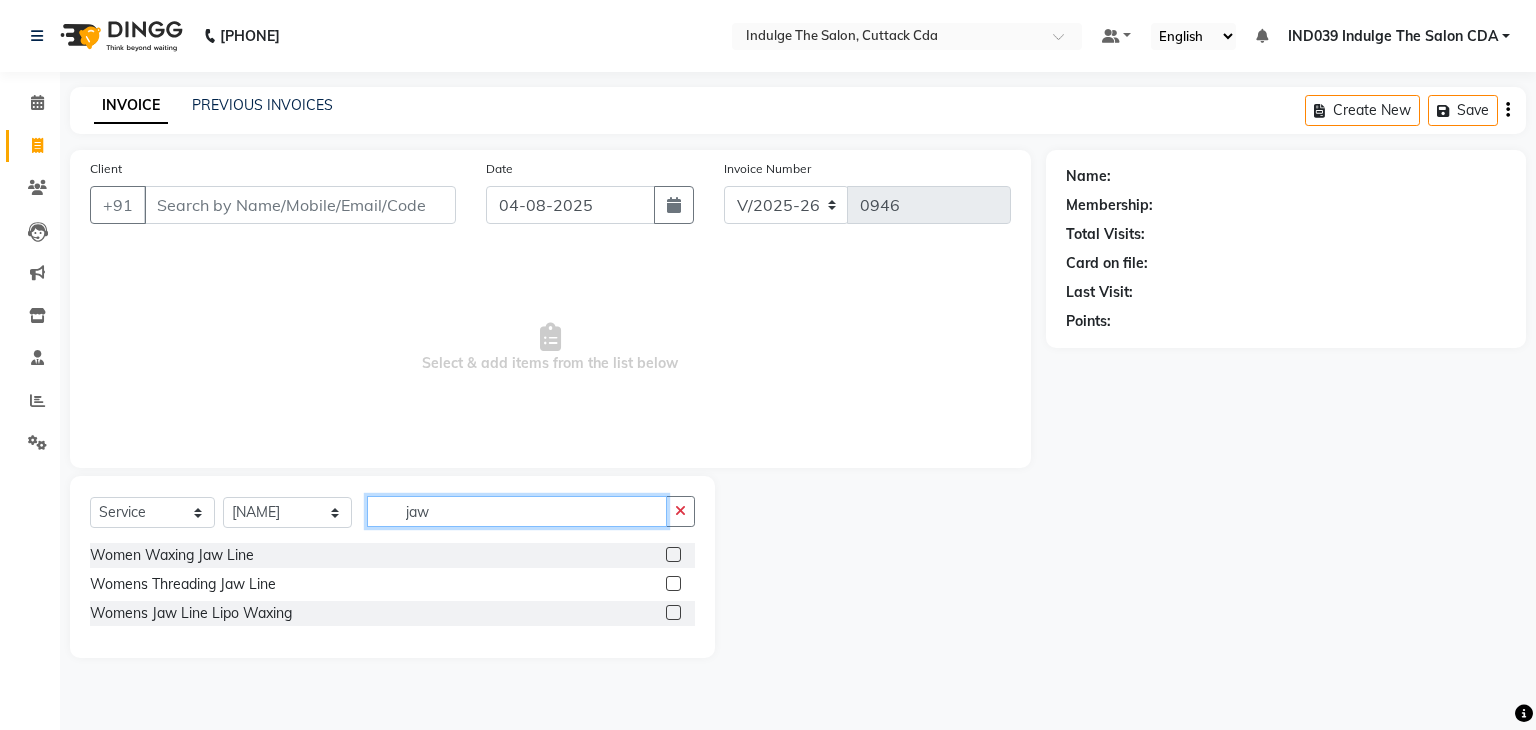 type on "jaw" 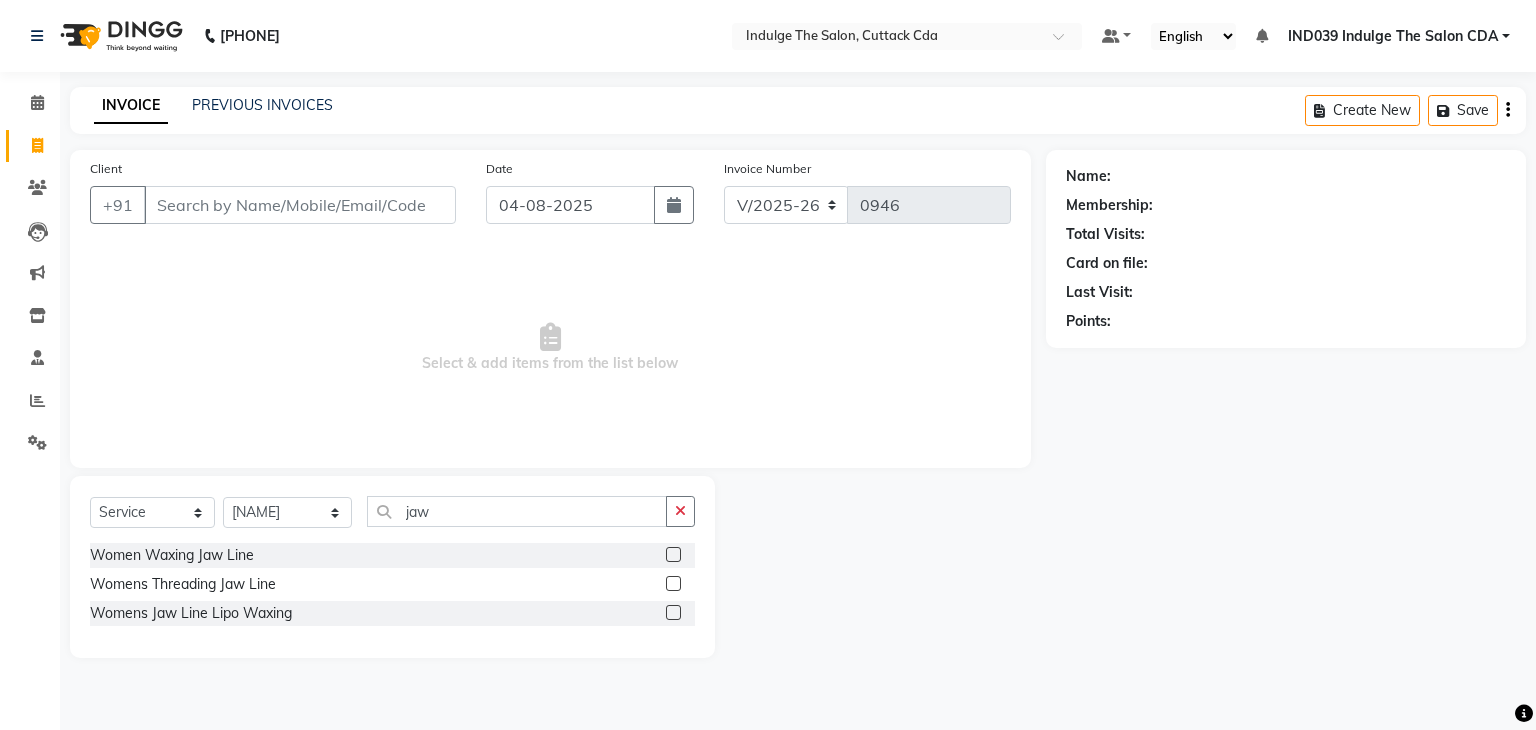click 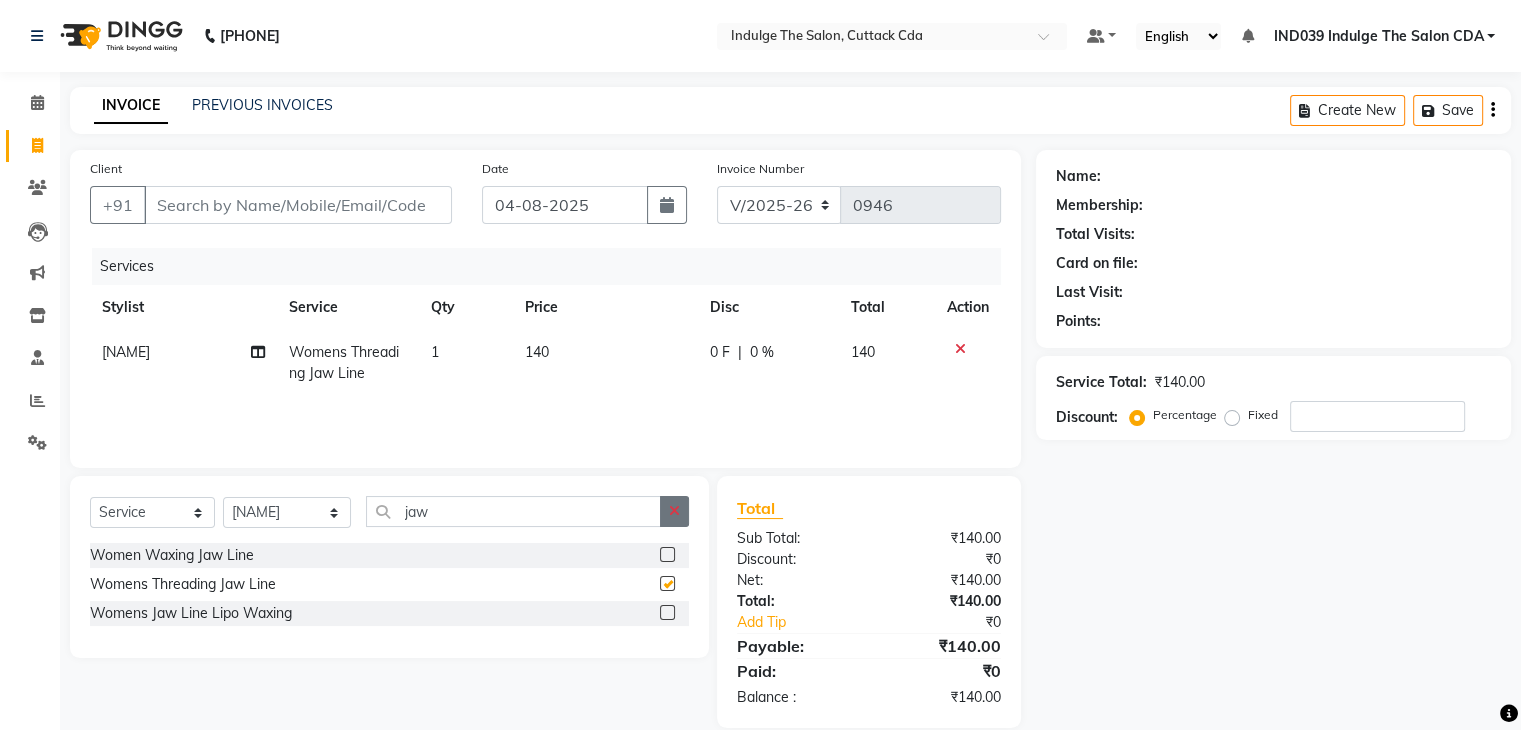 checkbox on "false" 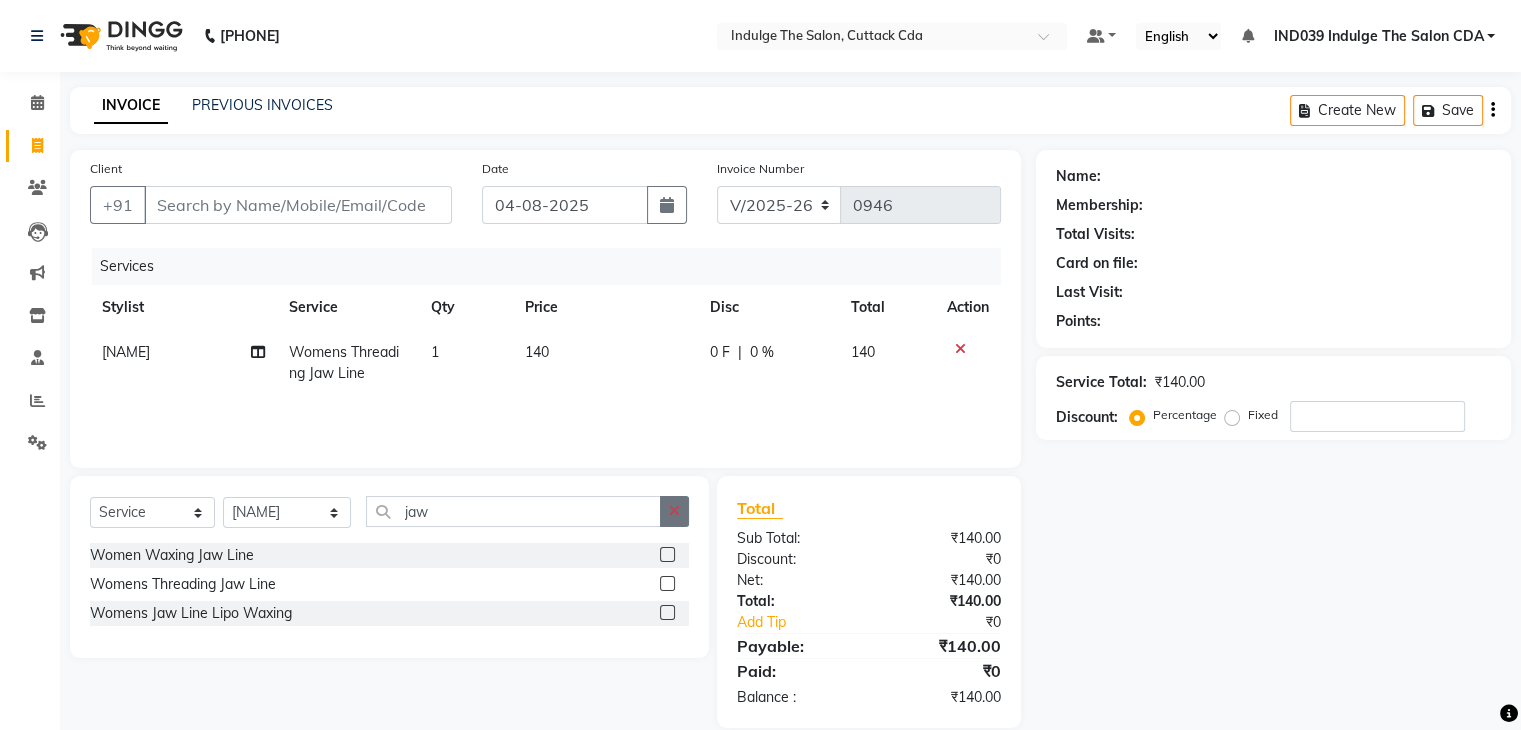 click 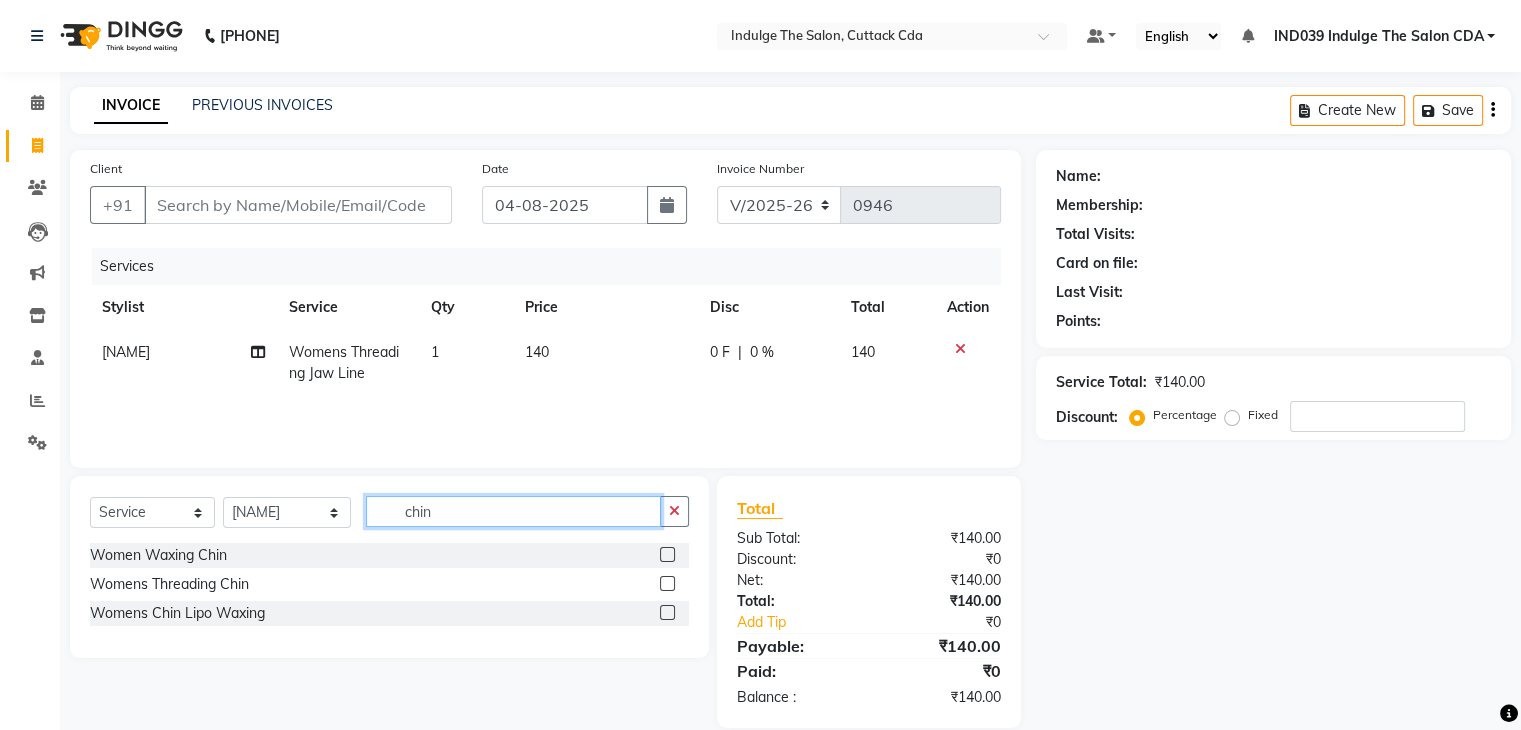 type on "chin" 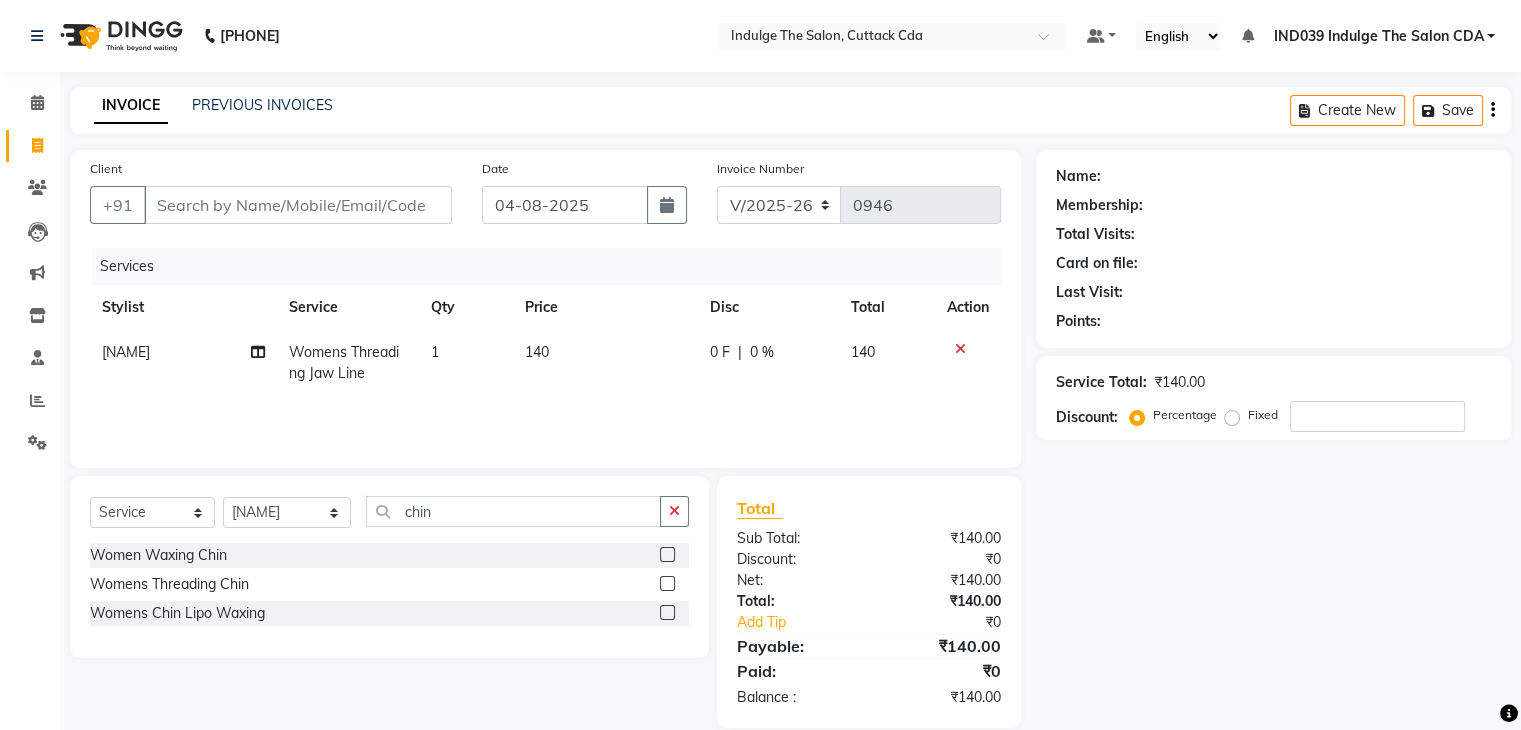 click 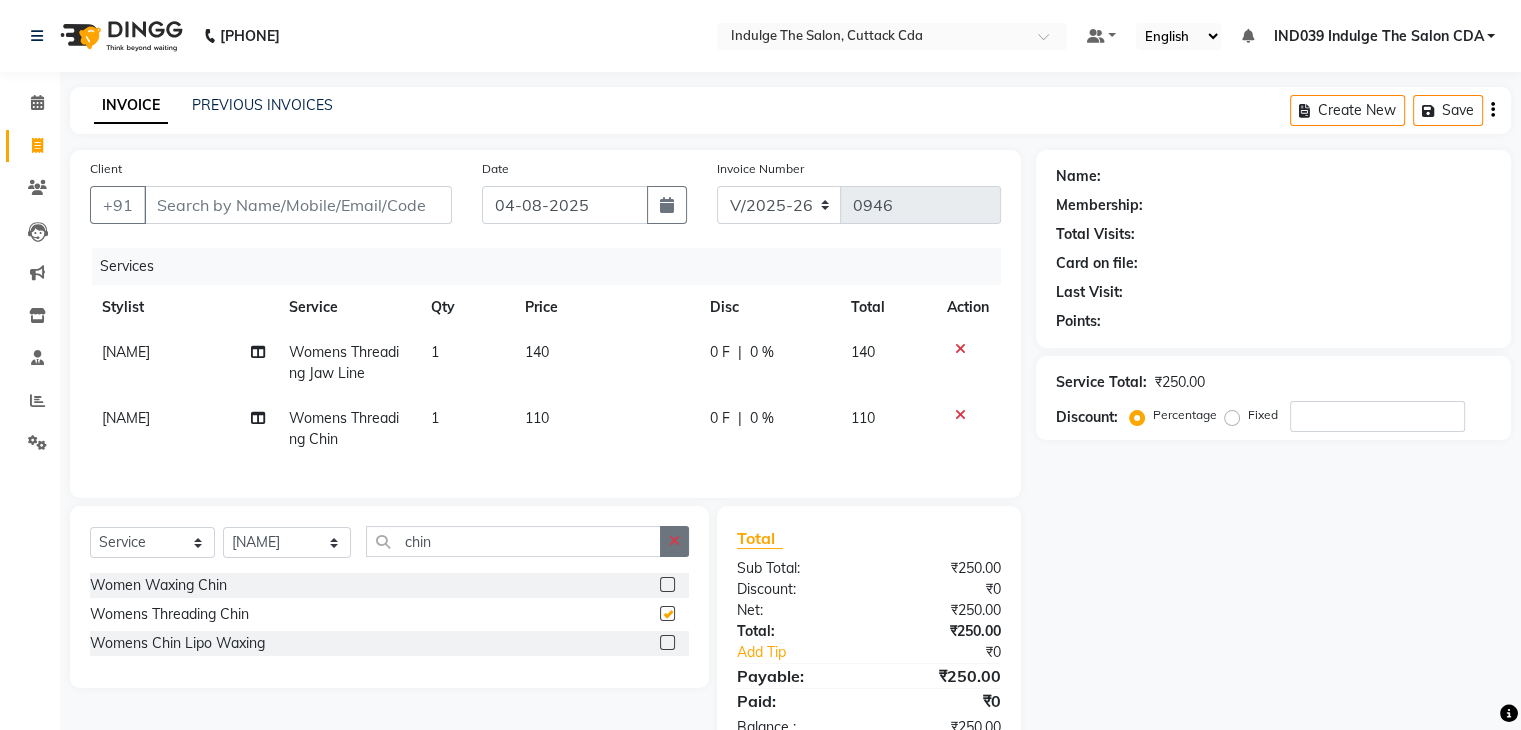 checkbox on "false" 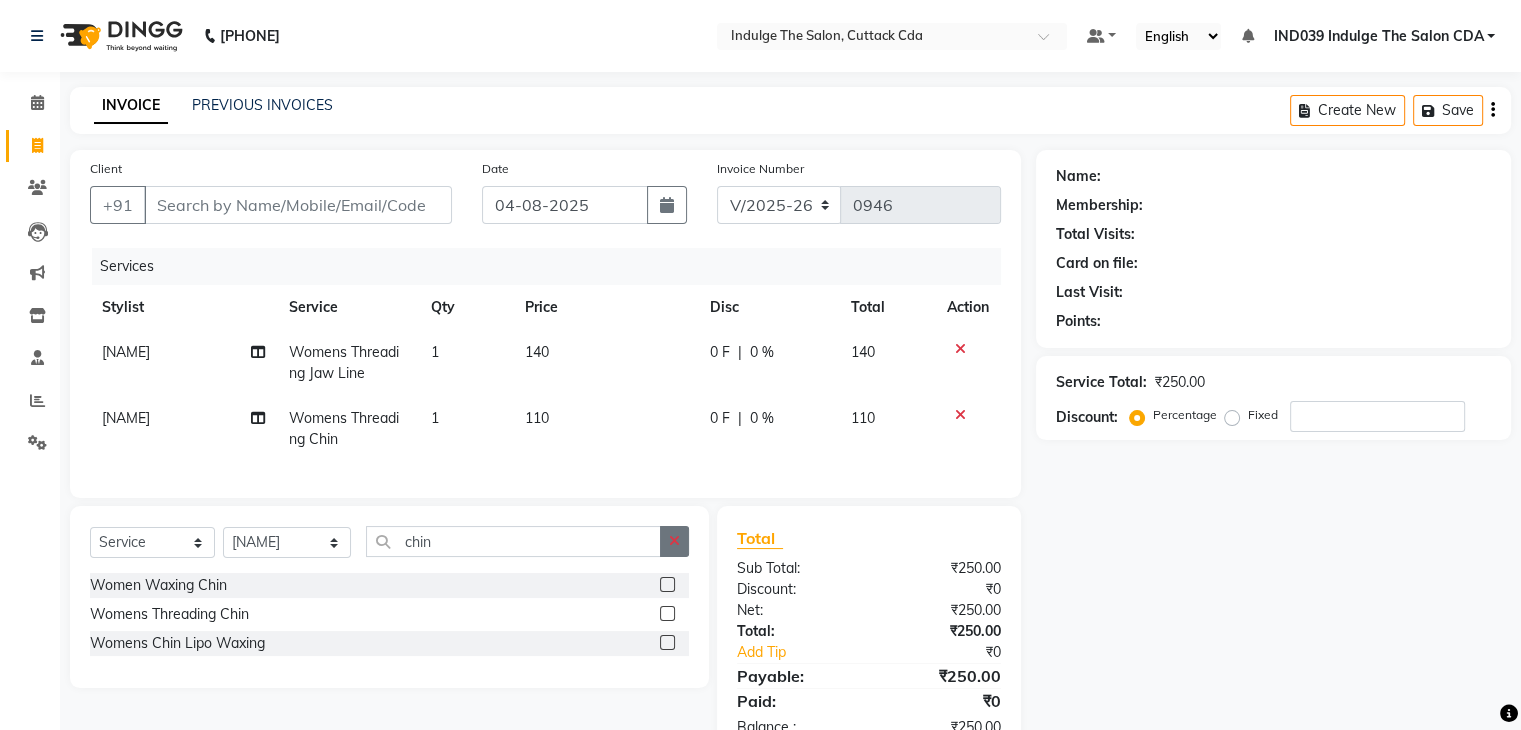 click 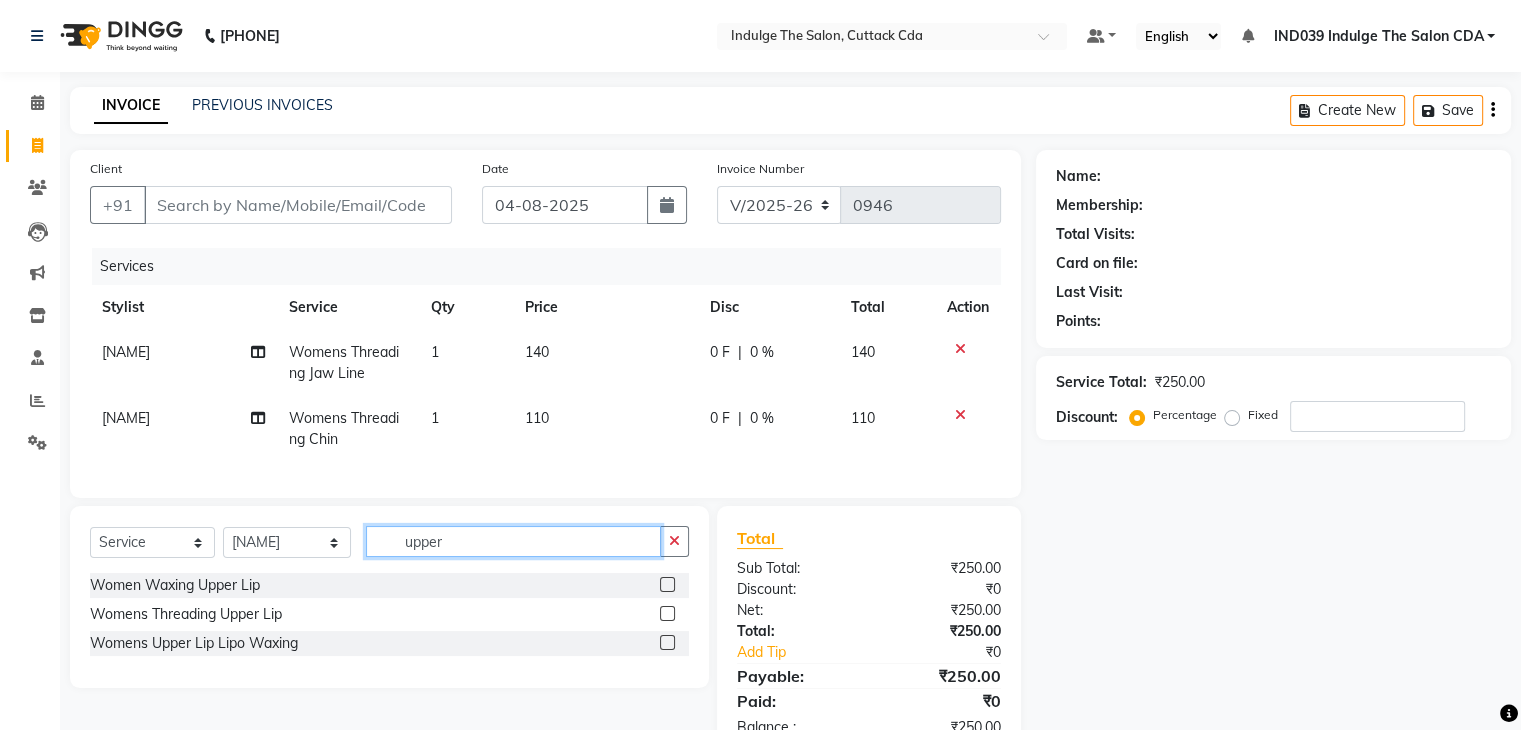 type on "upper" 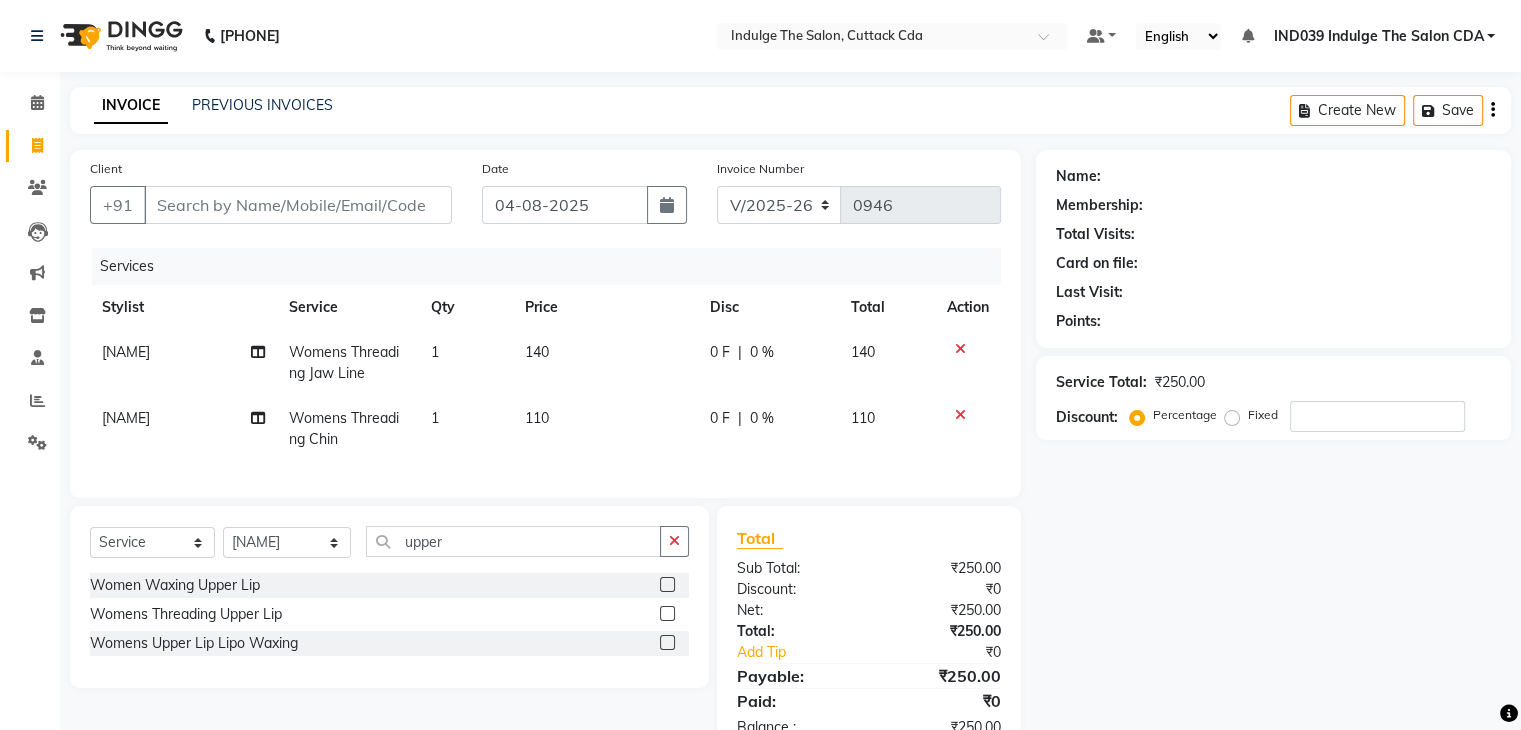 click 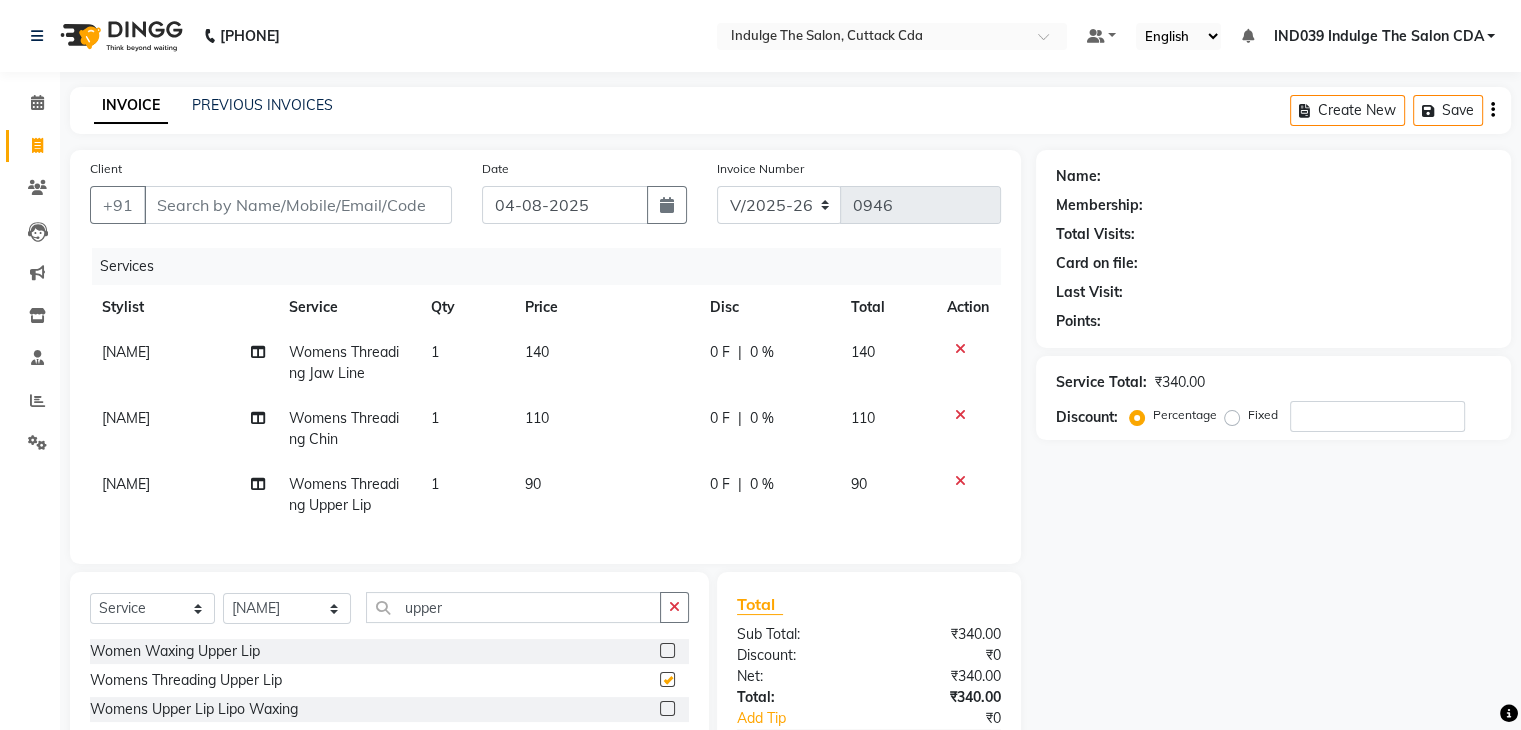 checkbox on "false" 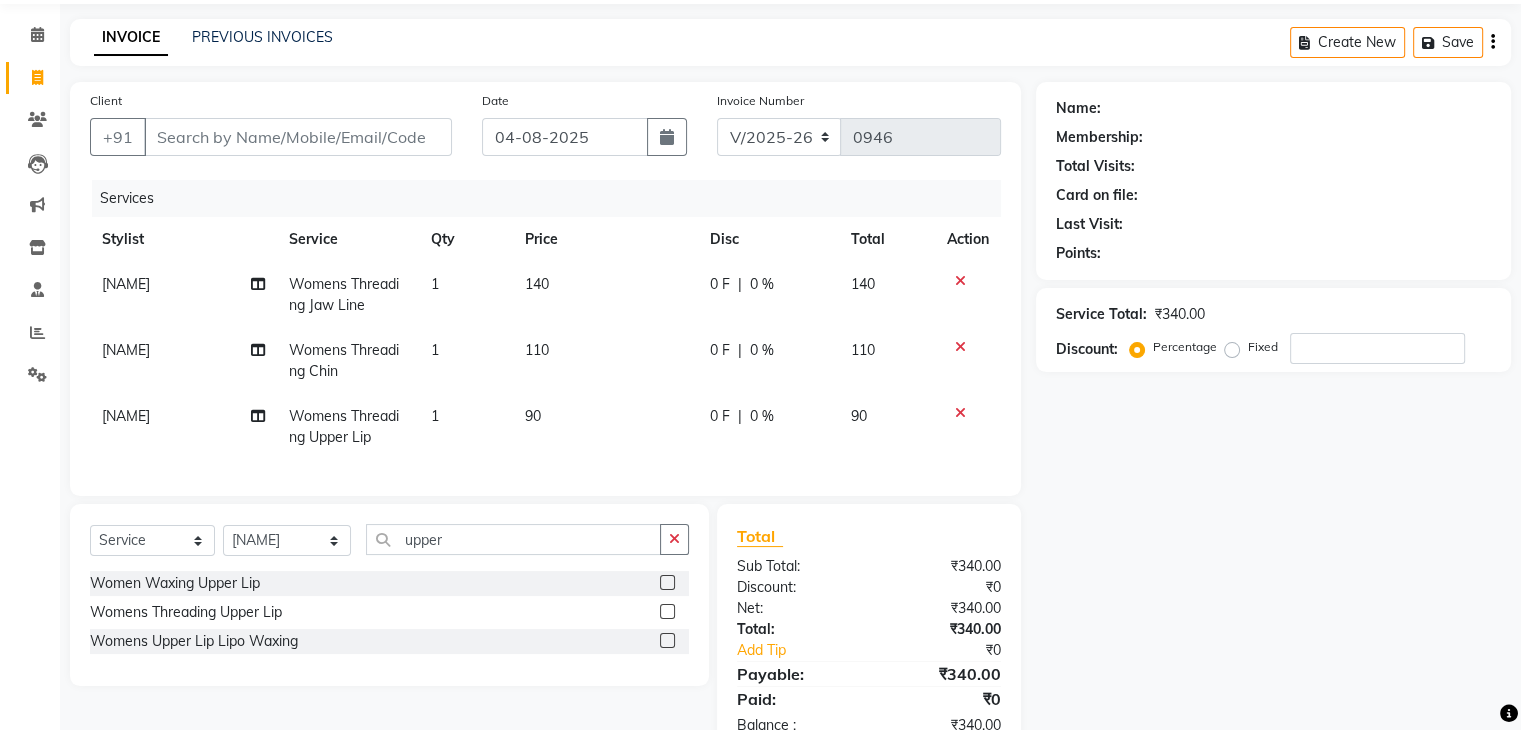 scroll, scrollTop: 100, scrollLeft: 0, axis: vertical 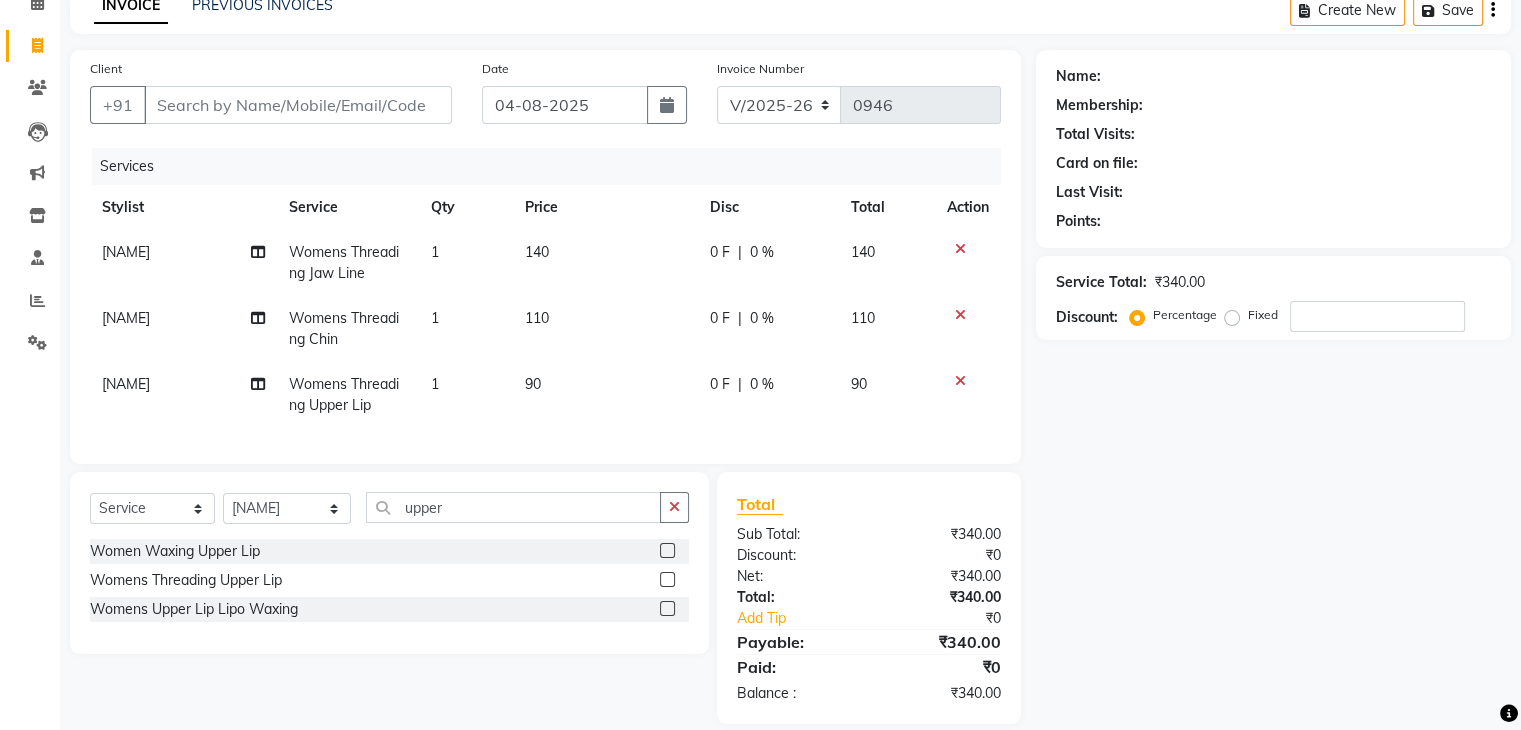 click 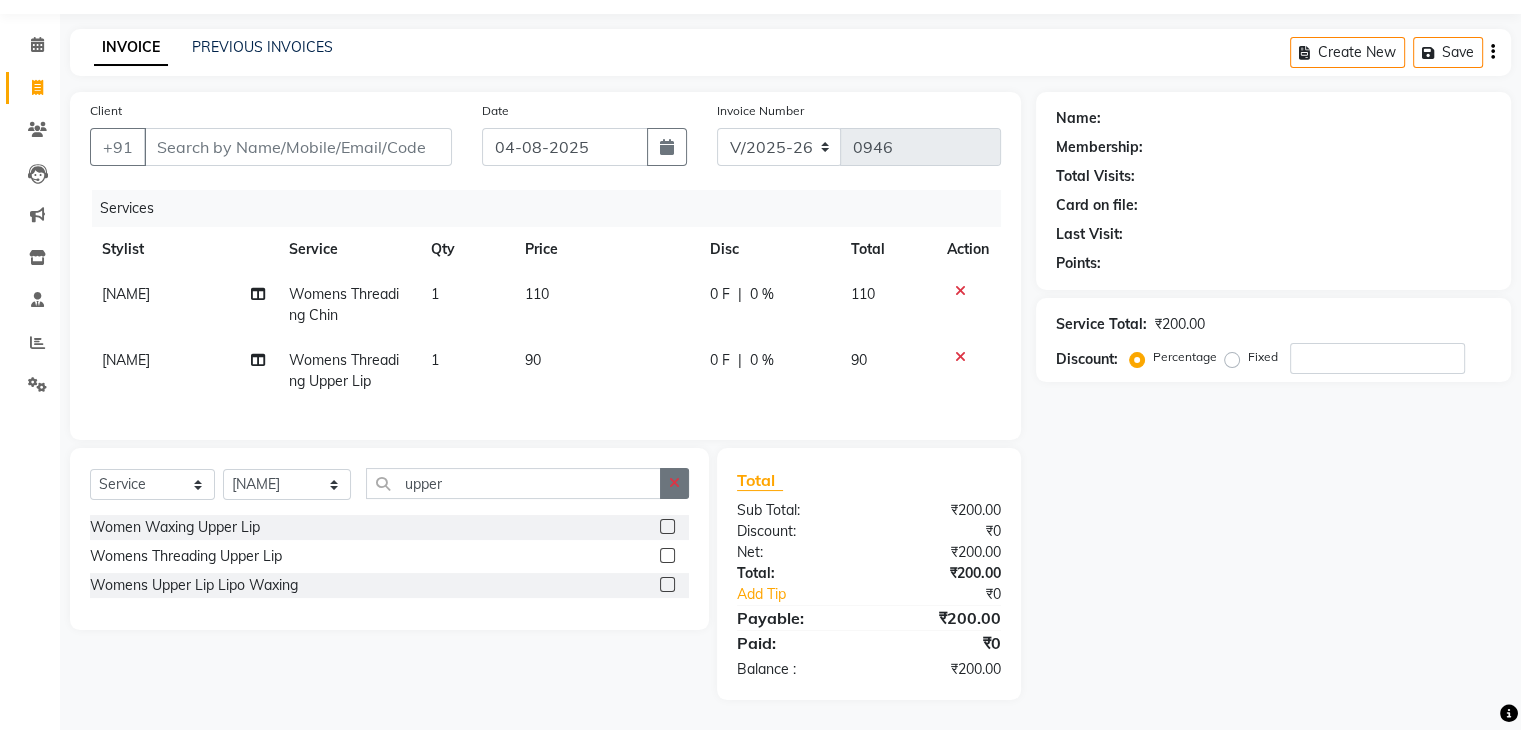click 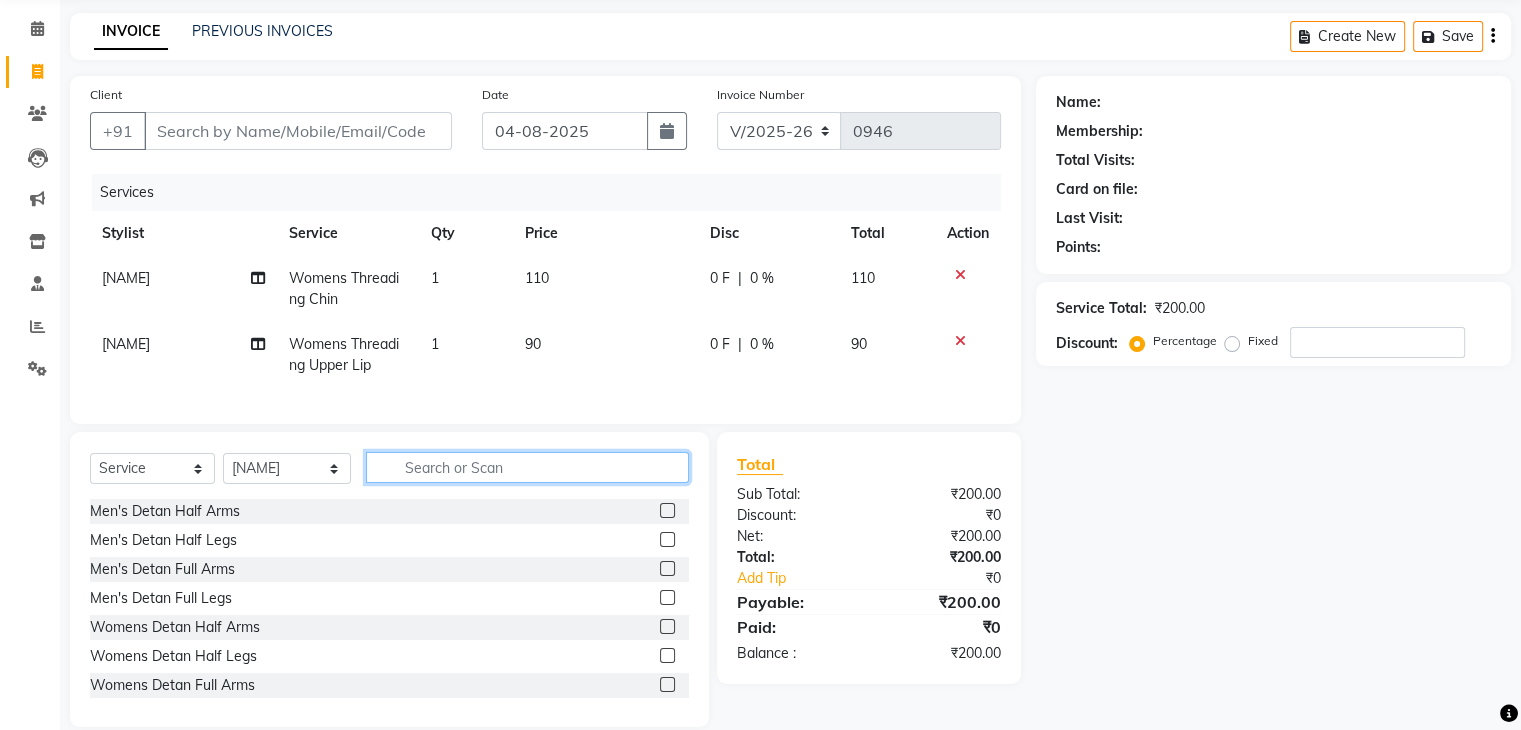 click 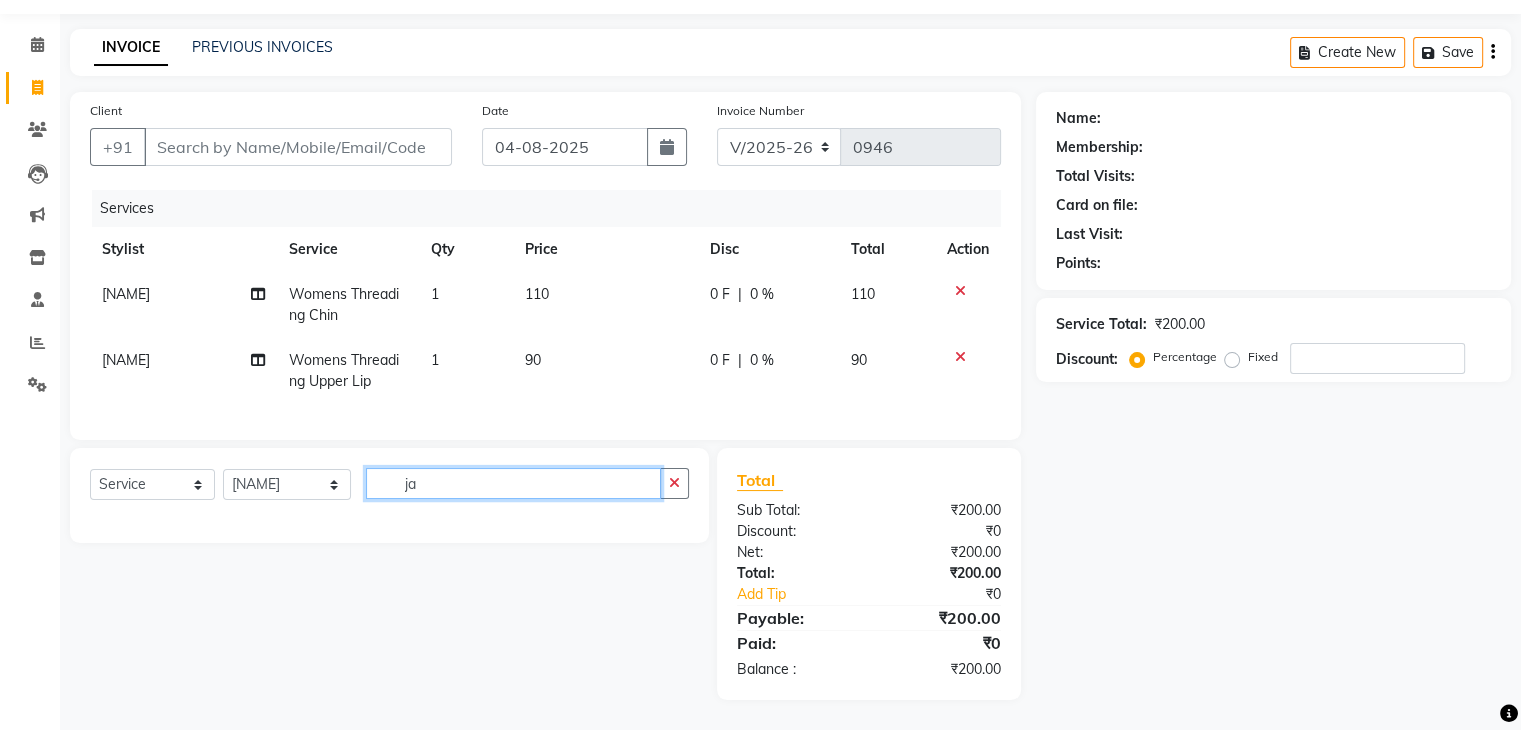 type on "j" 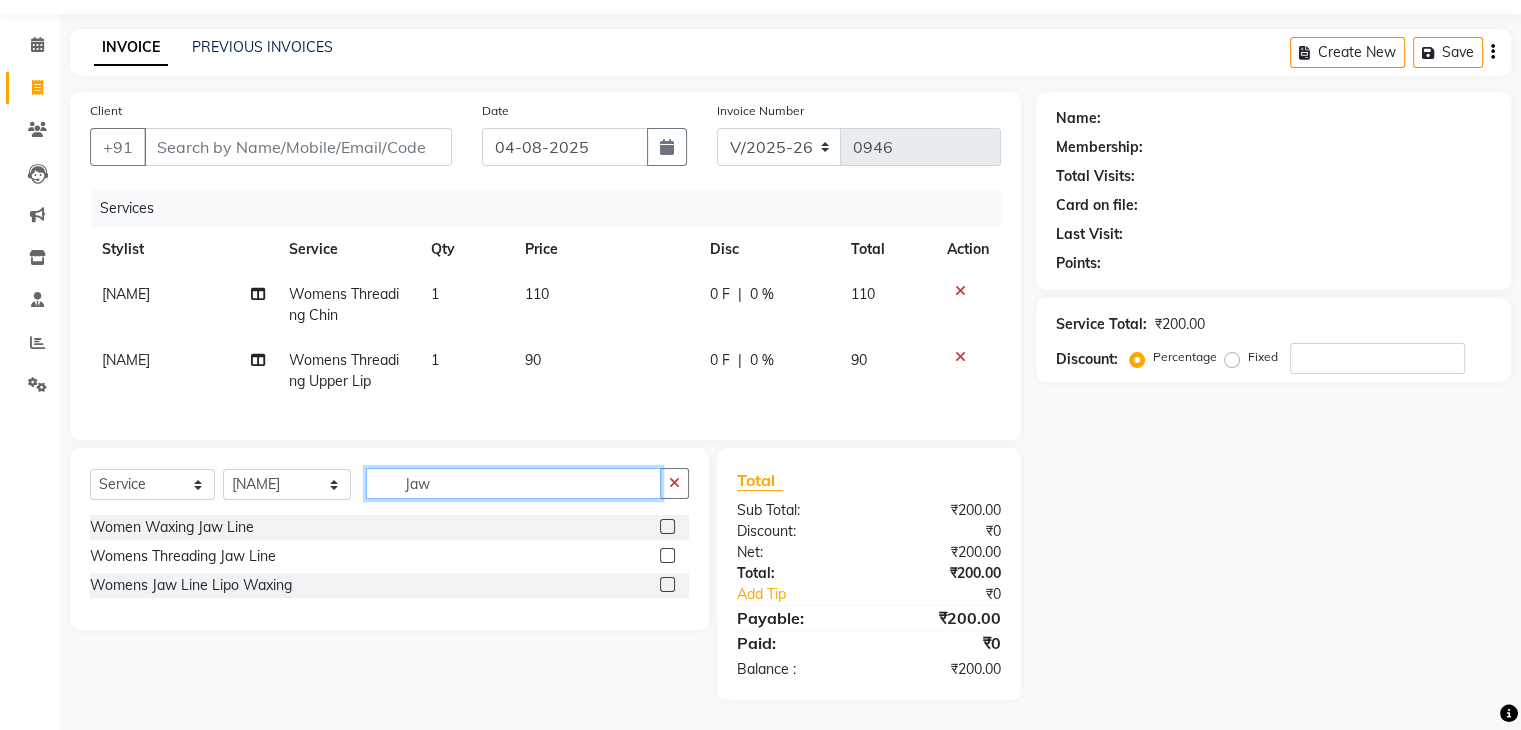 type on "Jaw" 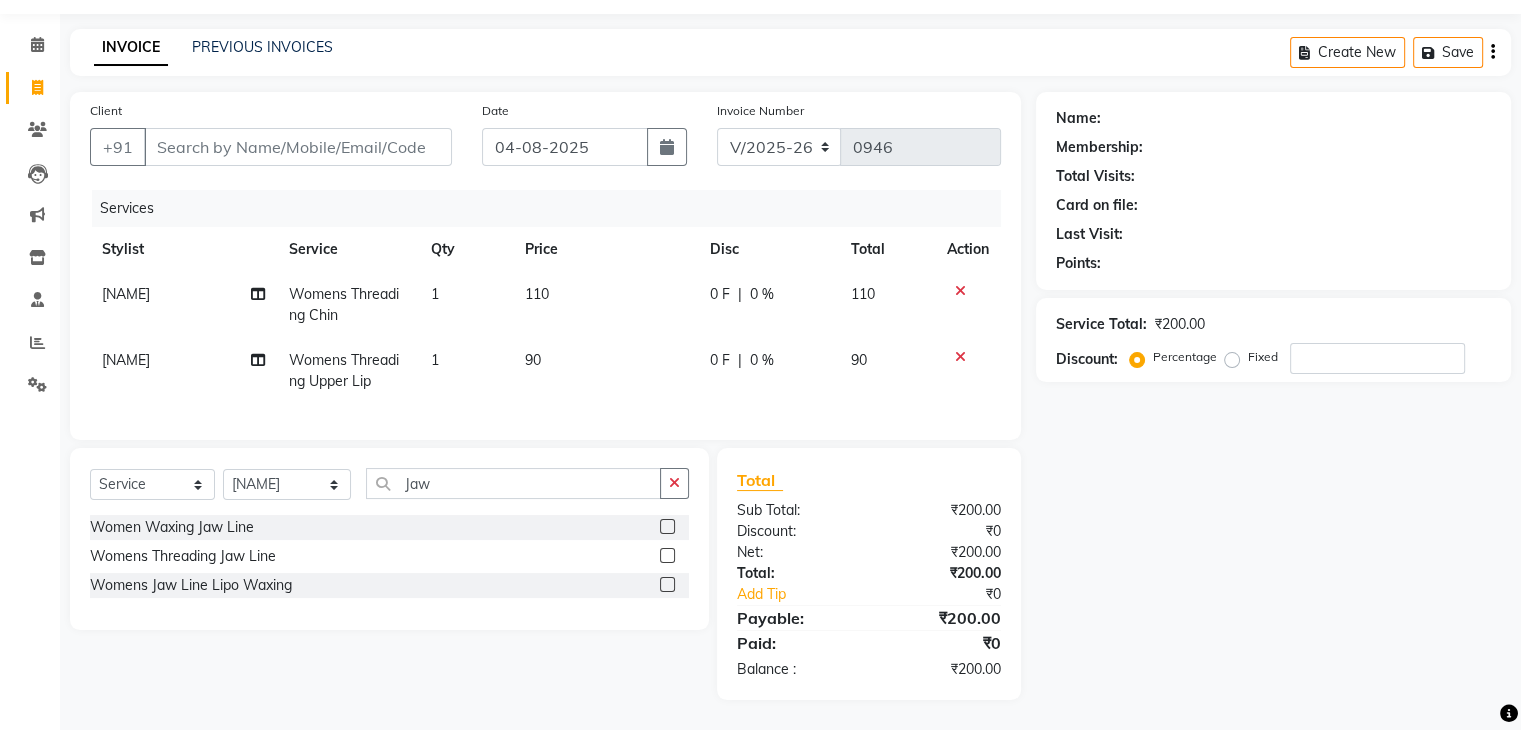 click 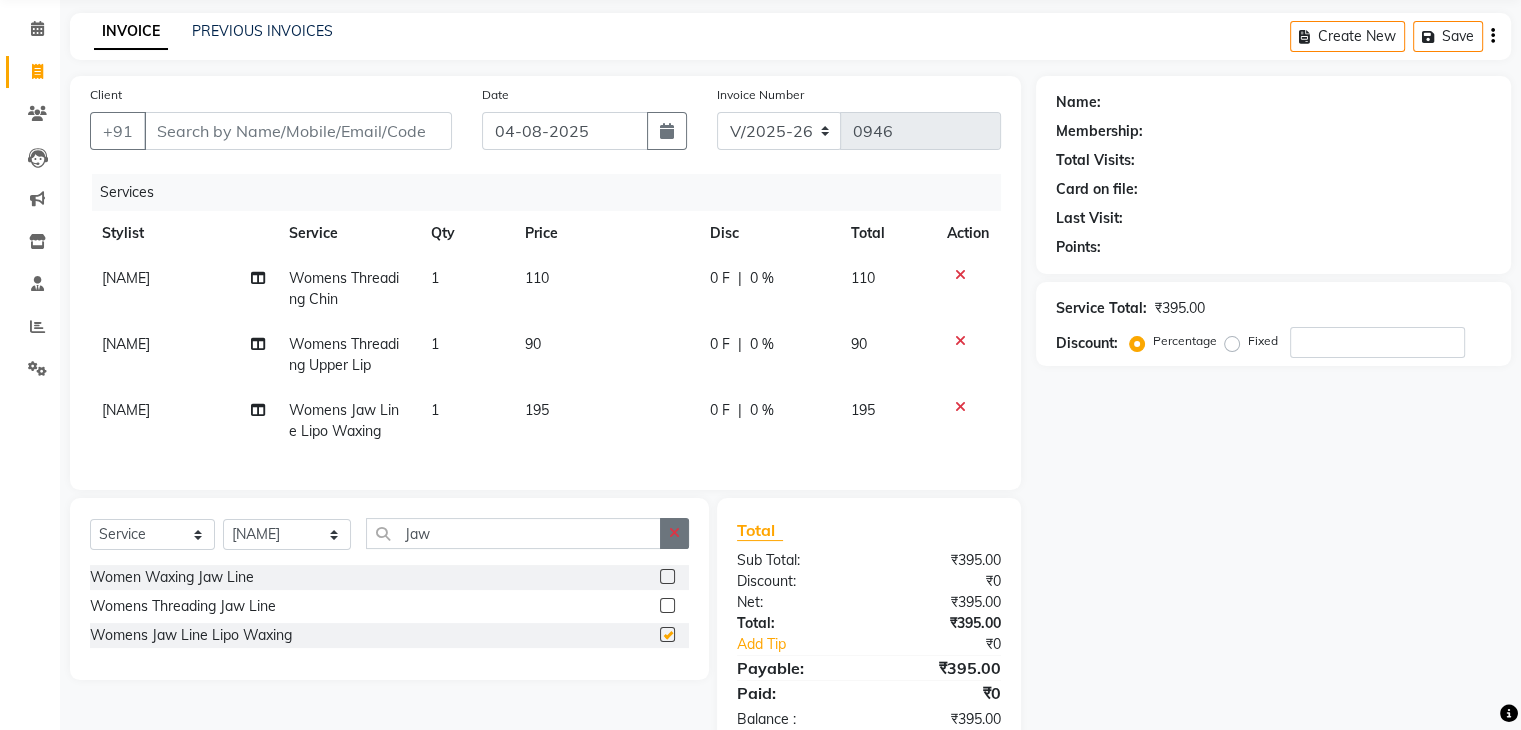 checkbox on "false" 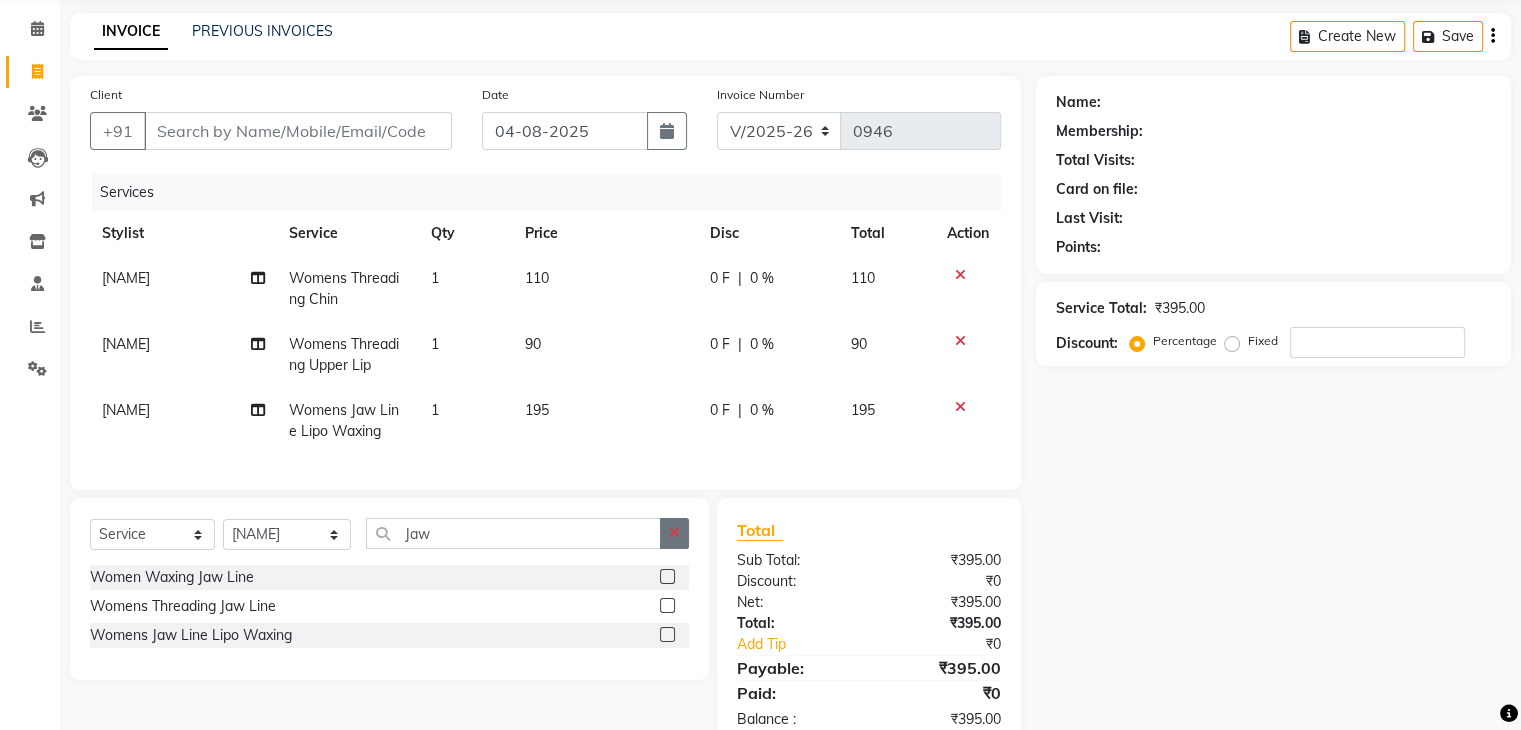 click 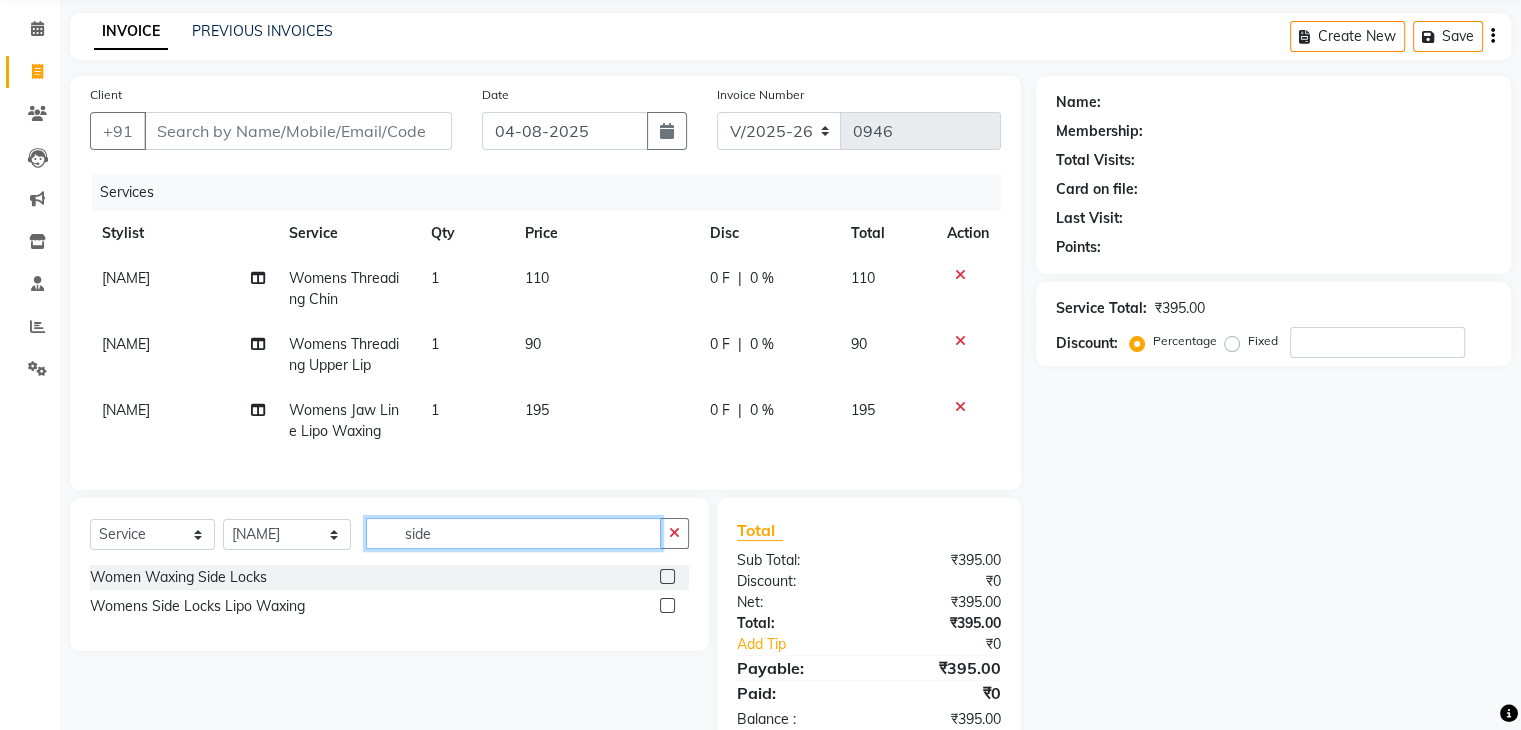 type on "side" 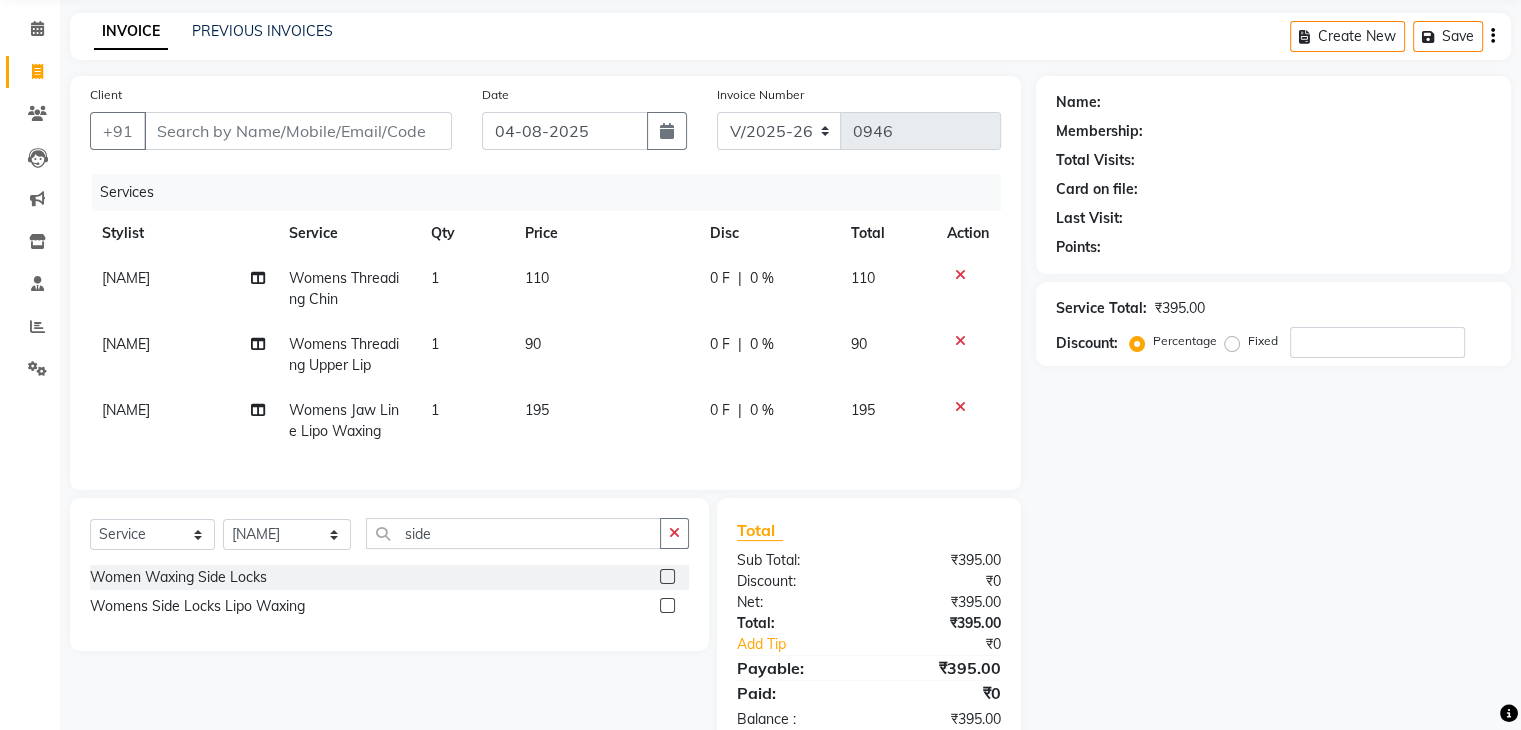 click 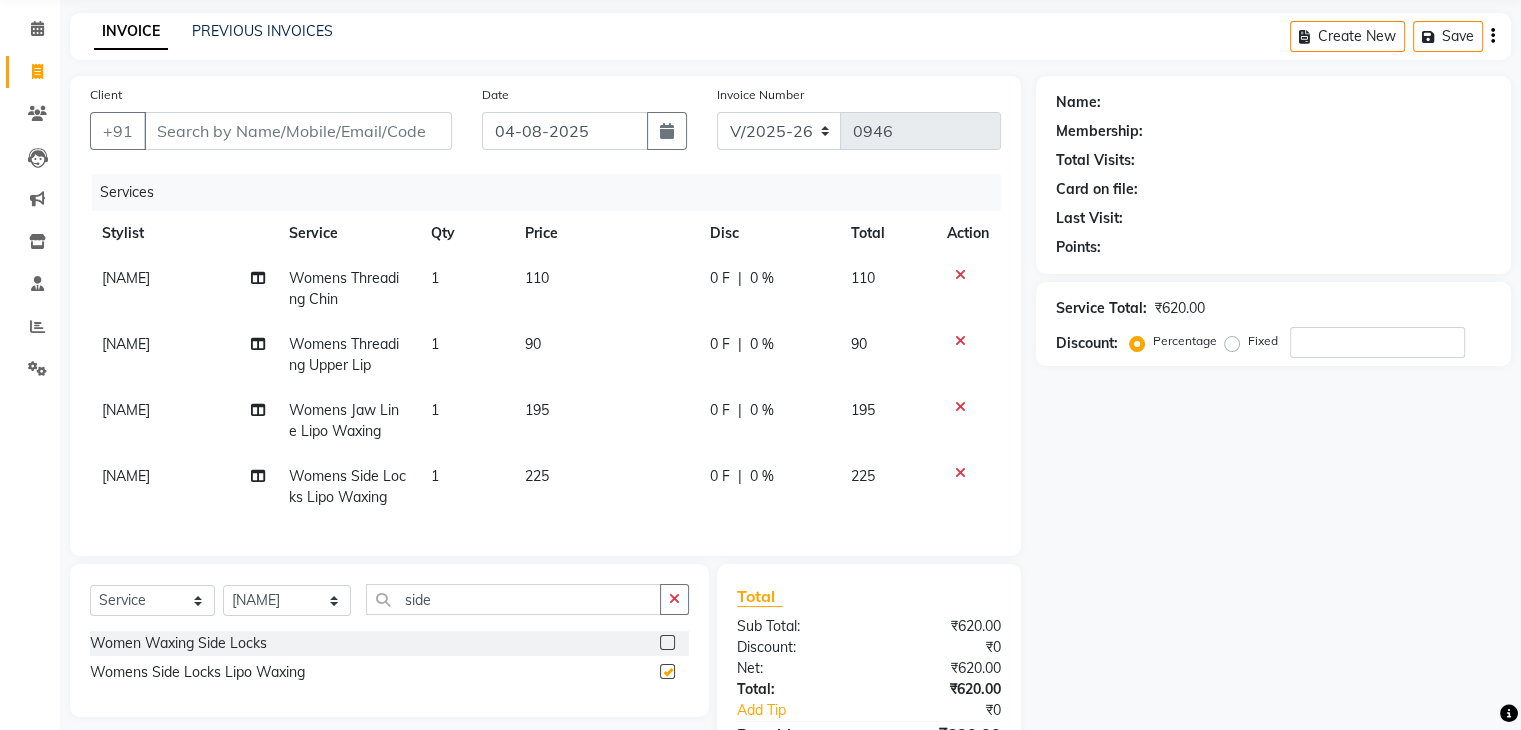 checkbox on "false" 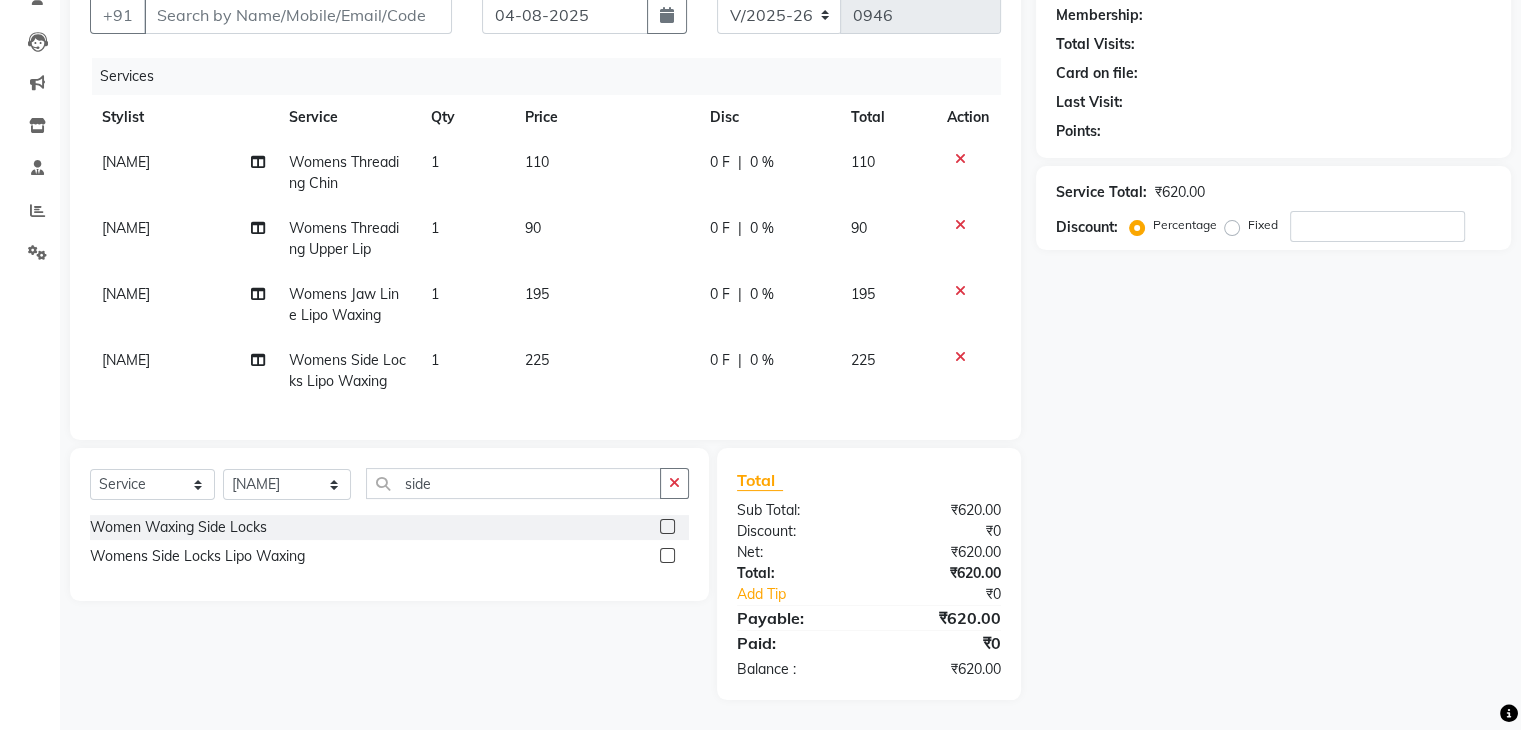 scroll, scrollTop: 206, scrollLeft: 0, axis: vertical 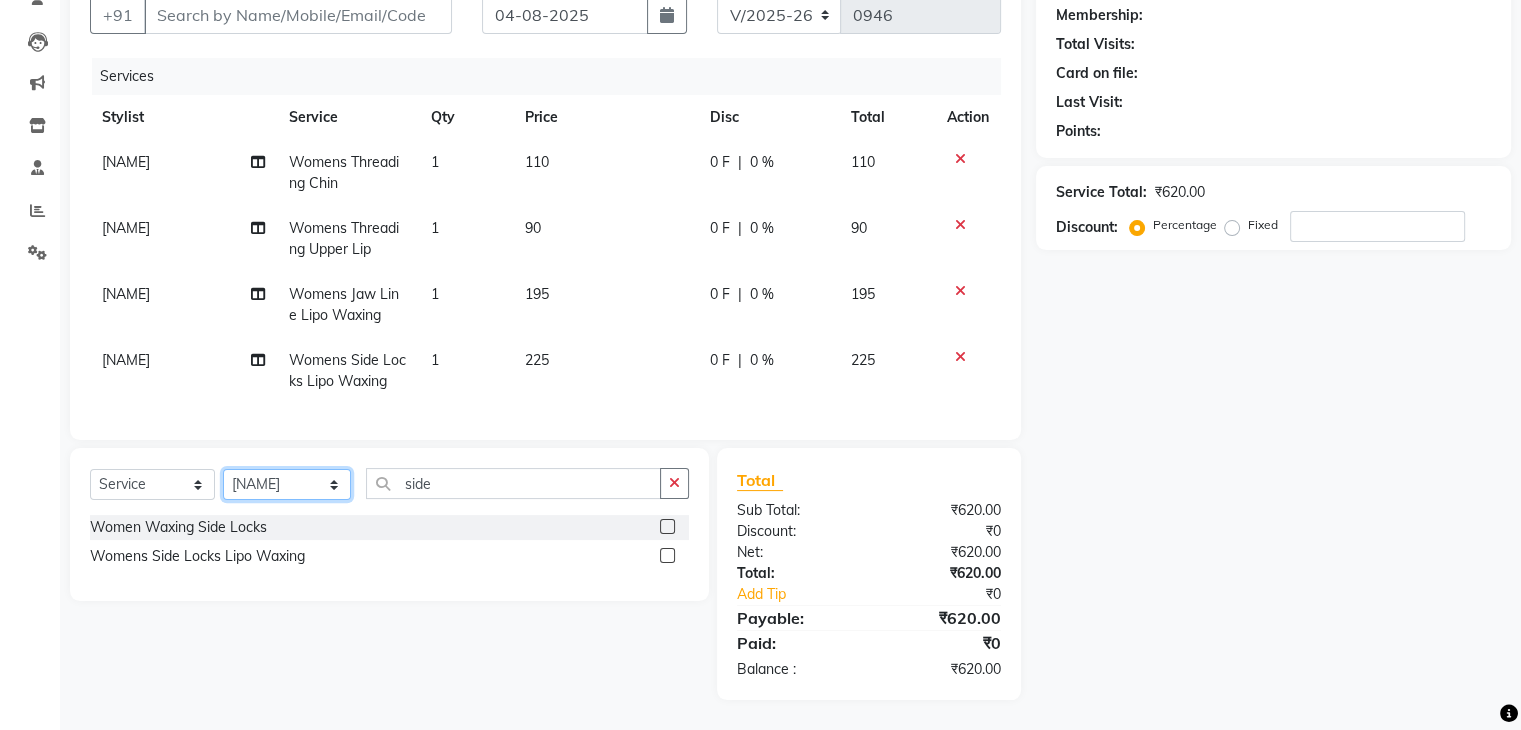 click on "Select Stylist [FIRST] [LAST]( Therapist ) [FIRST] [LAST] [ID] [CITY] [FIRST] [LAST] [FIRST] [LAST] [FIRST] [LAST] [FIRST] [LAST] [FIRST] [LAST] [FIRST] [LAST]" 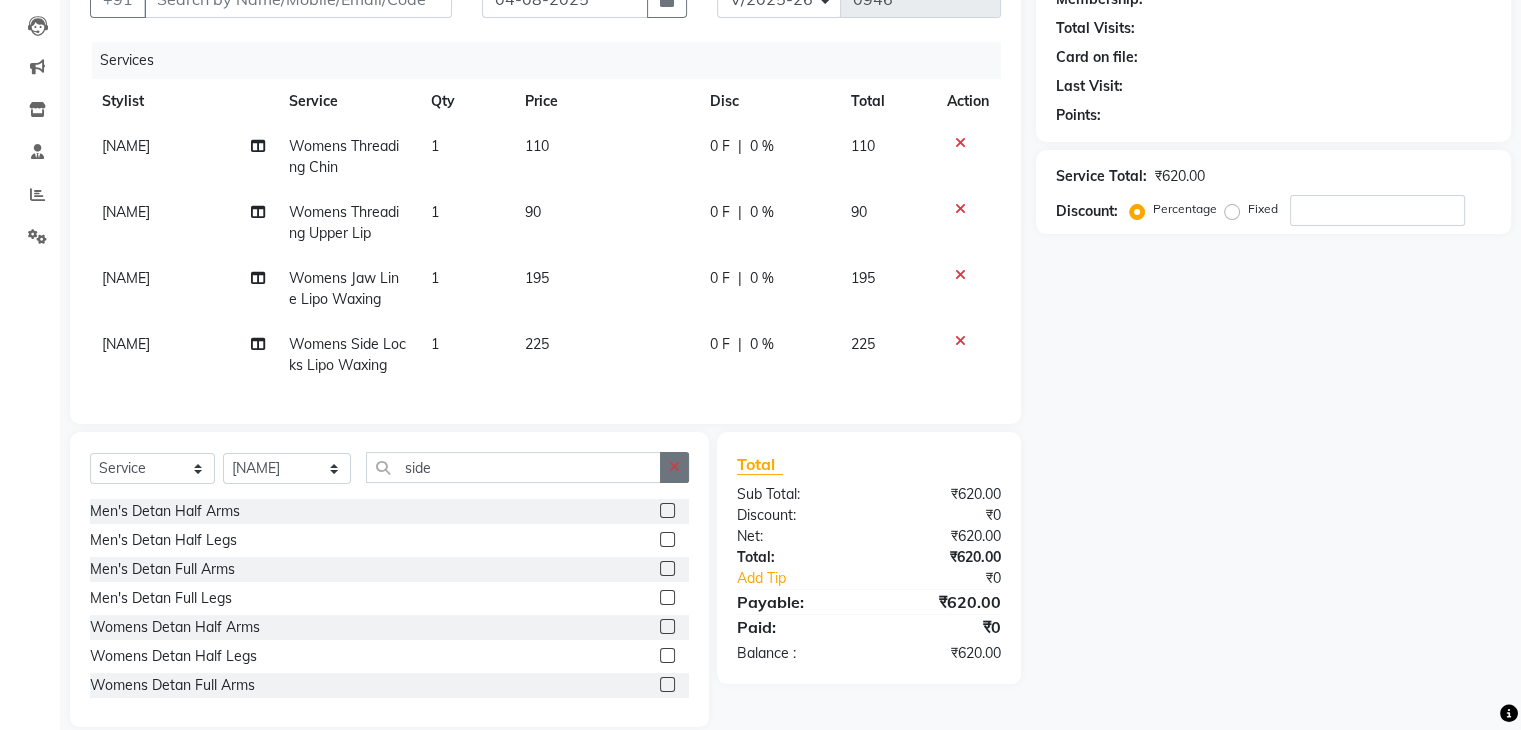 click 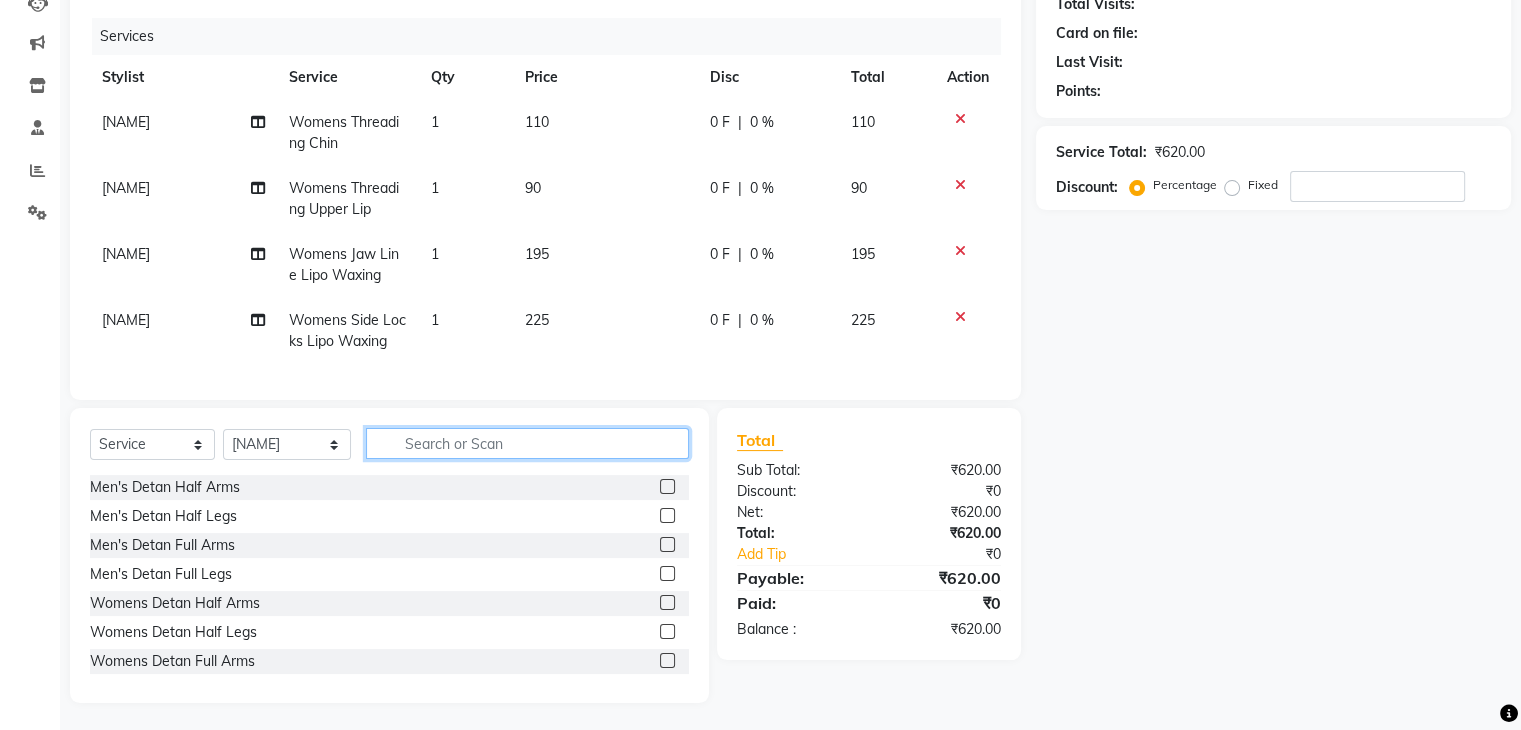 scroll, scrollTop: 249, scrollLeft: 0, axis: vertical 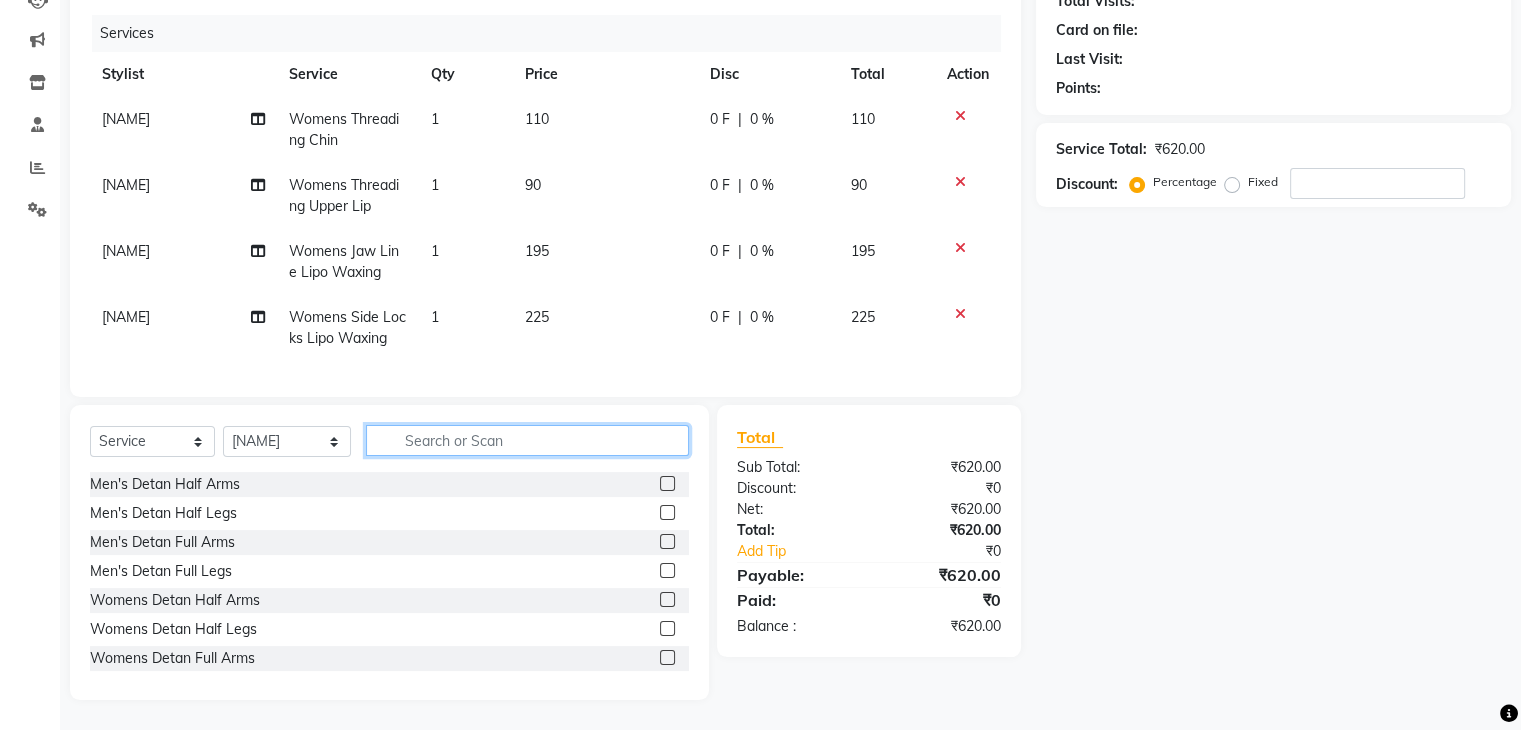 click 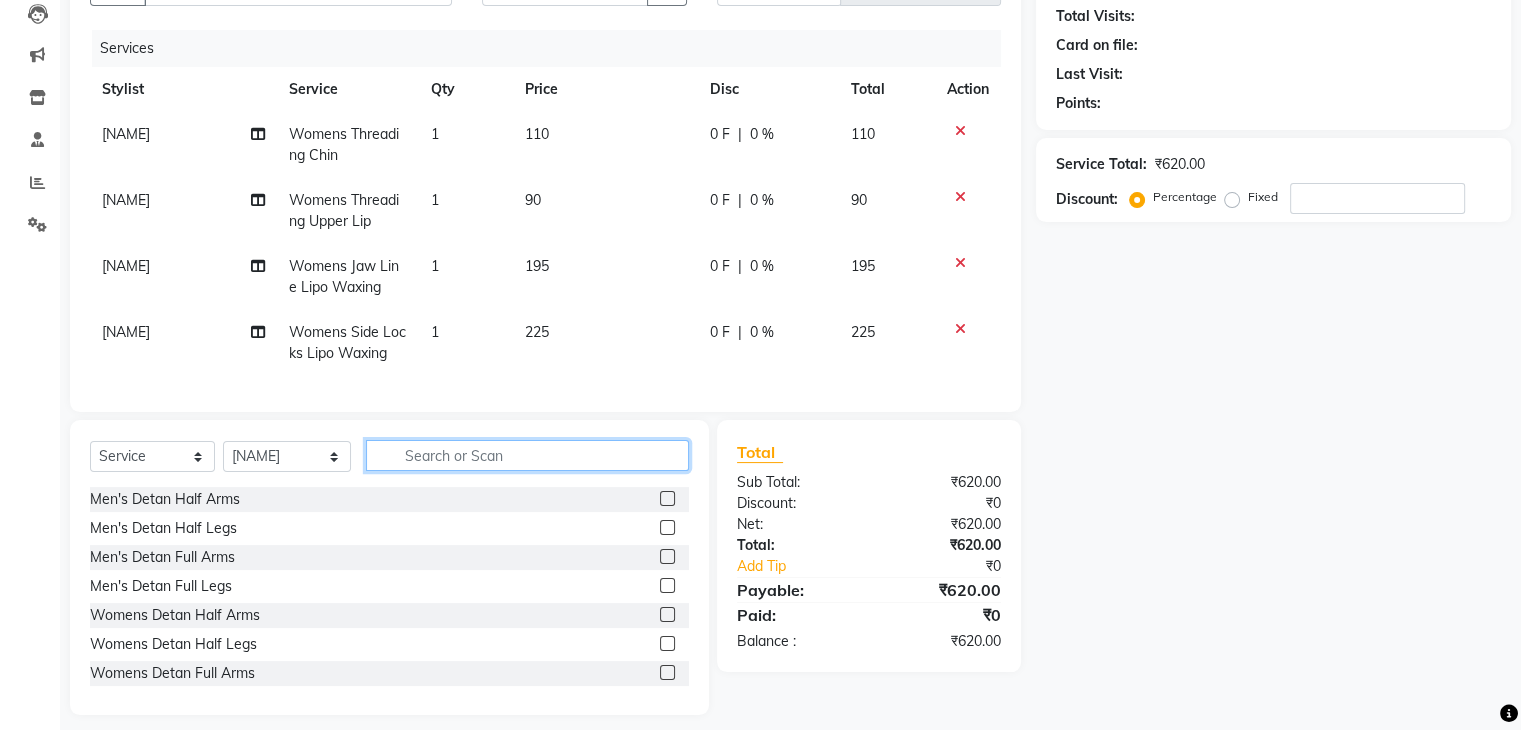 scroll, scrollTop: 249, scrollLeft: 0, axis: vertical 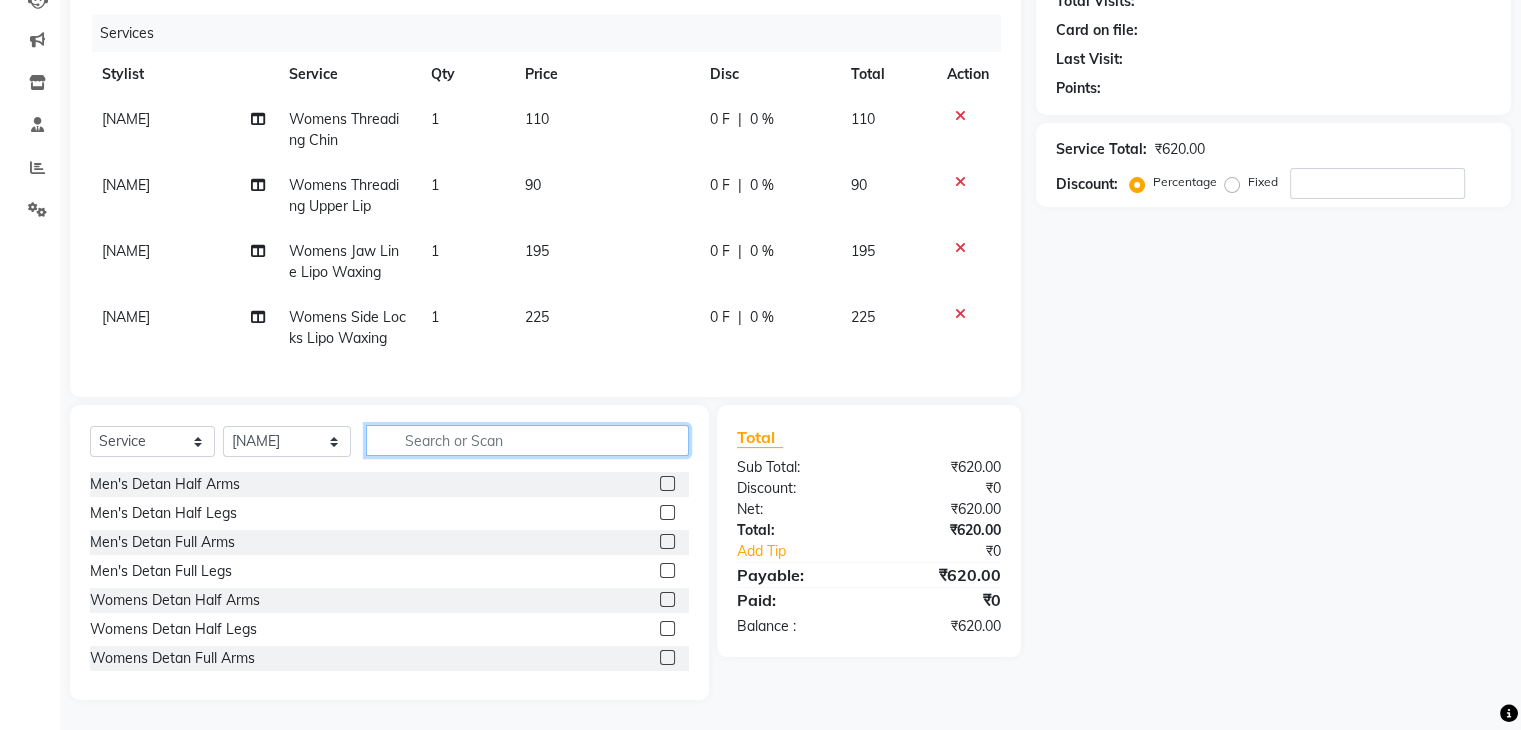 click 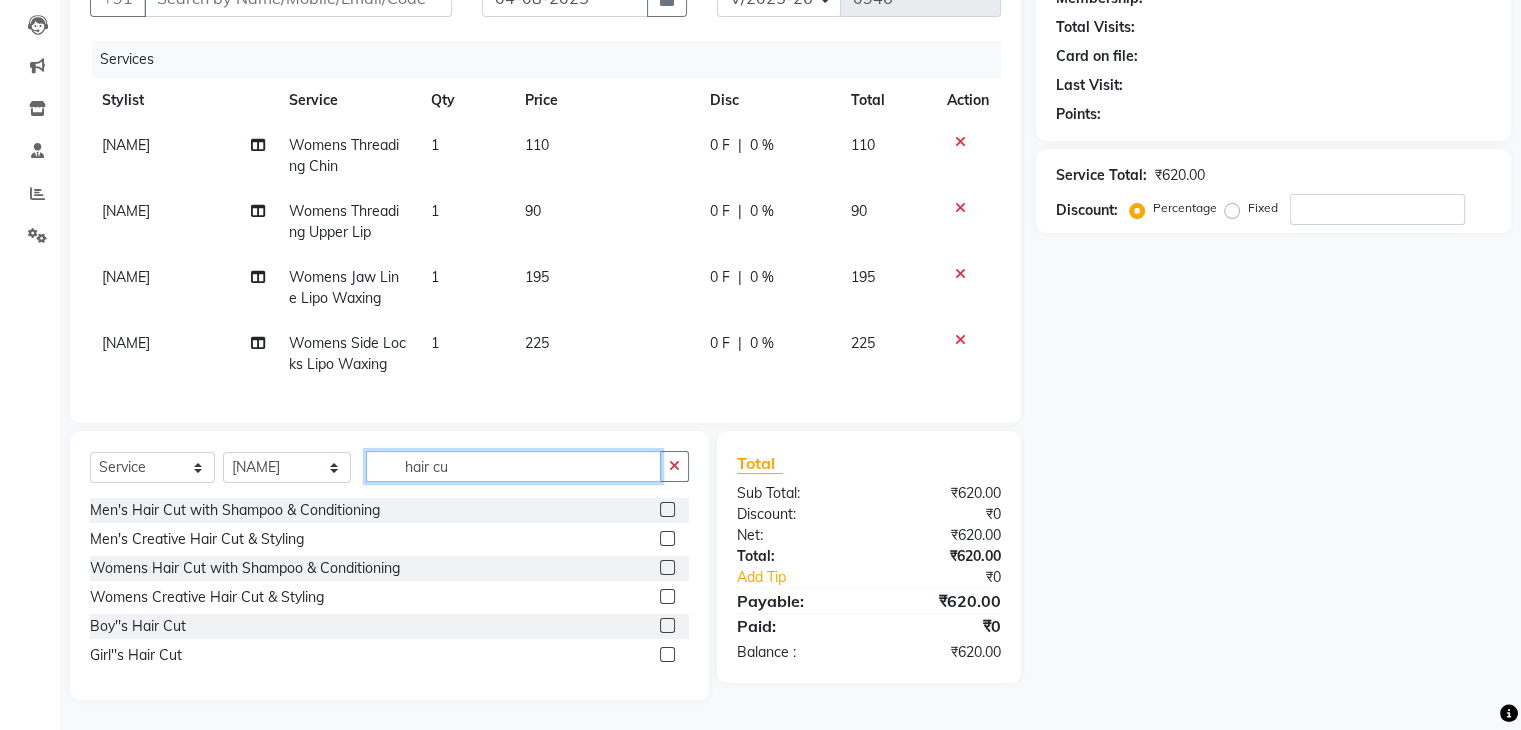 scroll, scrollTop: 223, scrollLeft: 0, axis: vertical 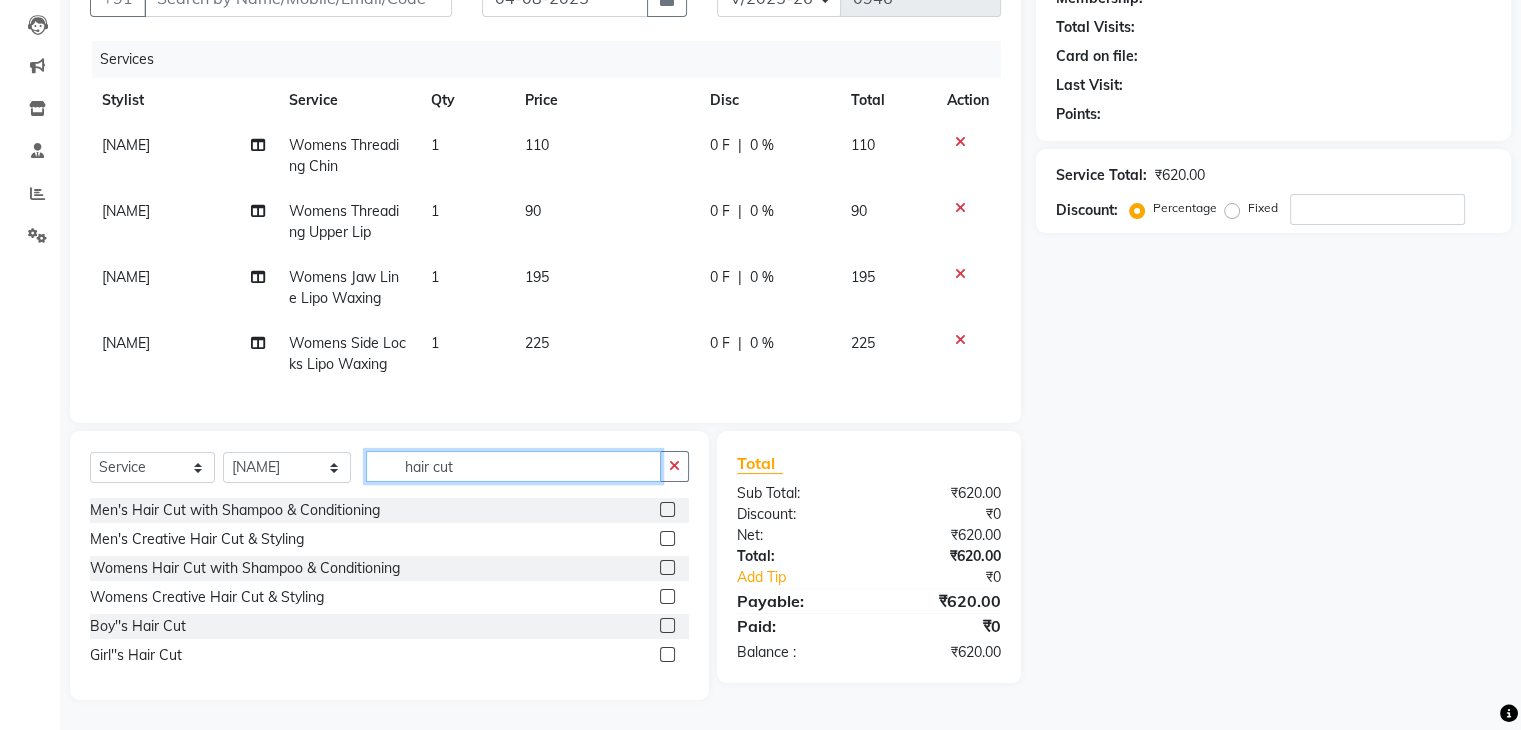 type on "hair cut" 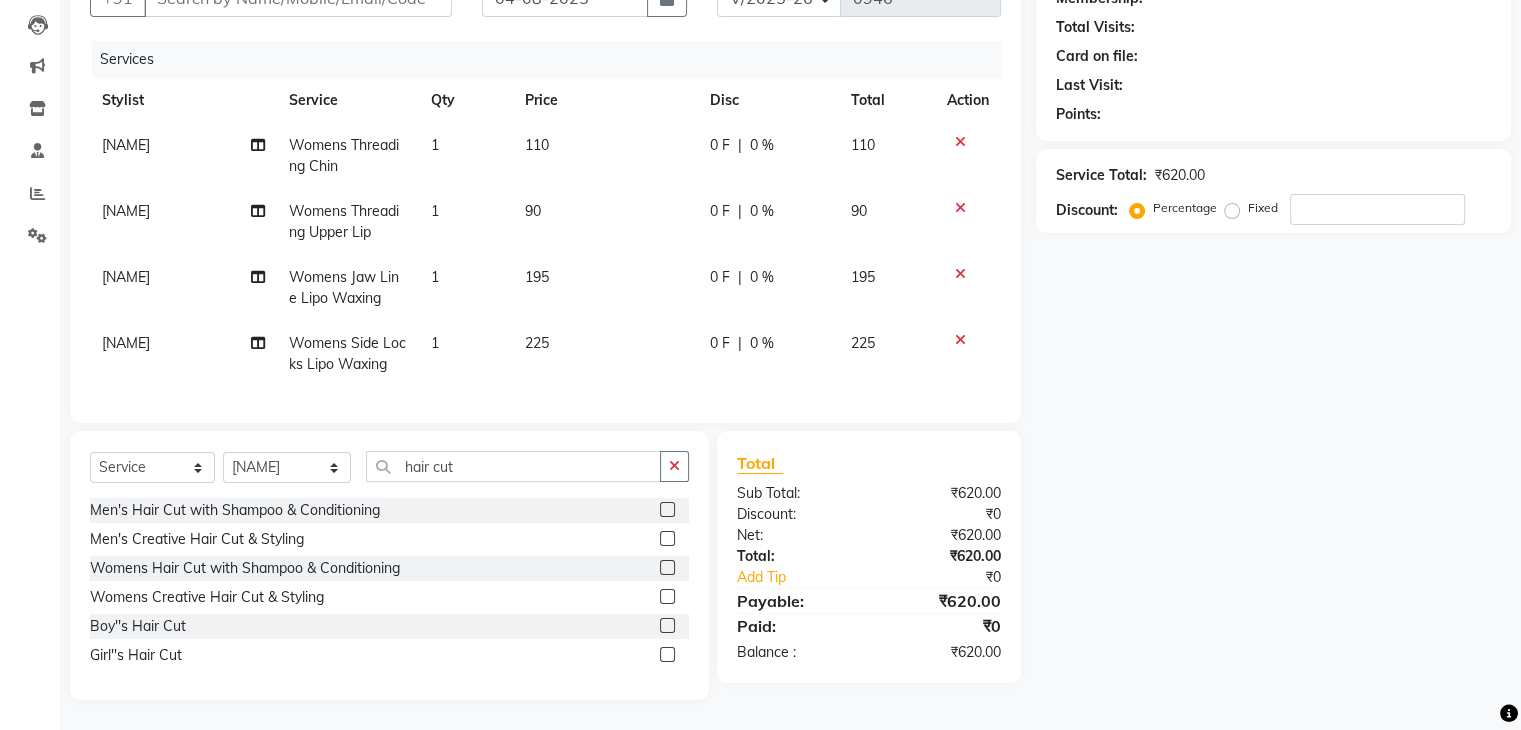 click 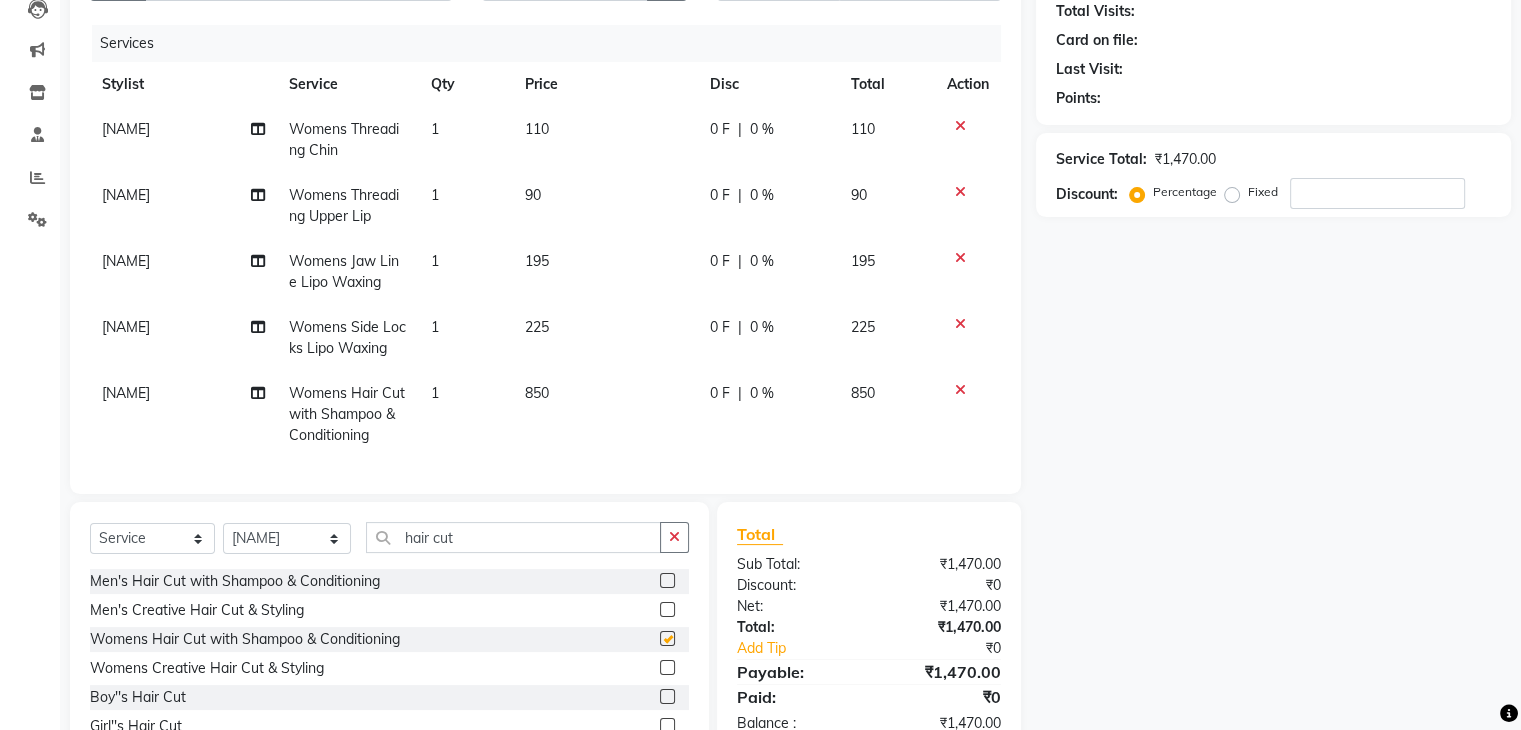 checkbox on "false" 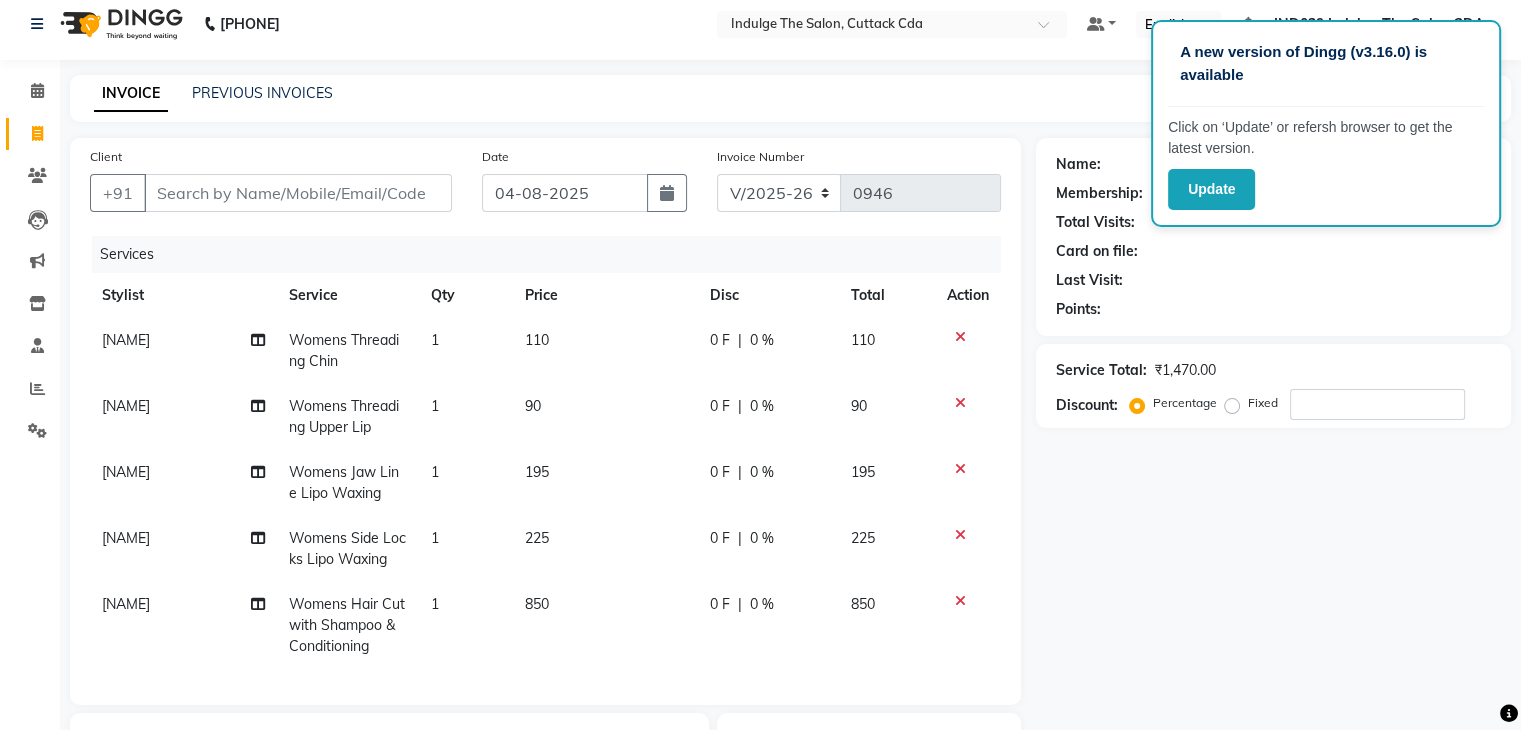 scroll, scrollTop: 10, scrollLeft: 0, axis: vertical 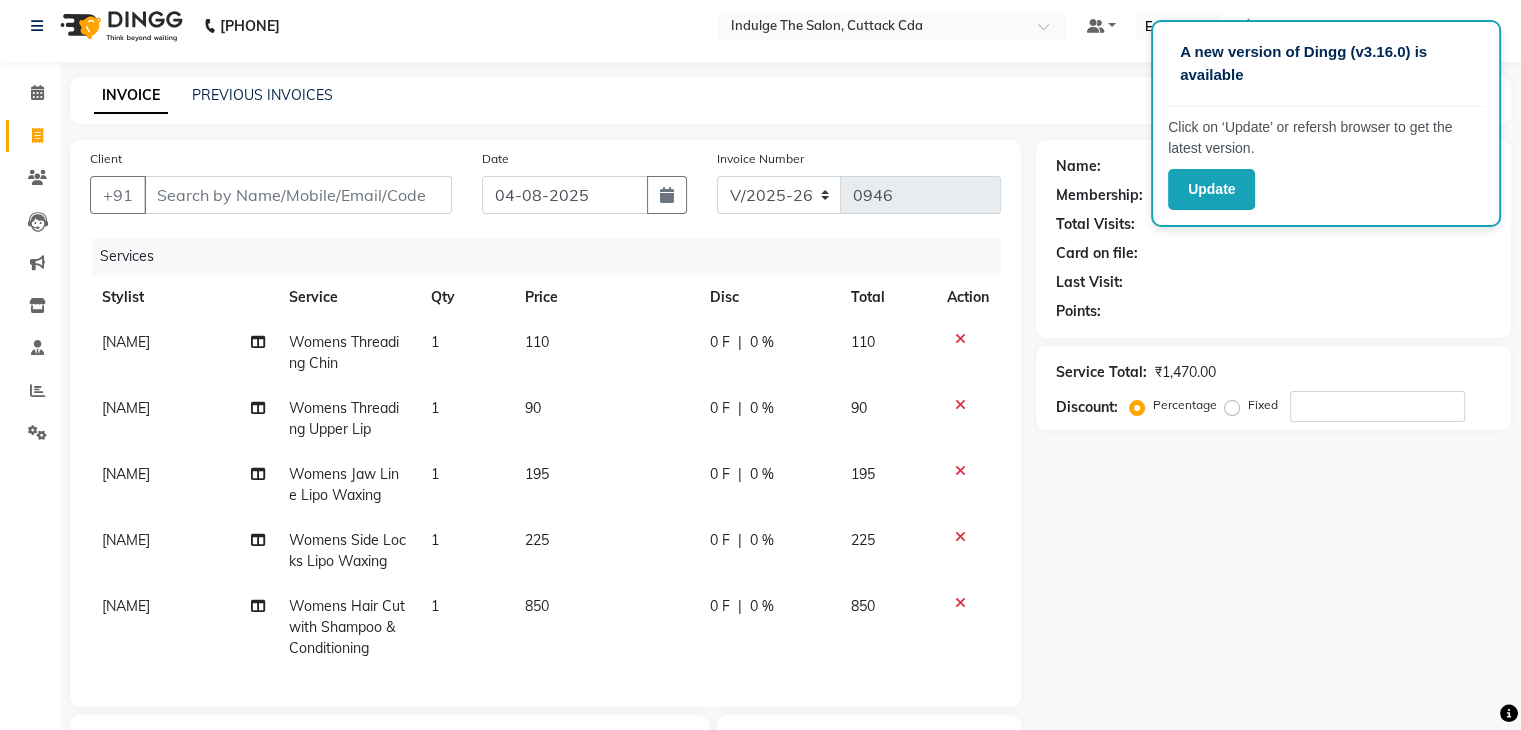 click on "Update" 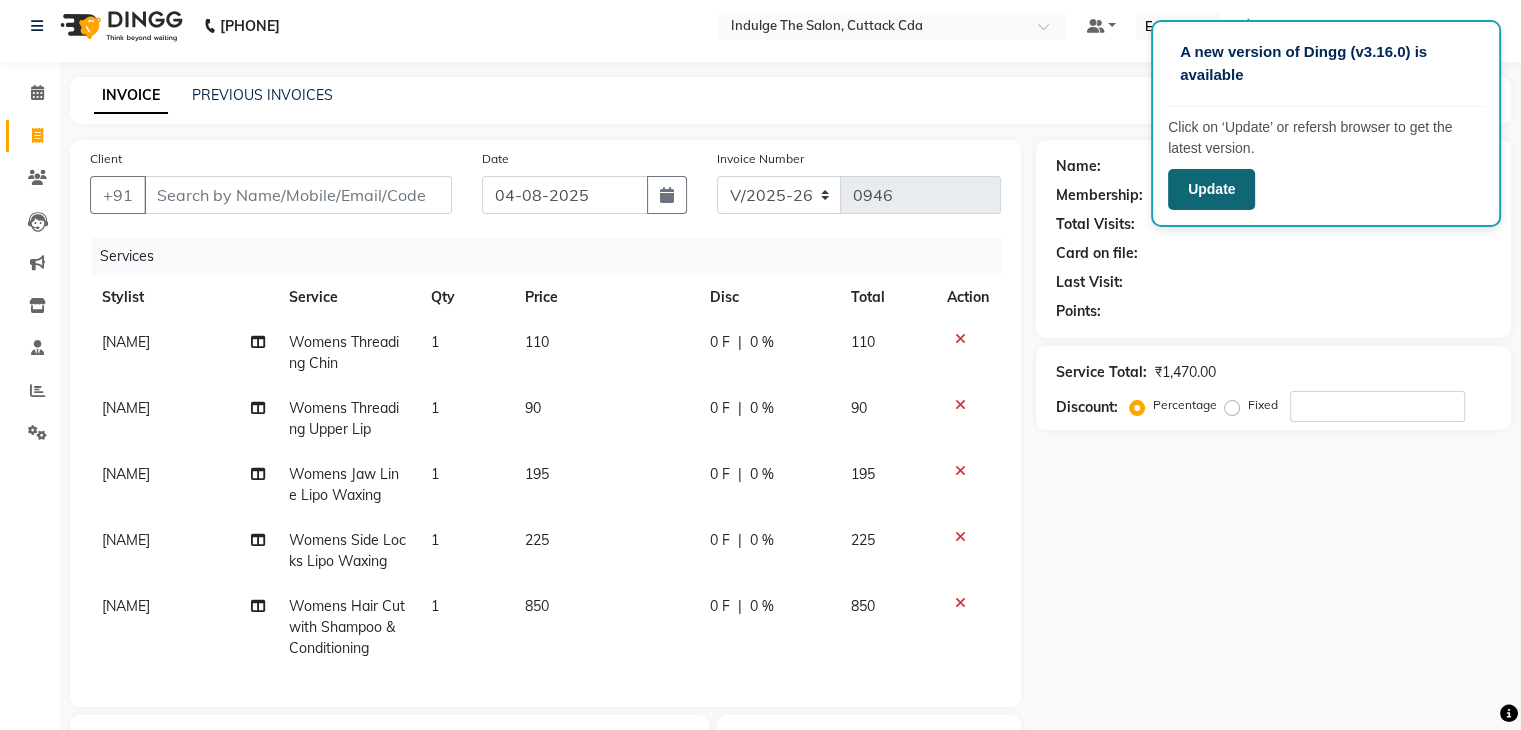 click on "Update" 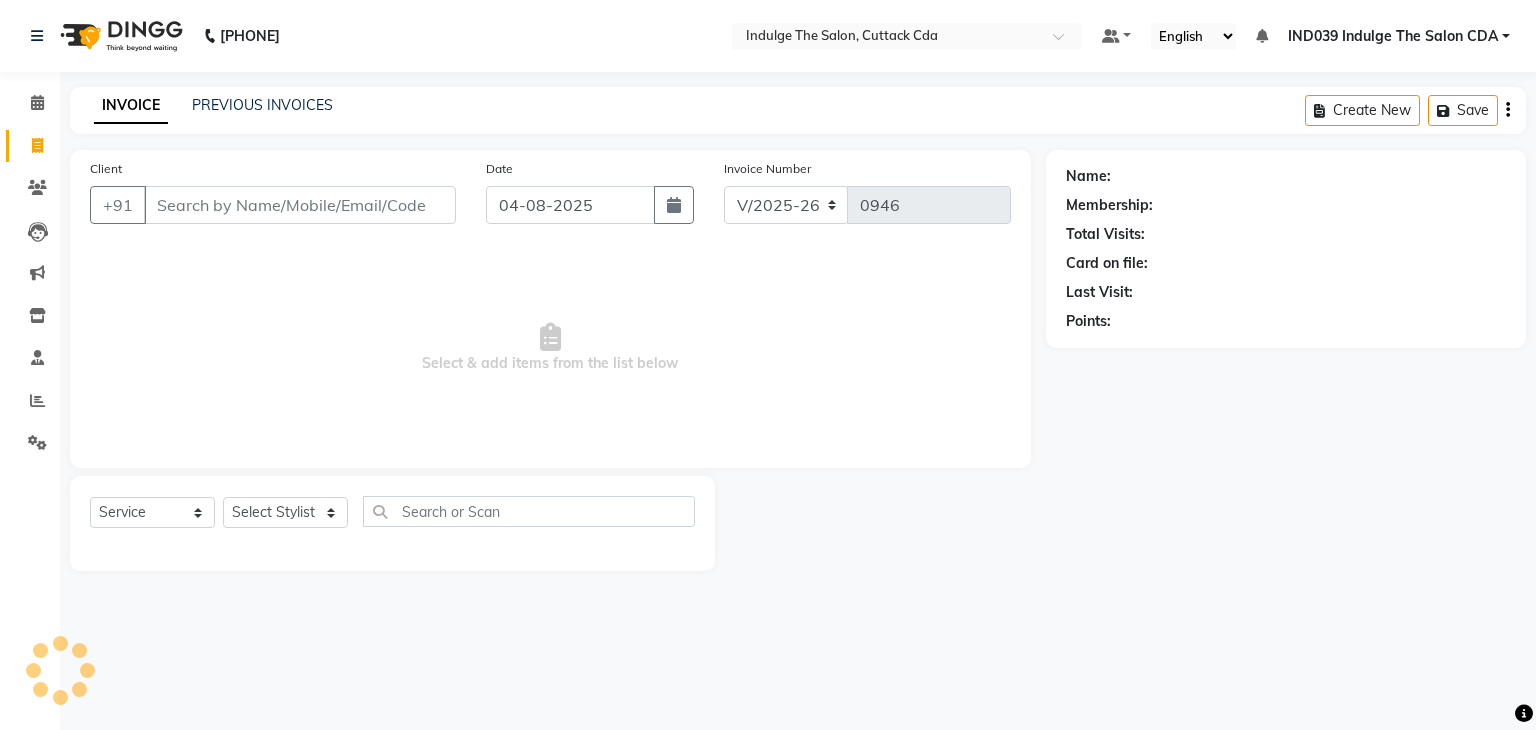 select on "7297" 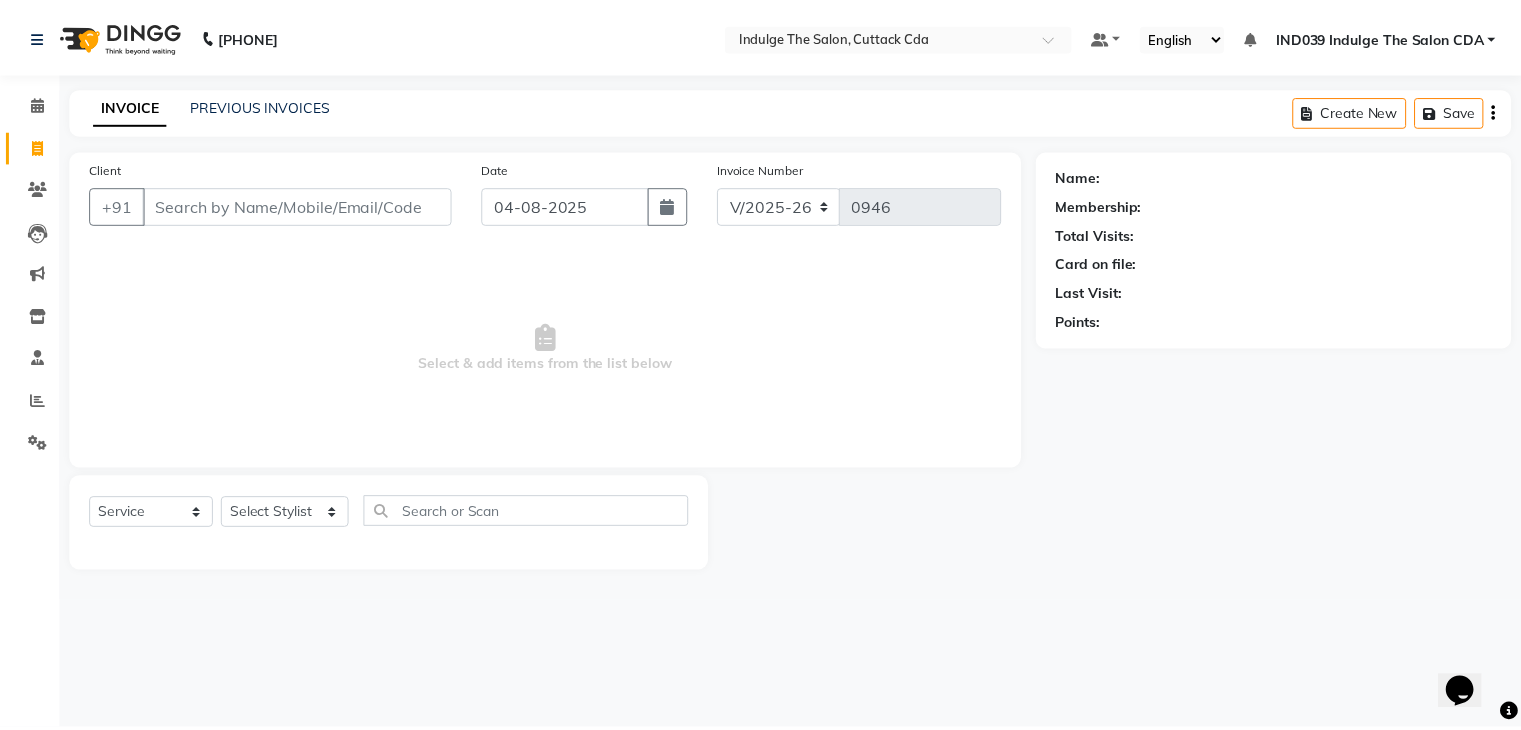 scroll, scrollTop: 0, scrollLeft: 0, axis: both 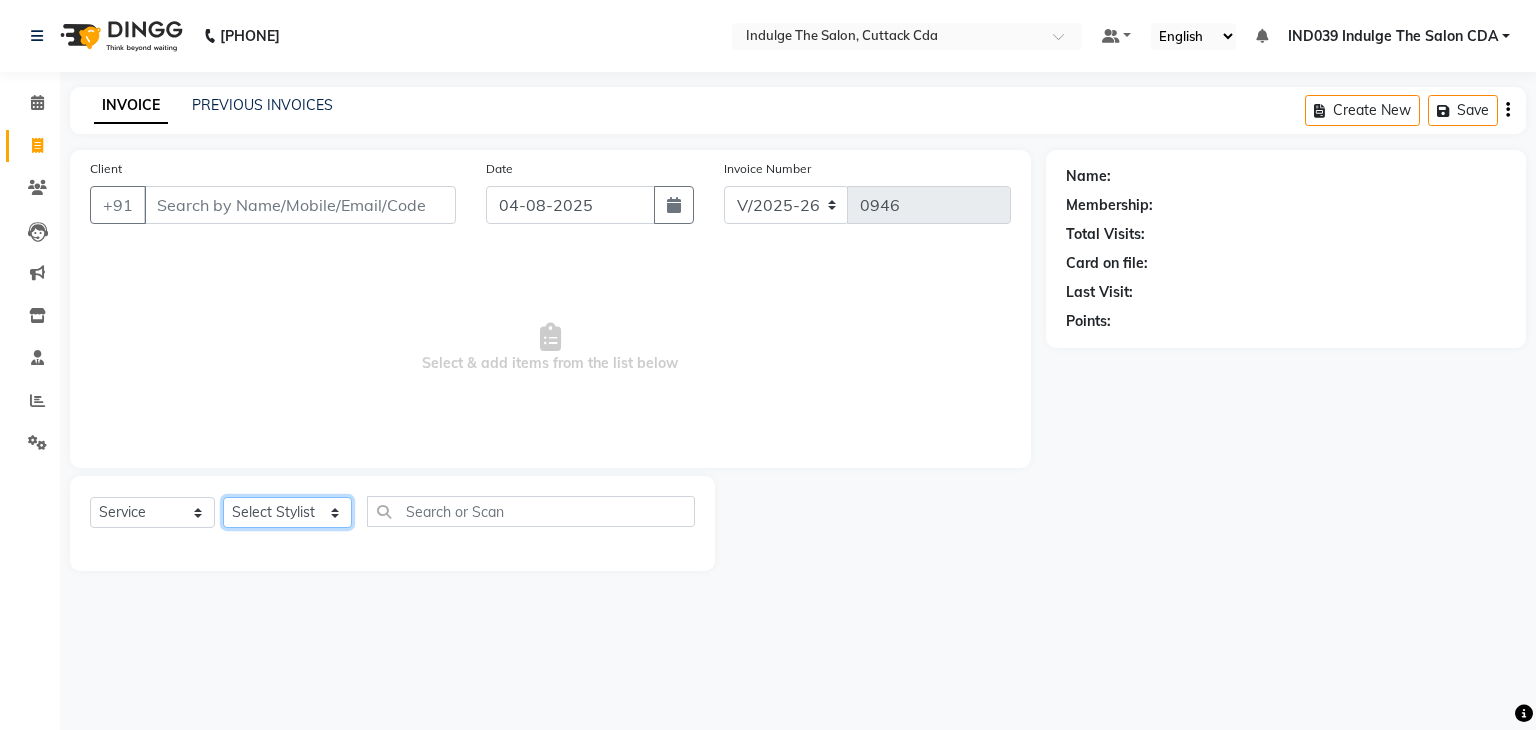 click on "Select Stylist [FIRST] [LAST]( Therapist ) [FIRST] [LAST] [ID] [CITY] [FIRST] [LAST] [FIRST] [LAST] [FIRST] [LAST] [FIRST] [LAST] [FIRST] [LAST] [FIRST] [LAST]" 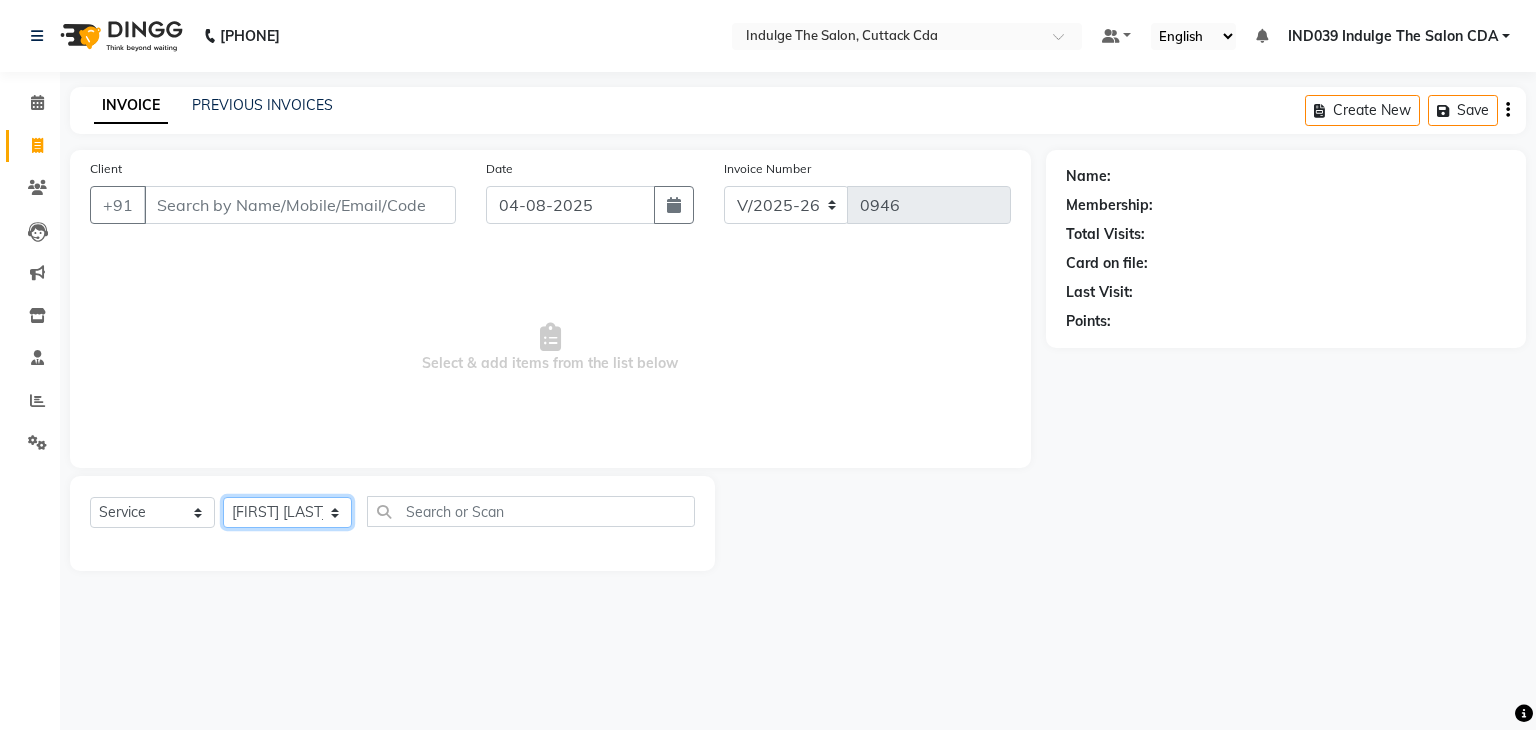 click on "Select Stylist [FIRST] [LAST]( Therapist ) [FIRST] [LAST] [ID] [CITY] [FIRST] [LAST] [FIRST] [LAST] [FIRST] [LAST] [FIRST] [LAST] [FIRST] [LAST] [FIRST] [LAST]" 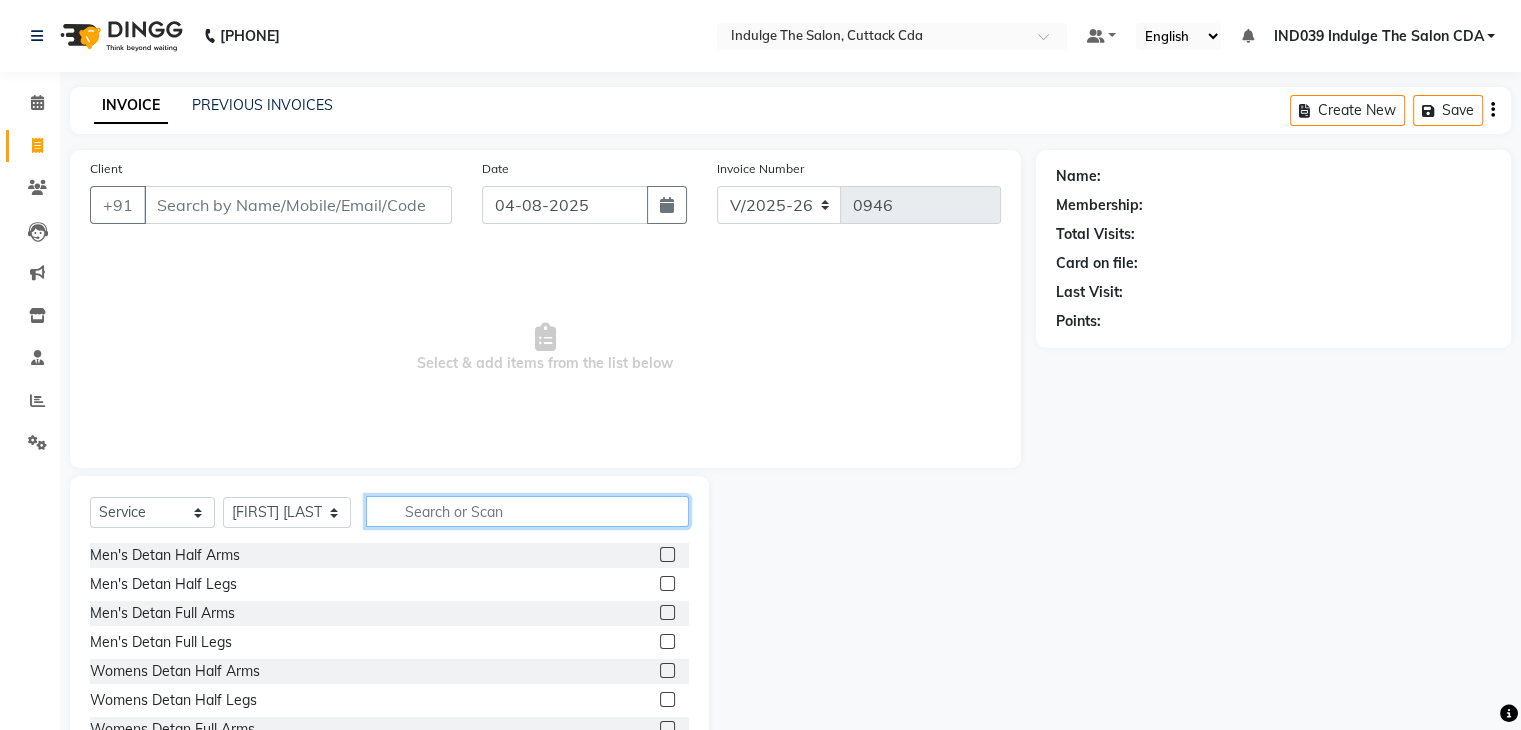 click 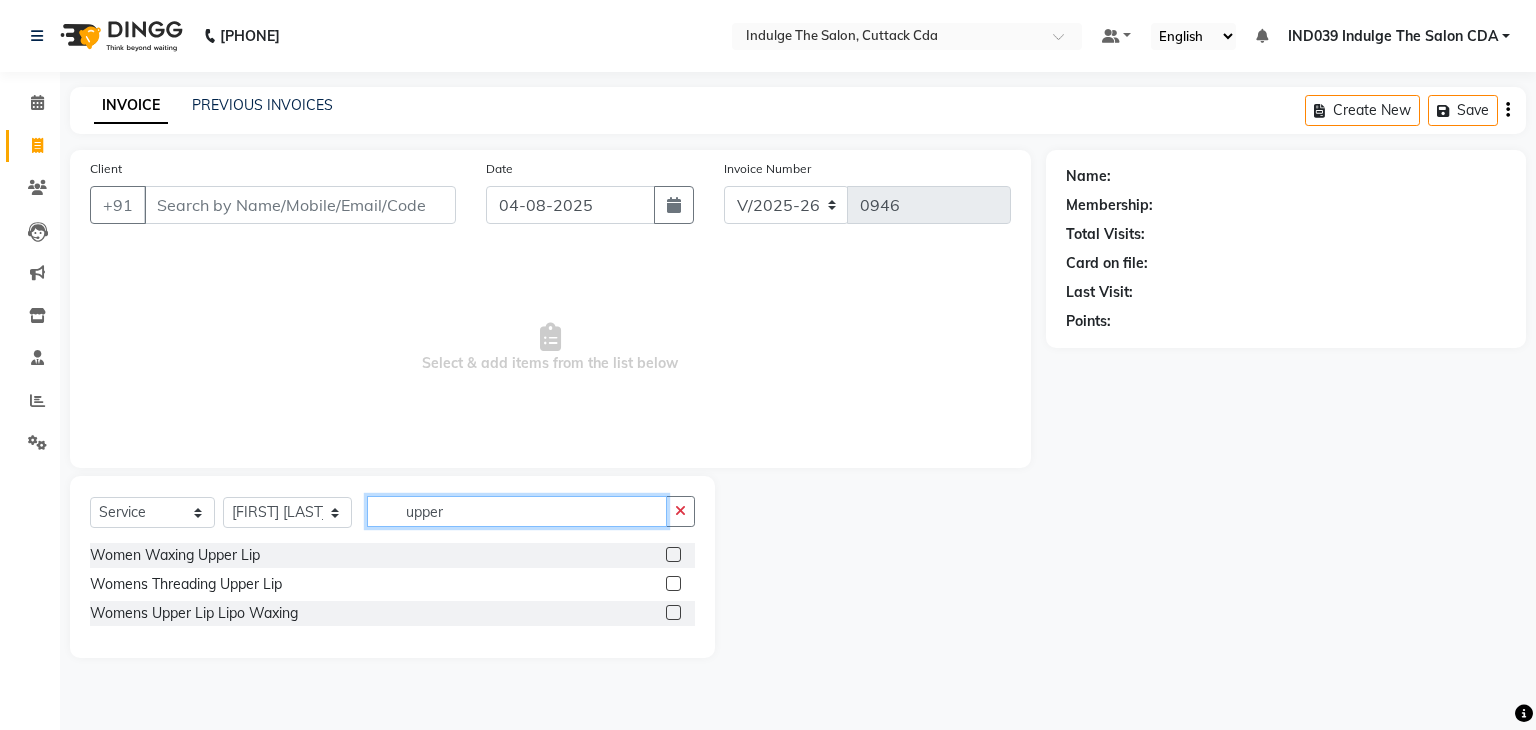 type on "upper" 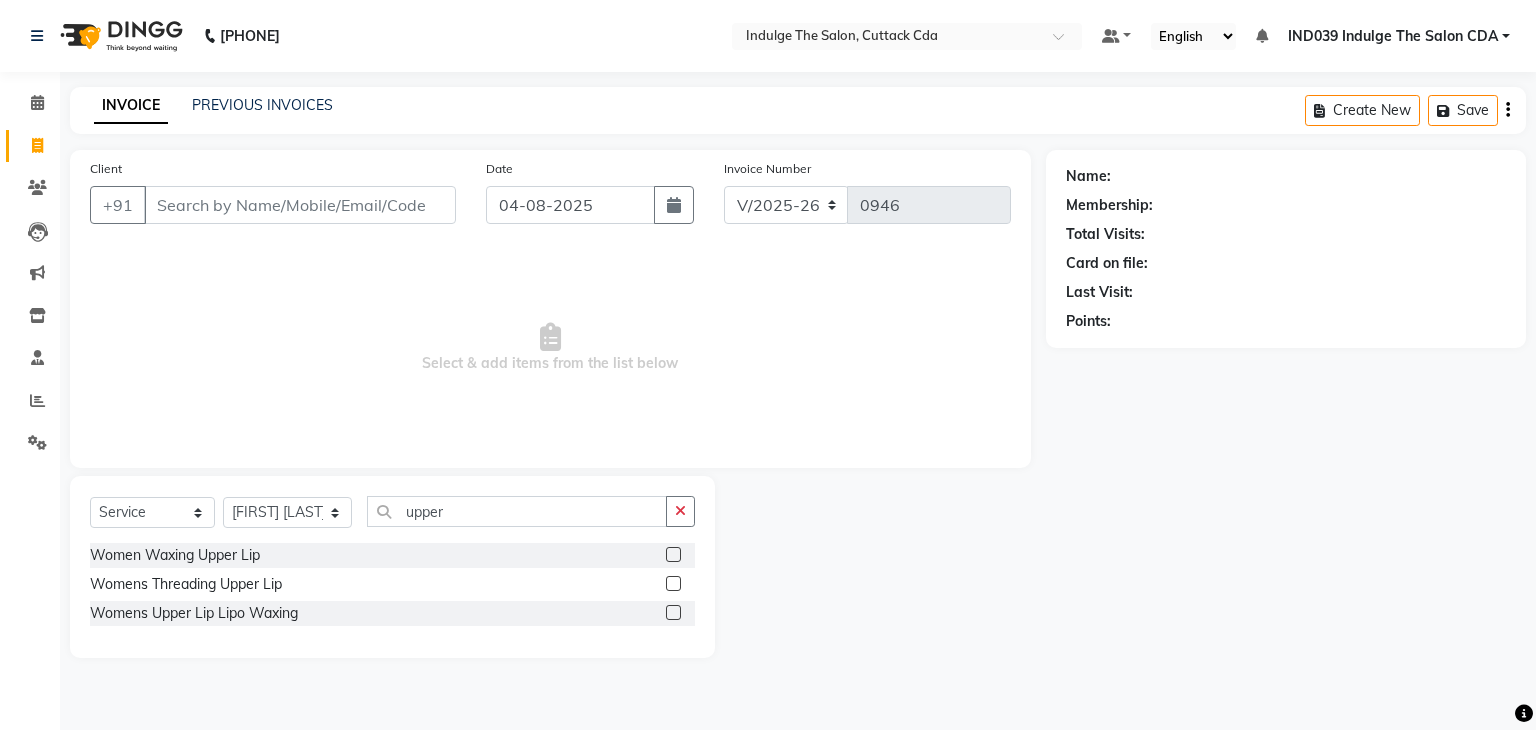 click 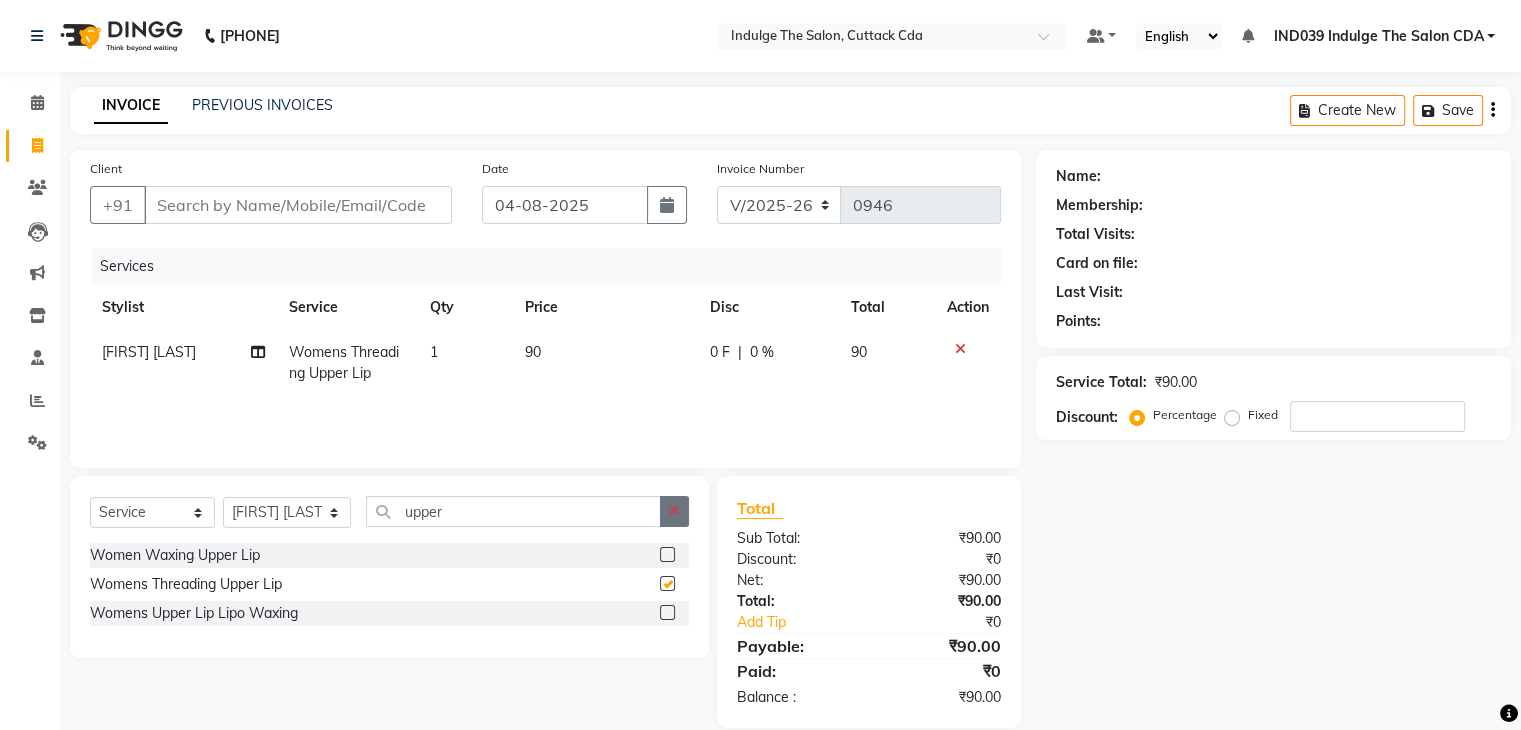 checkbox on "false" 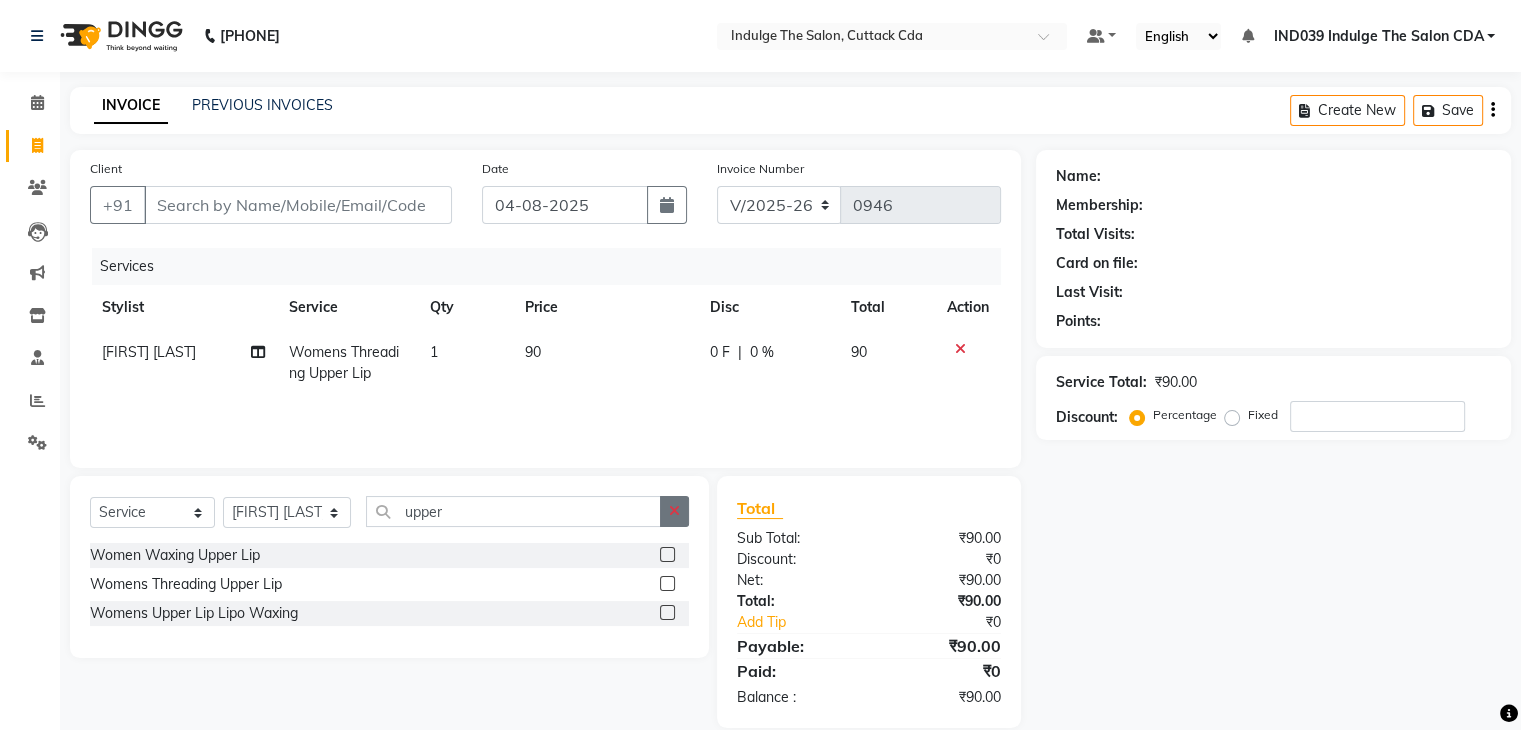 click 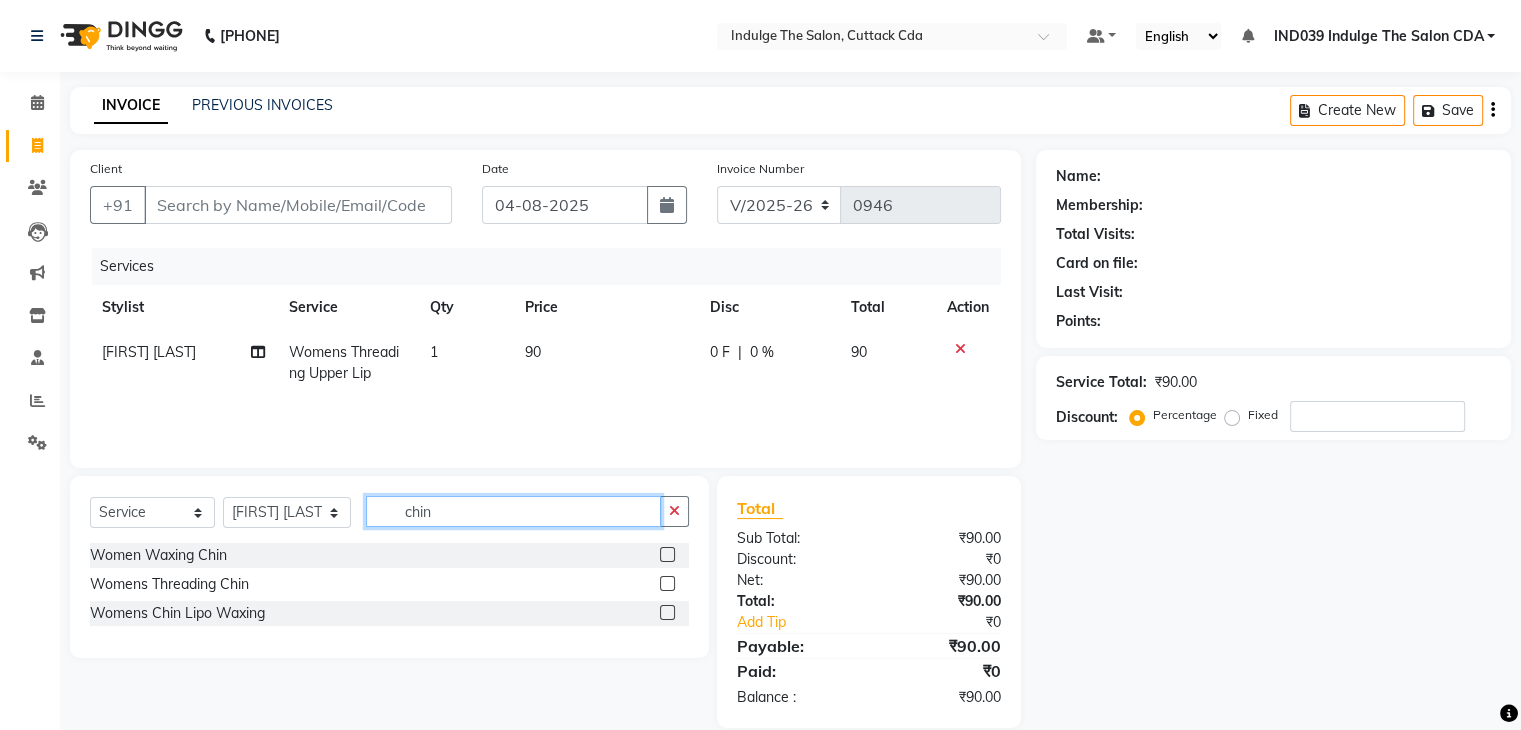 type on "chin" 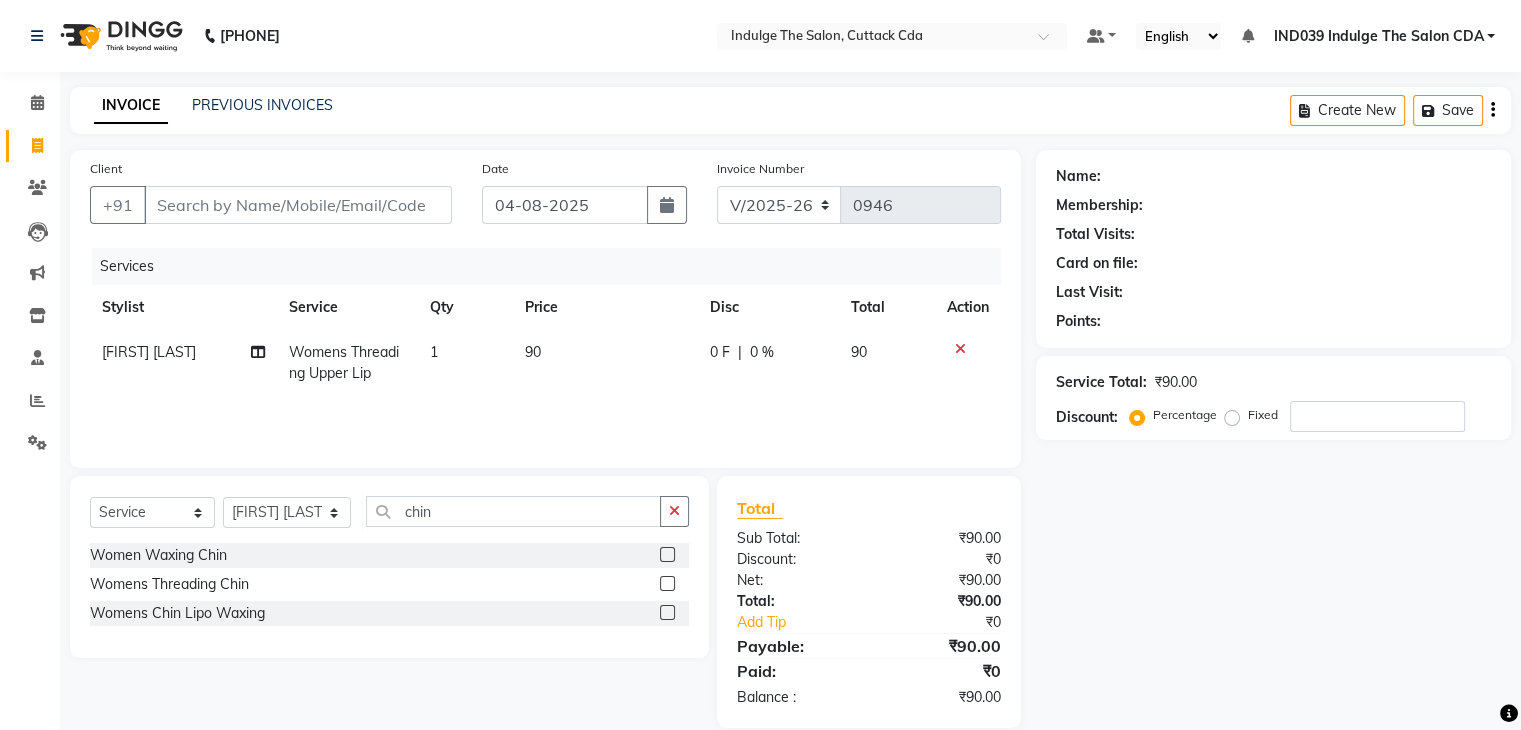 click 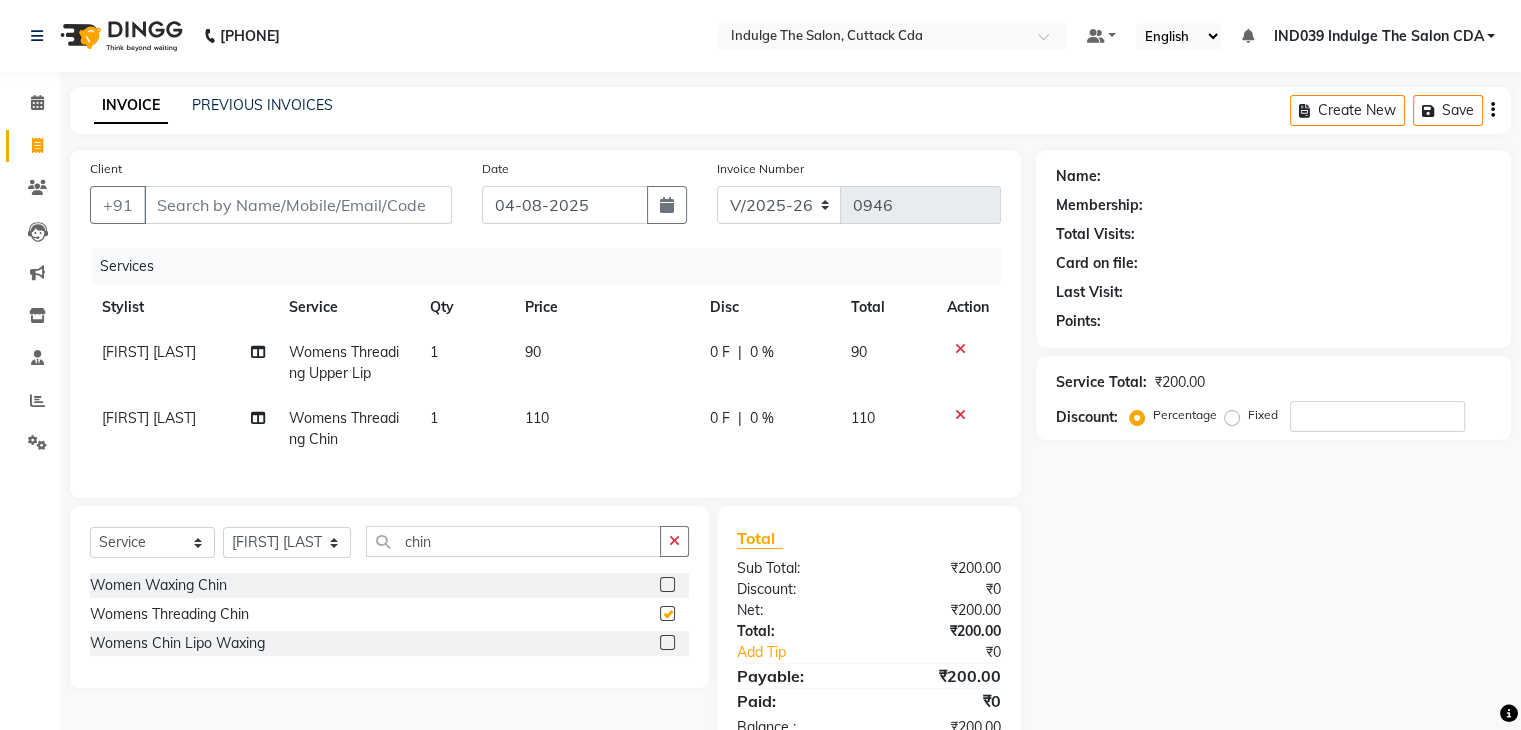 checkbox on "false" 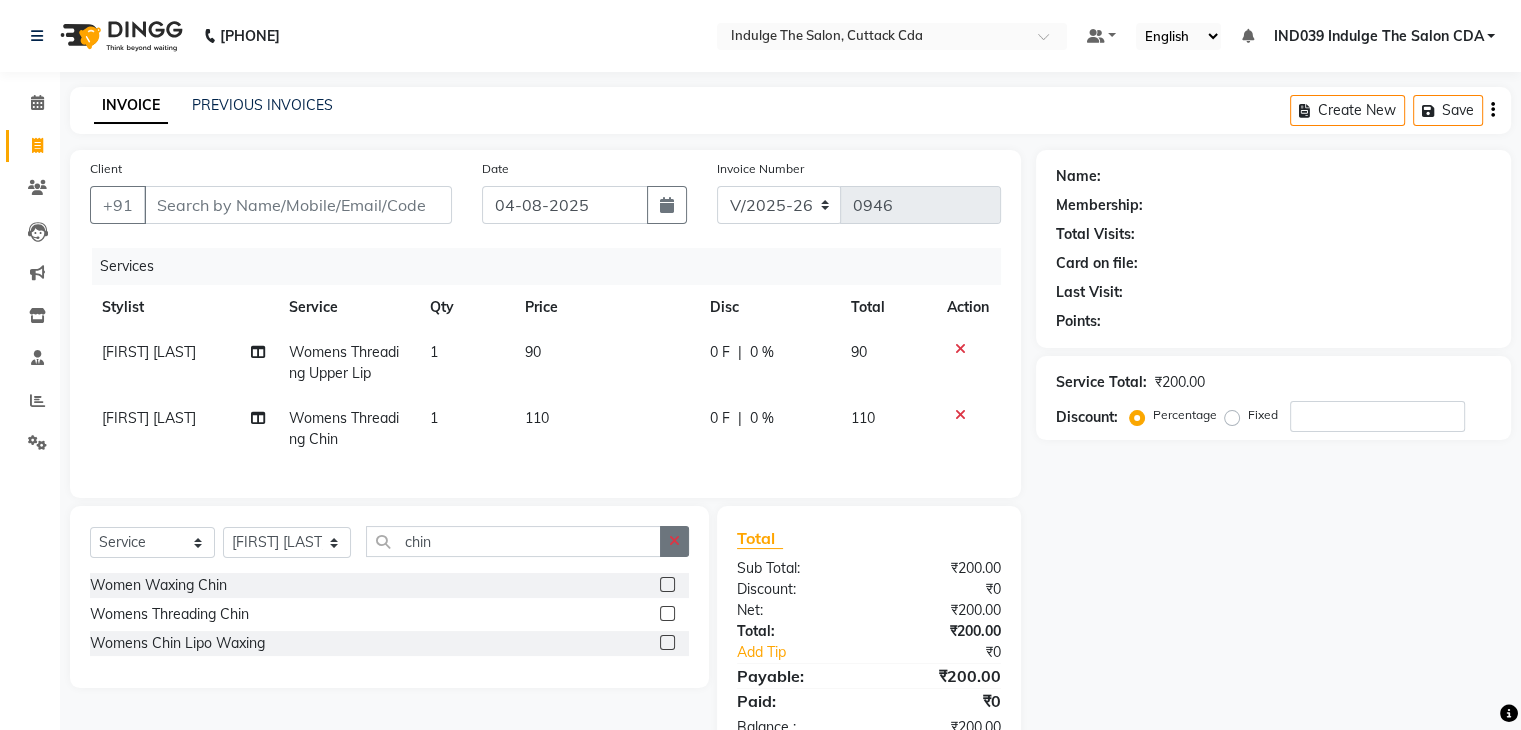 click 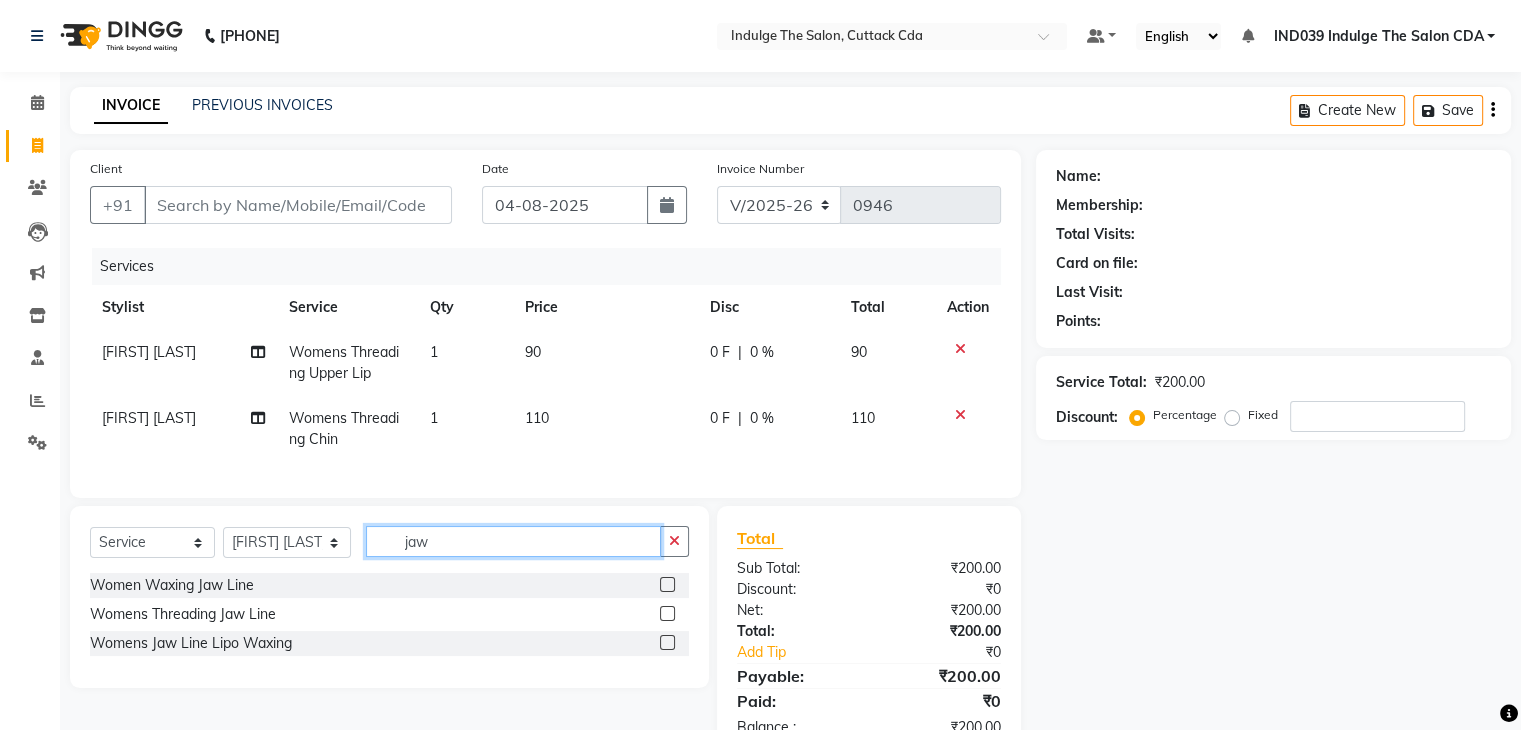 type on "jaw" 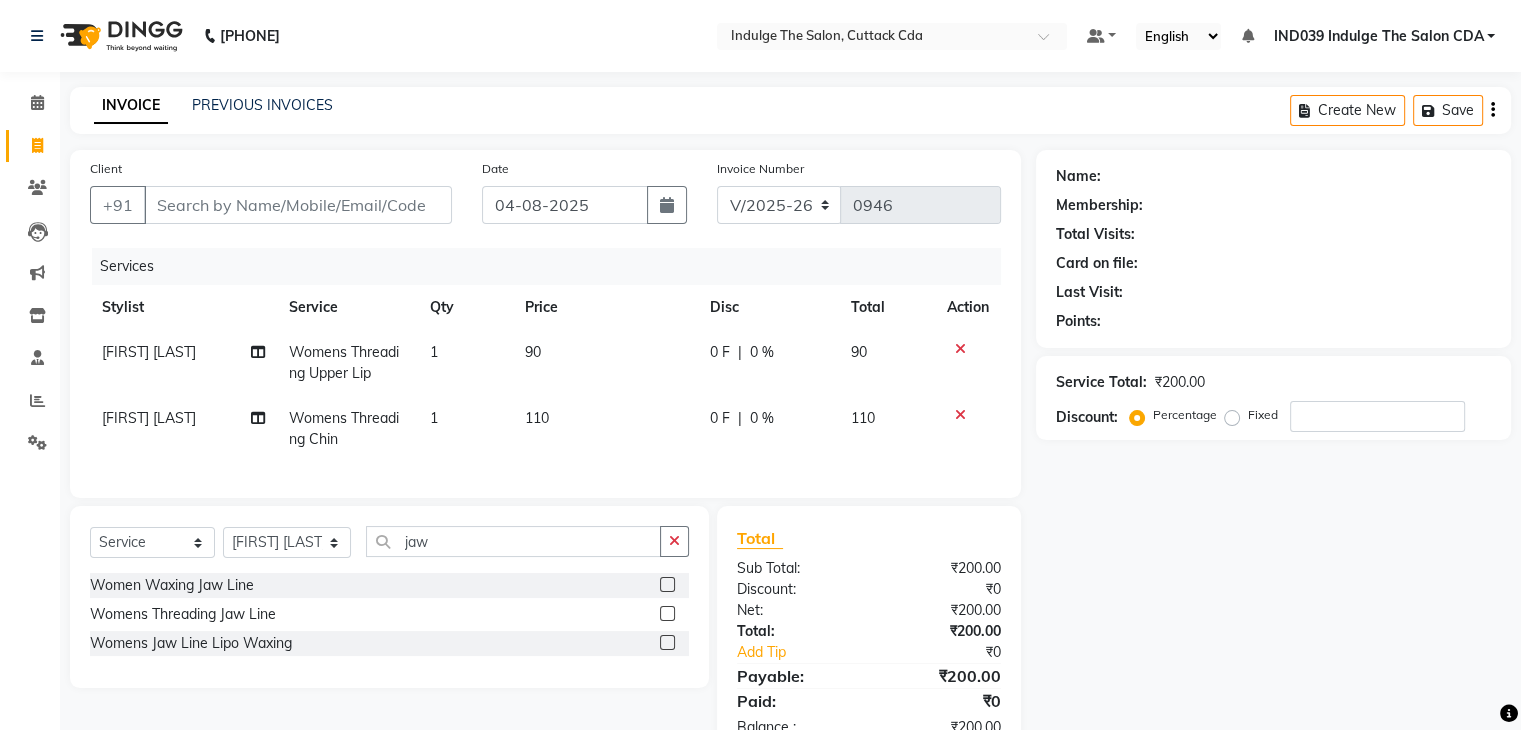 click 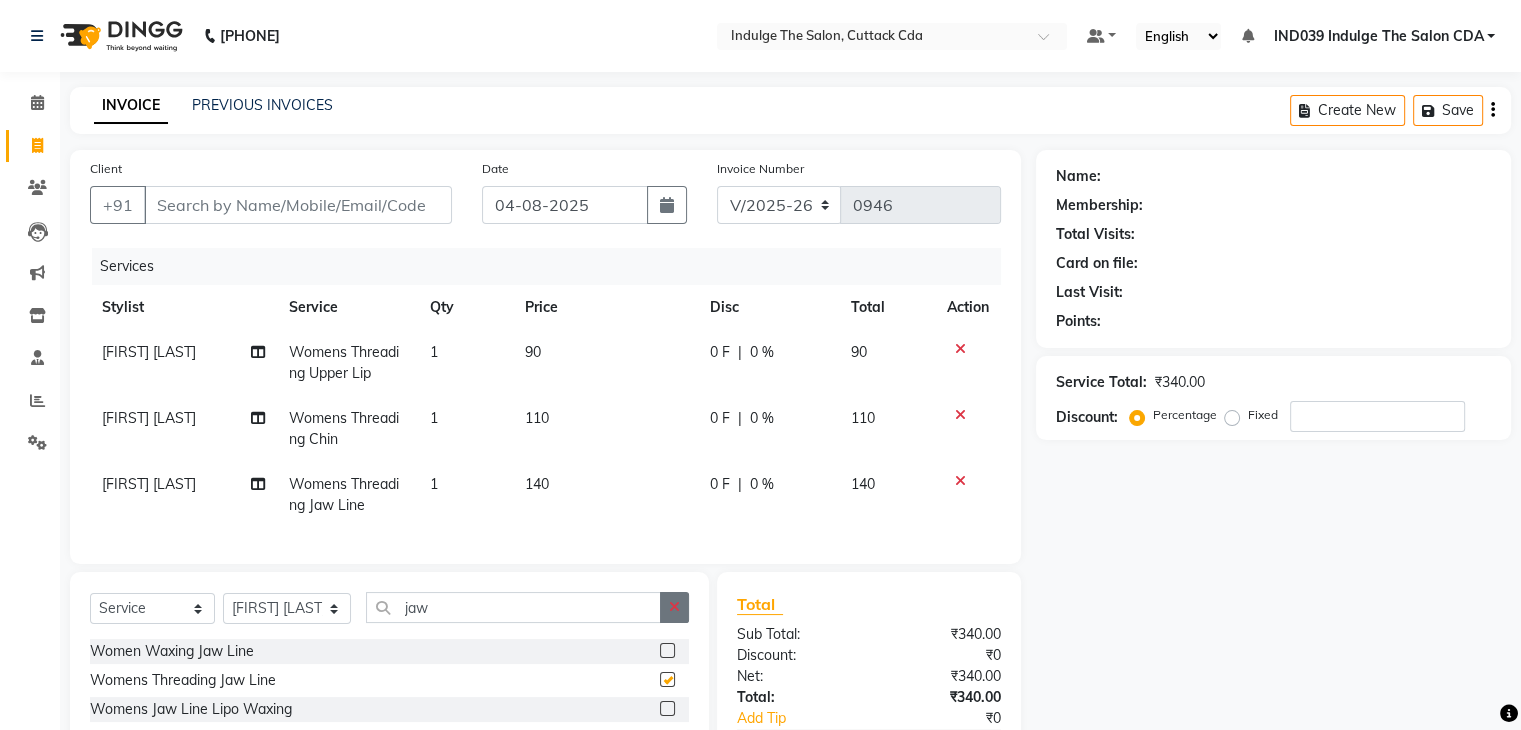 checkbox on "false" 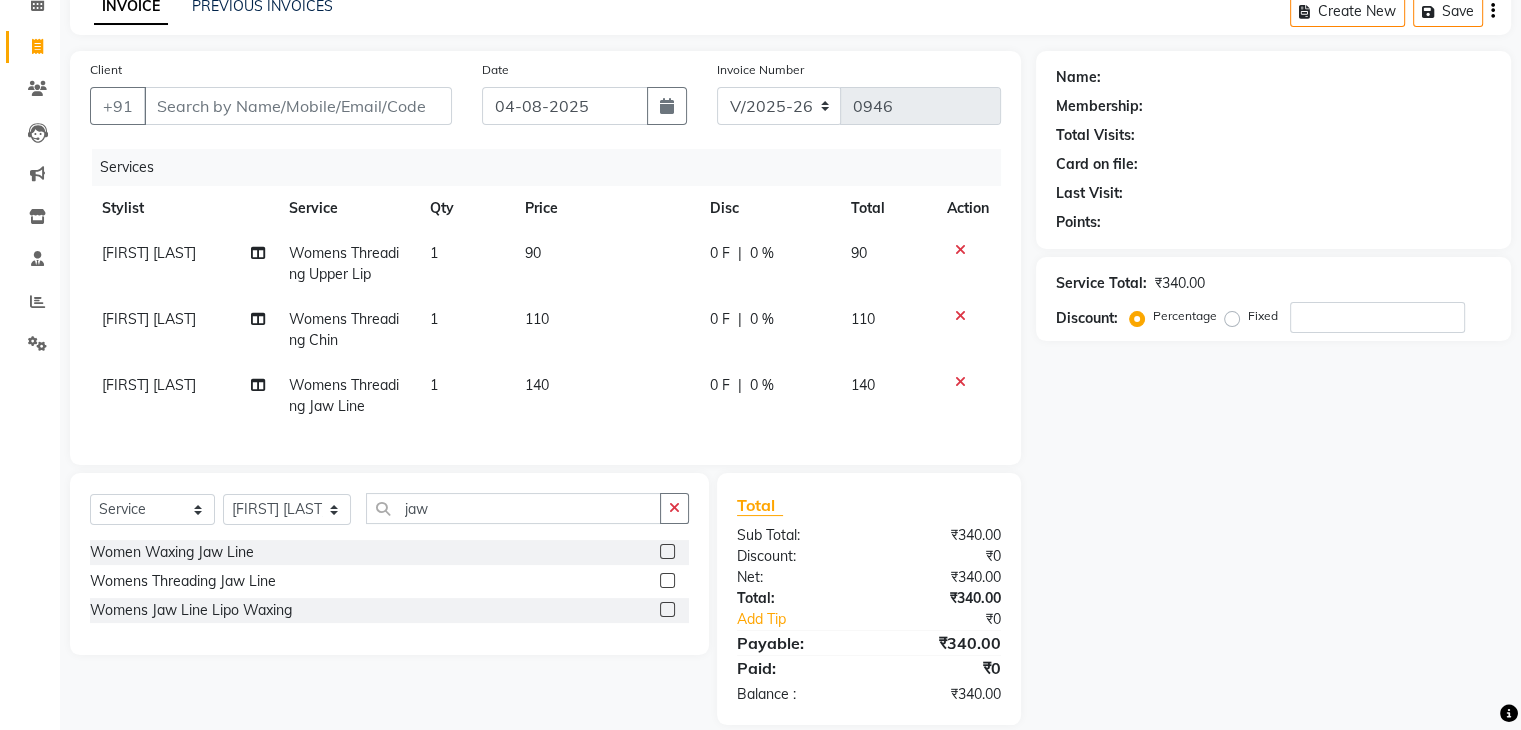 scroll, scrollTop: 100, scrollLeft: 0, axis: vertical 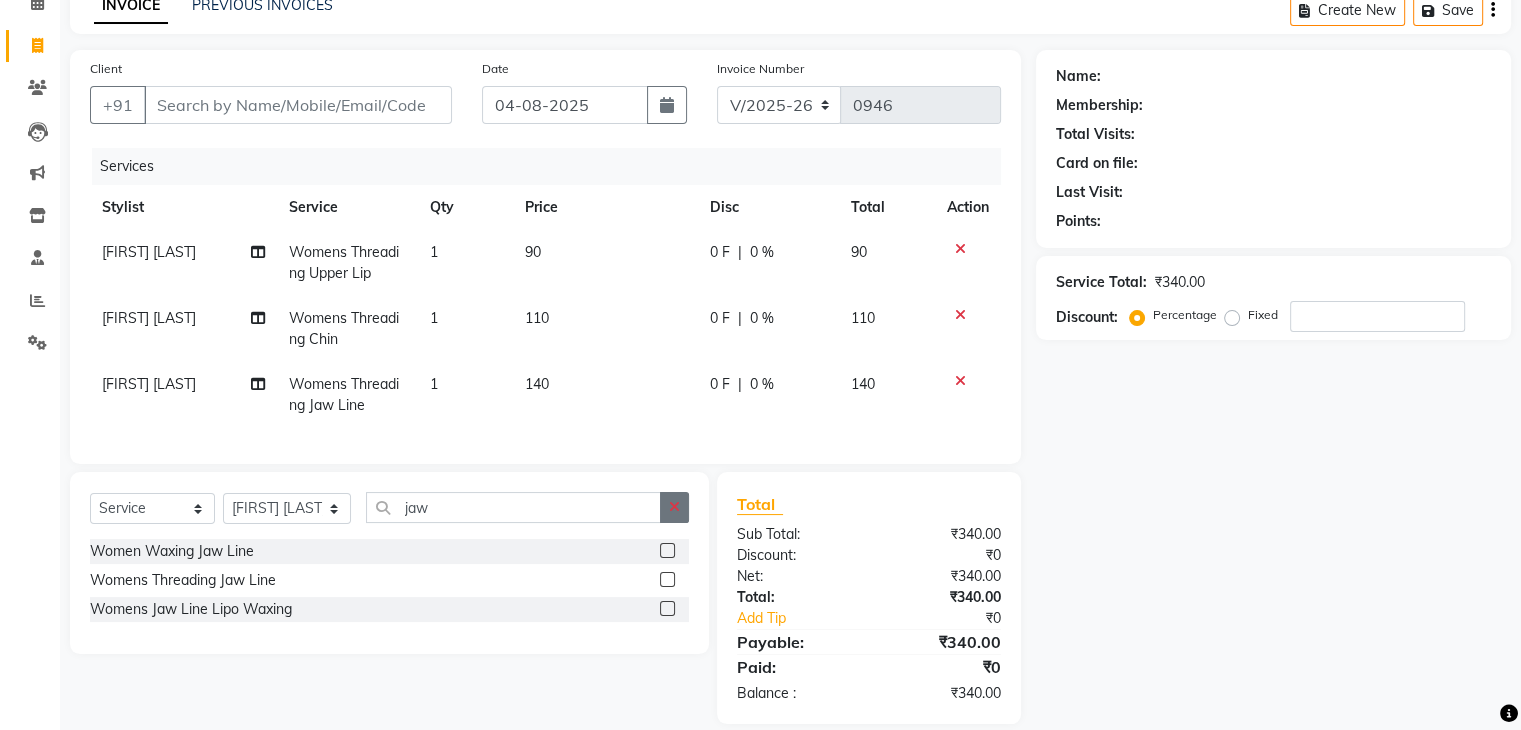 click 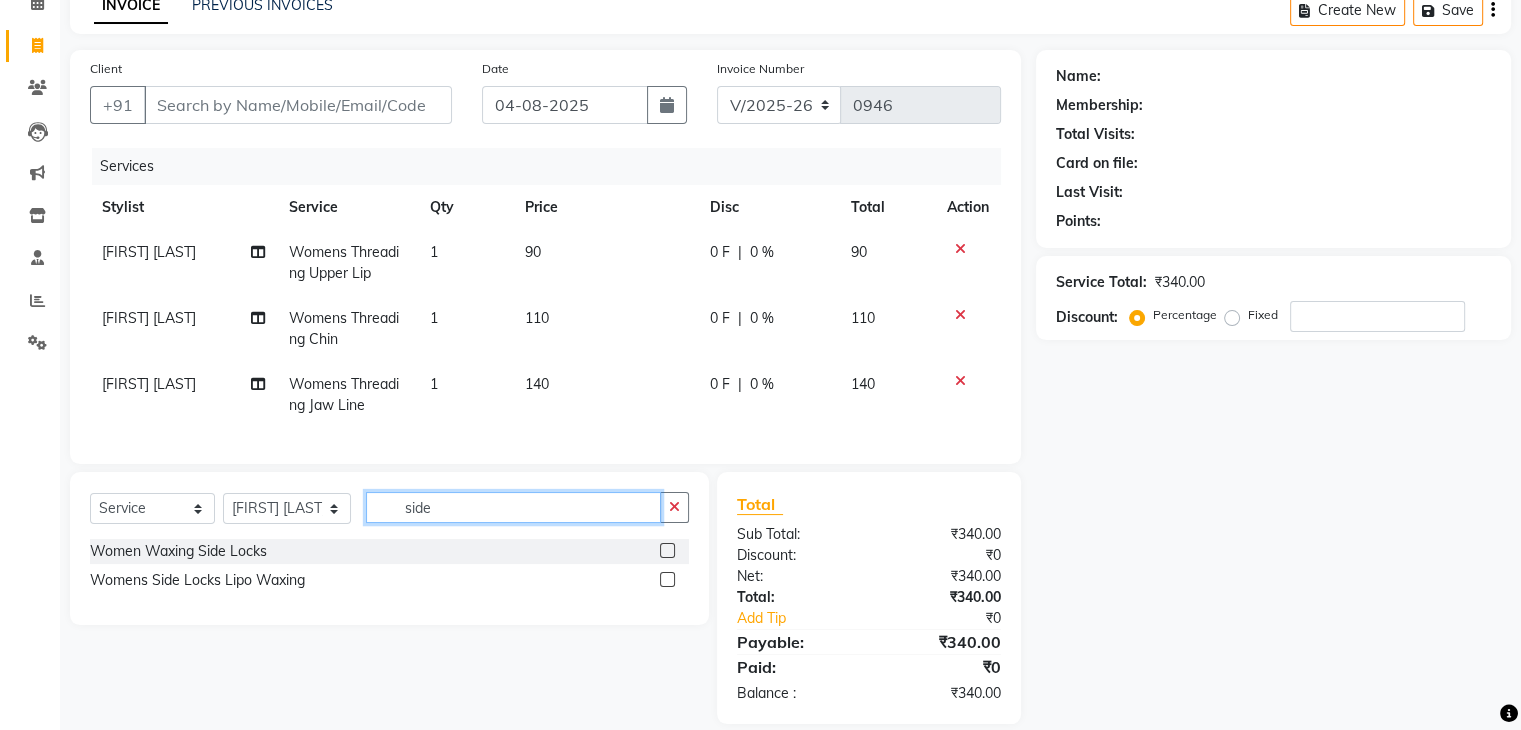 type on "side" 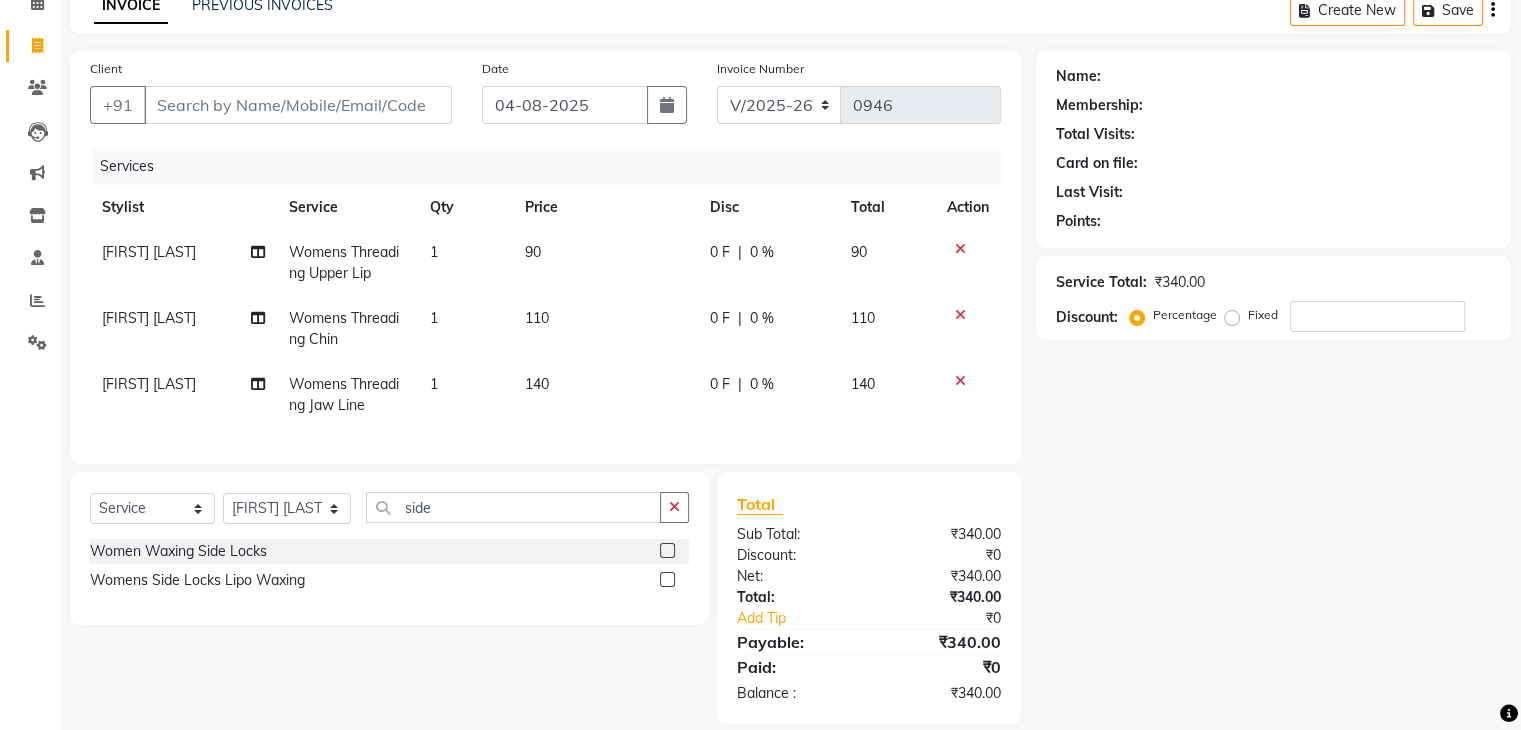 click 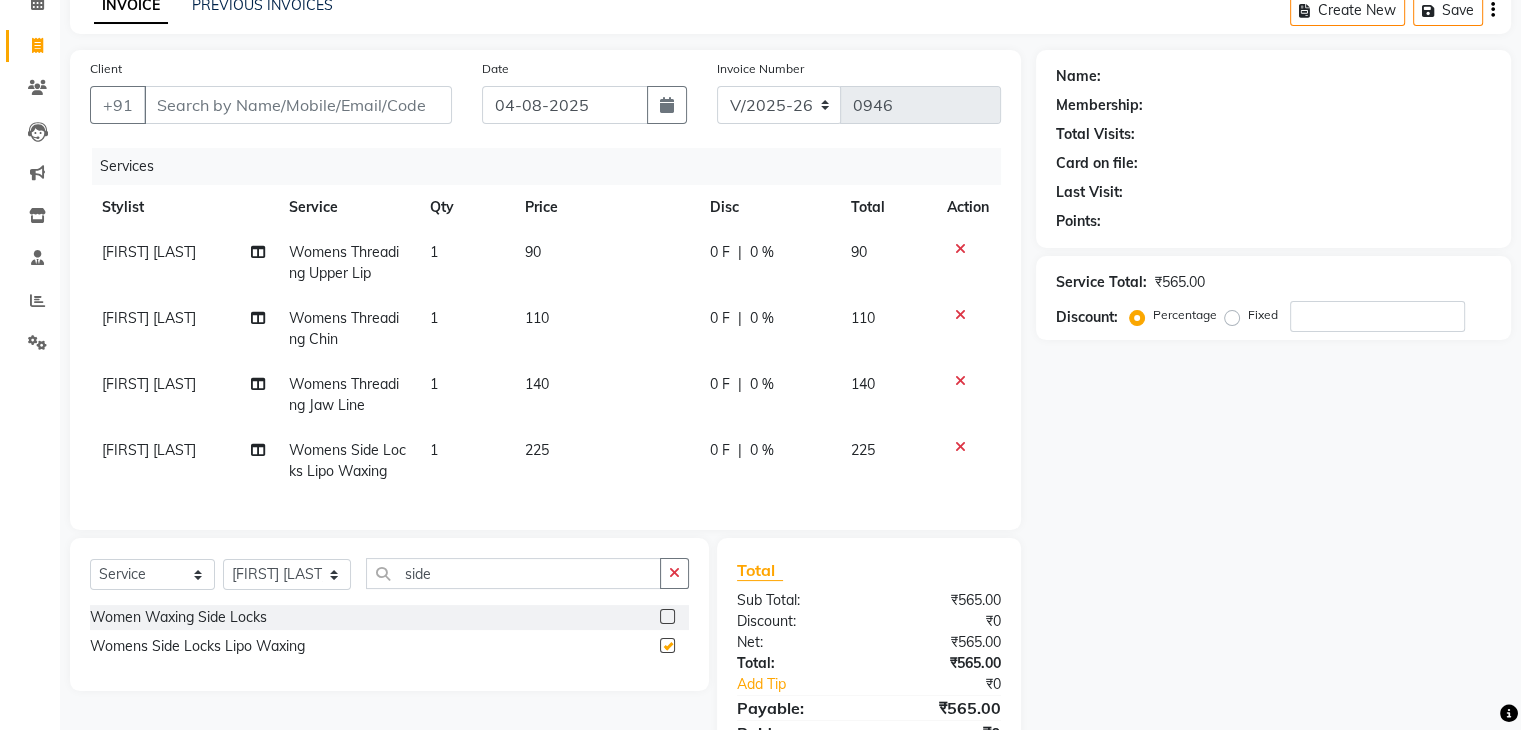 checkbox on "false" 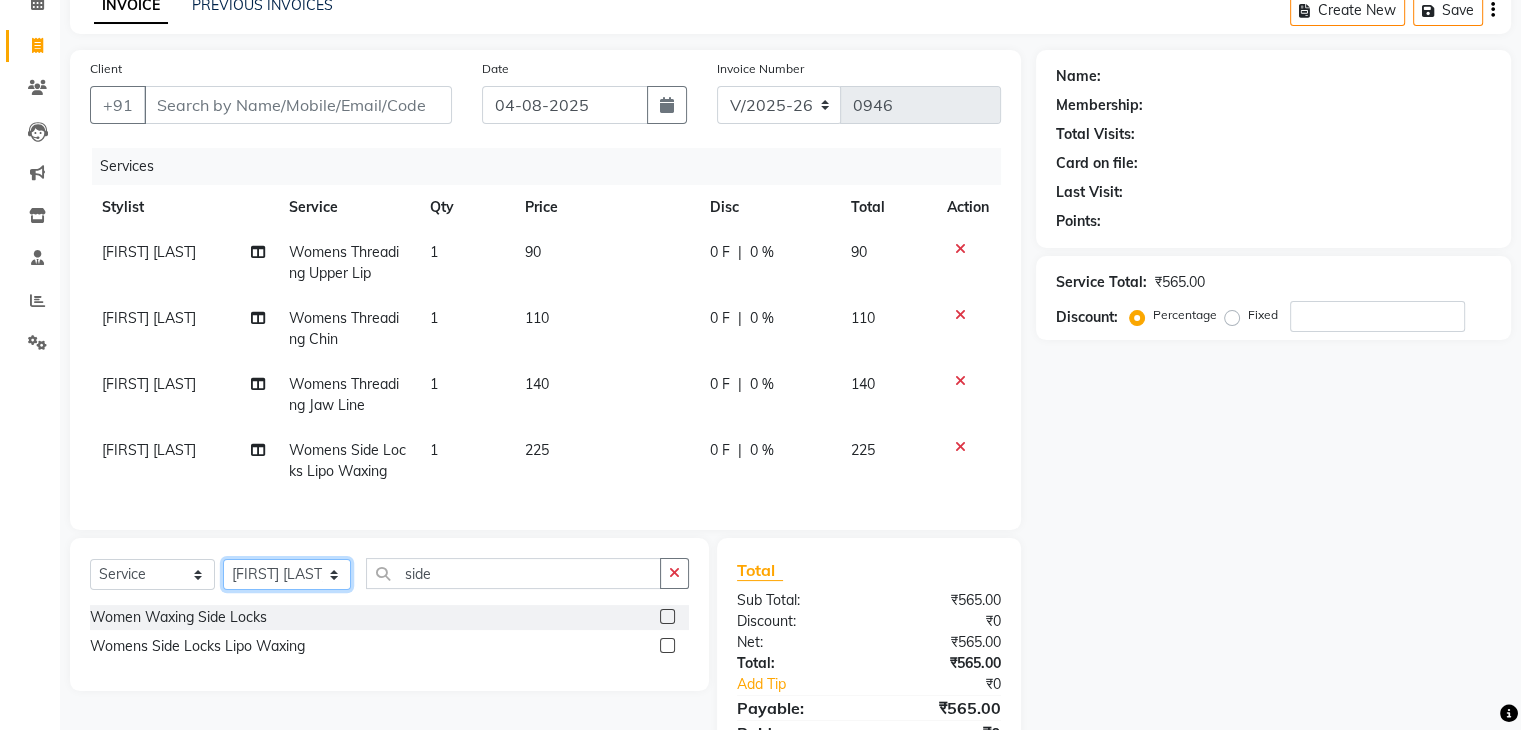 click on "Select Stylist [FIRST] [LAST]( Therapist ) [FIRST] [LAST] [ID] [CITY] [FIRST] [LAST] [FIRST] [LAST] [FIRST] [LAST] [FIRST] [LAST] [FIRST] [LAST] [FIRST] [LAST]" 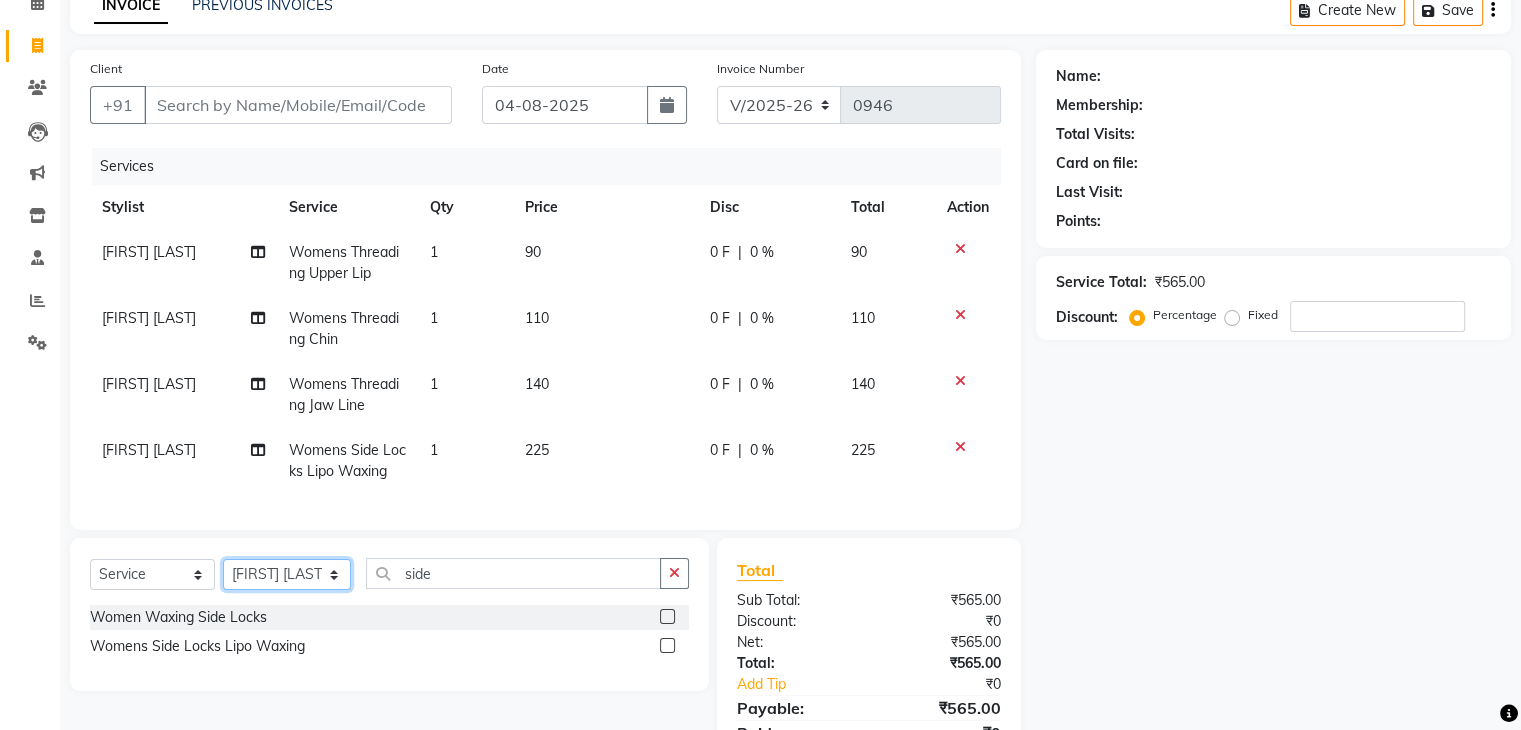select on "78136" 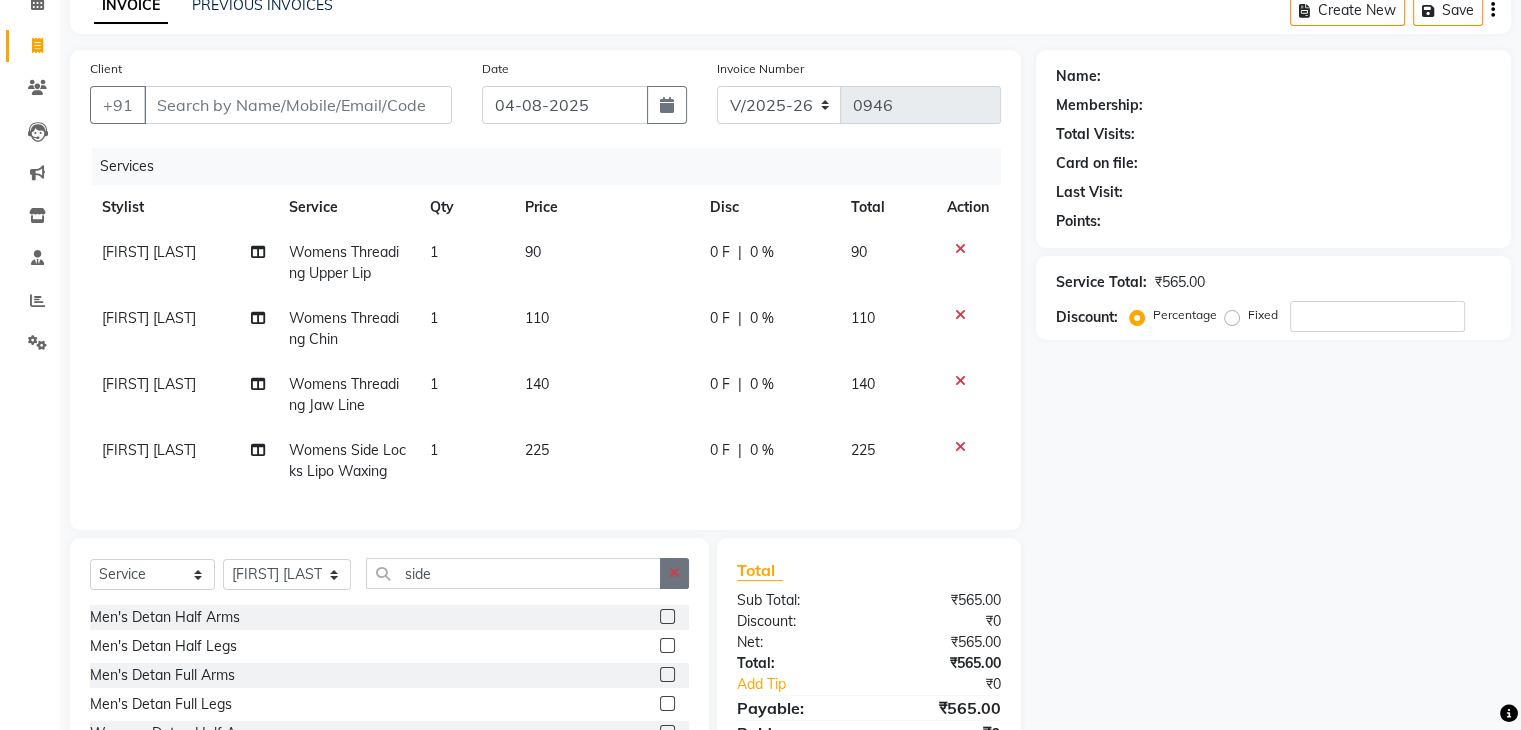 click 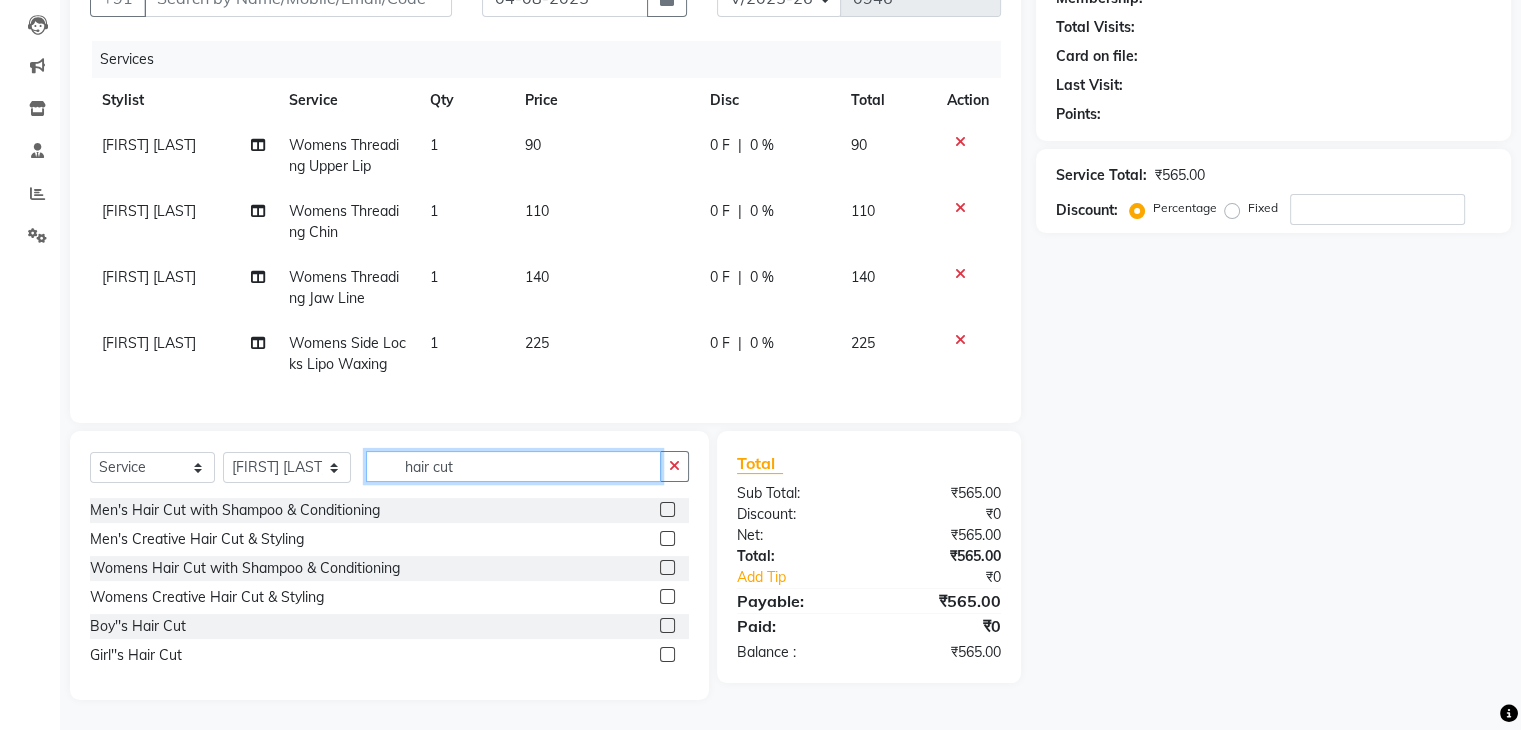 scroll, scrollTop: 223, scrollLeft: 0, axis: vertical 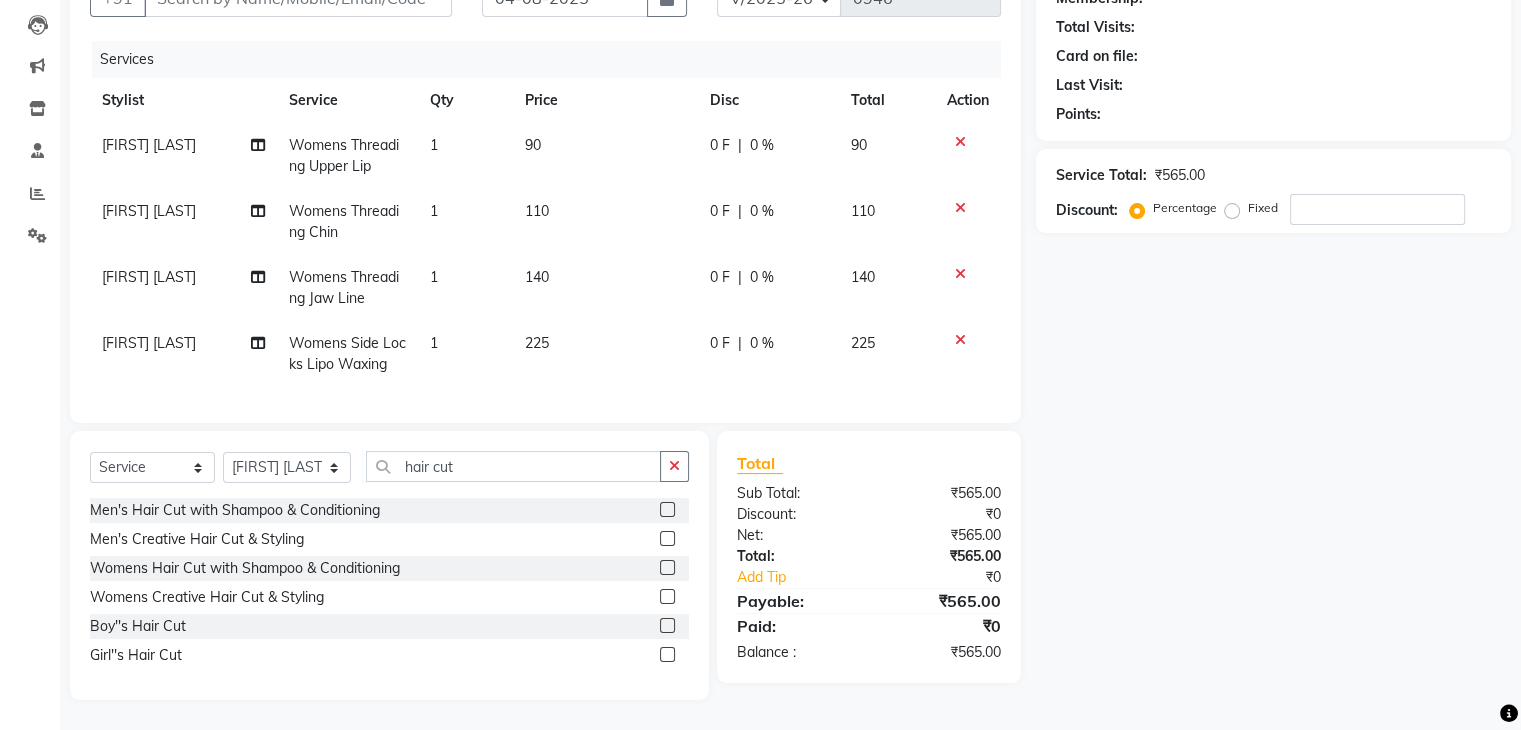 click 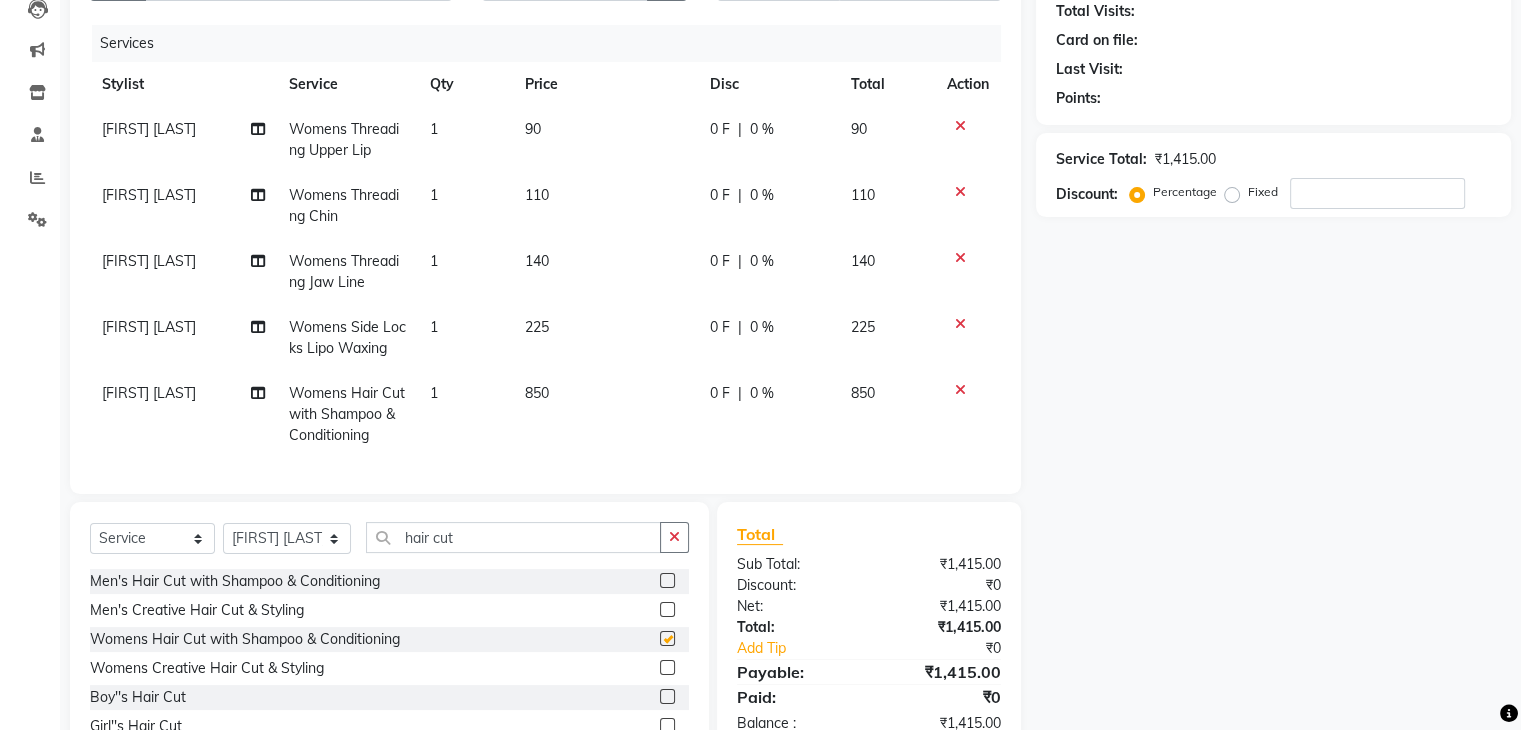 checkbox on "false" 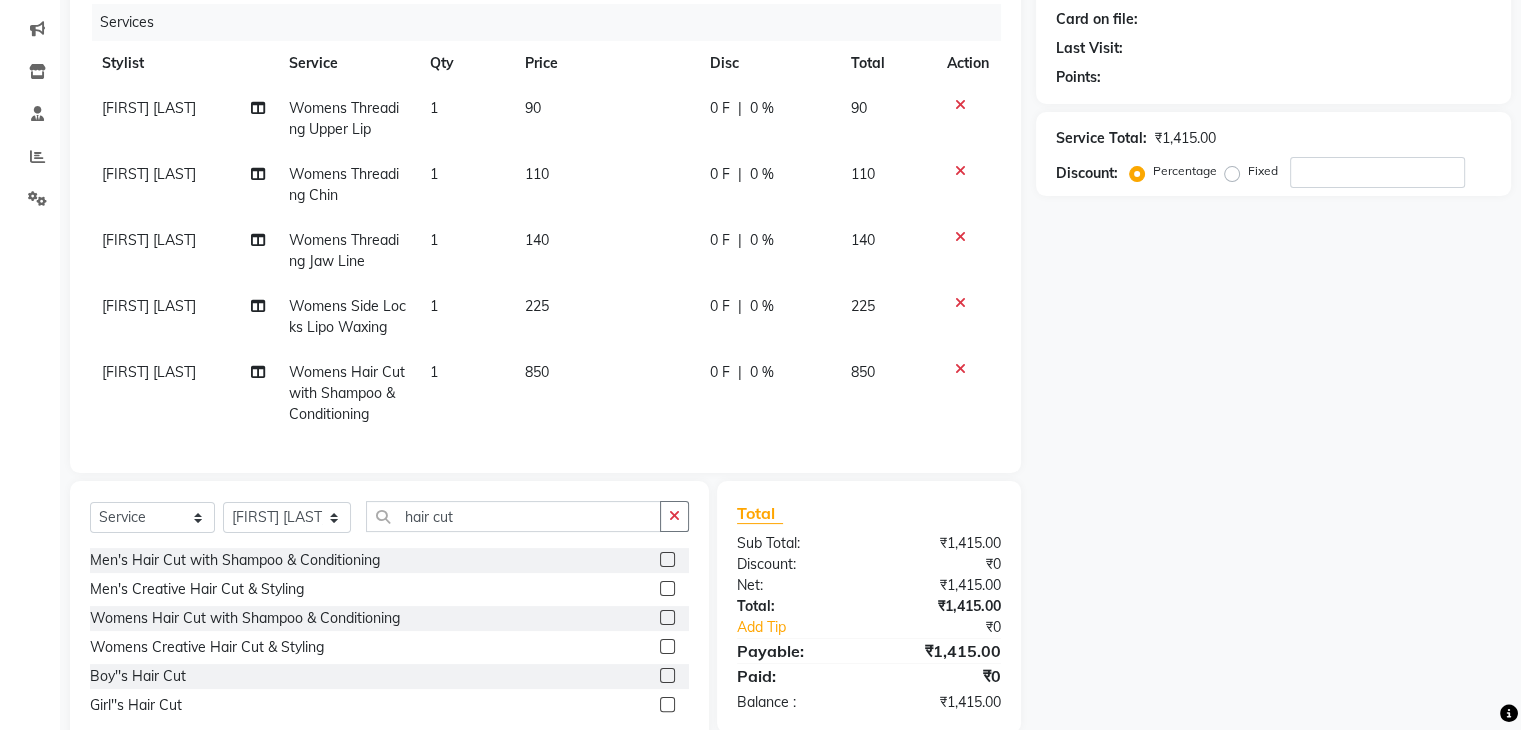 scroll, scrollTop: 300, scrollLeft: 0, axis: vertical 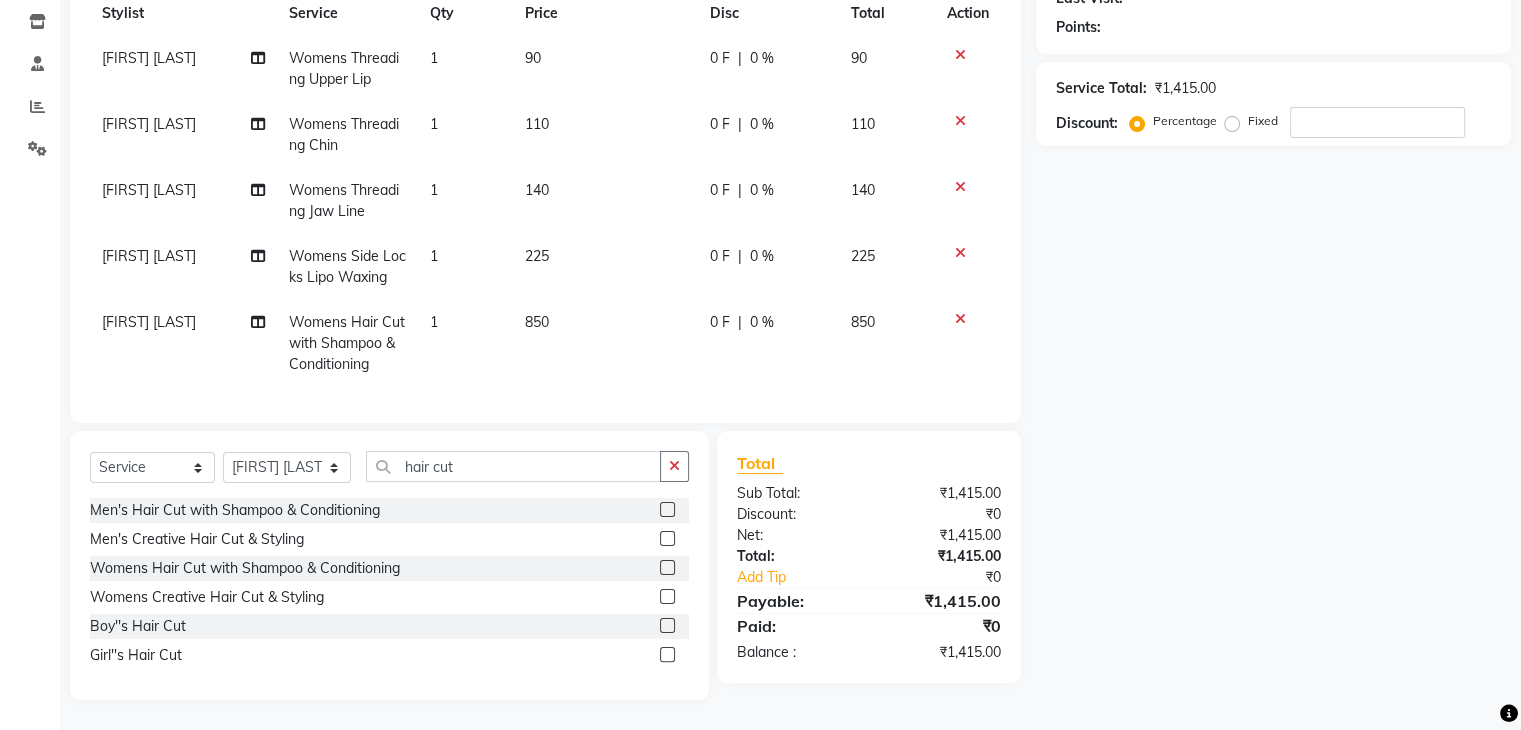 click 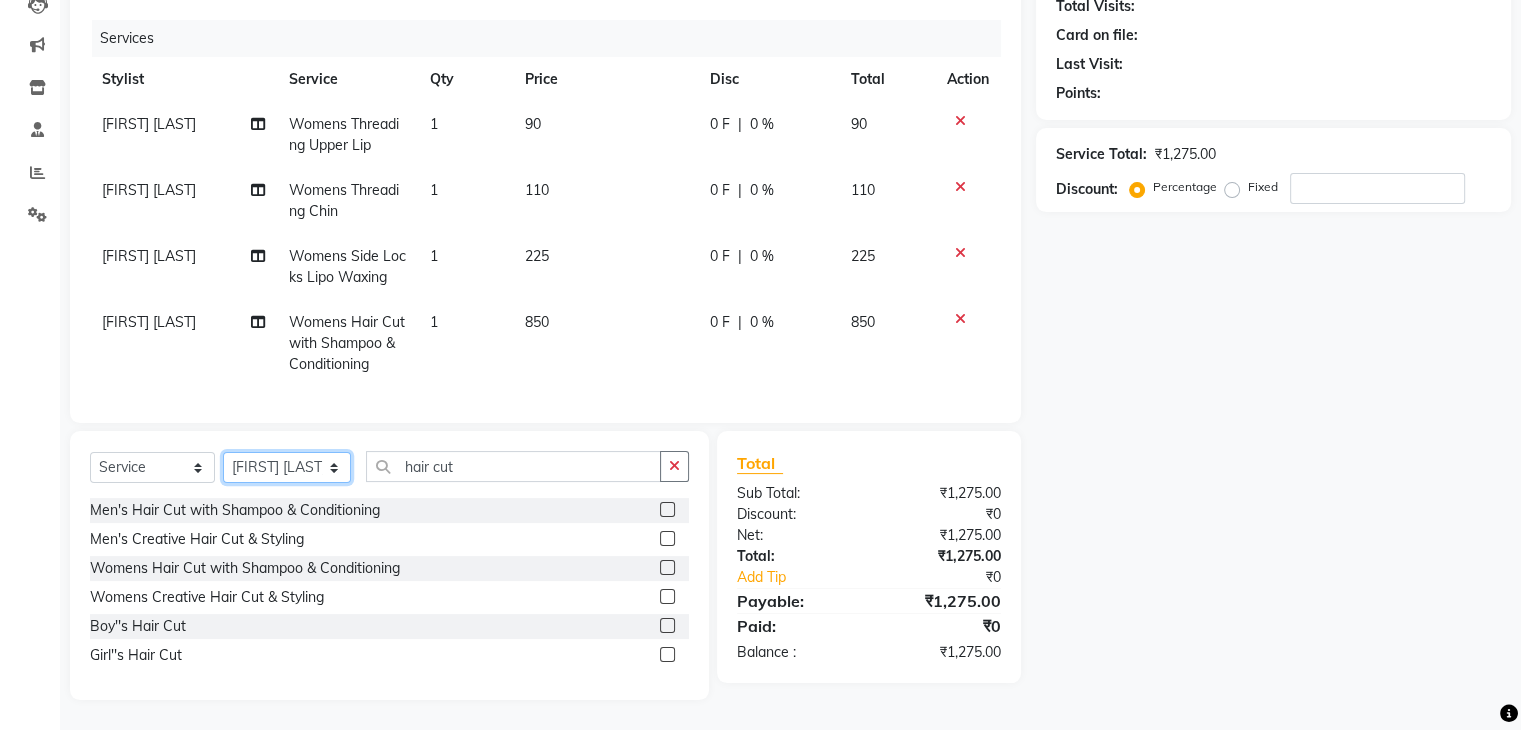 click on "Select Stylist [FIRST] [LAST]( Therapist ) [FIRST] [LAST] [ID] [CITY] [FIRST] [LAST] [FIRST] [LAST] [FIRST] [LAST] [FIRST] [LAST] [FIRST] [LAST] [FIRST] [LAST]" 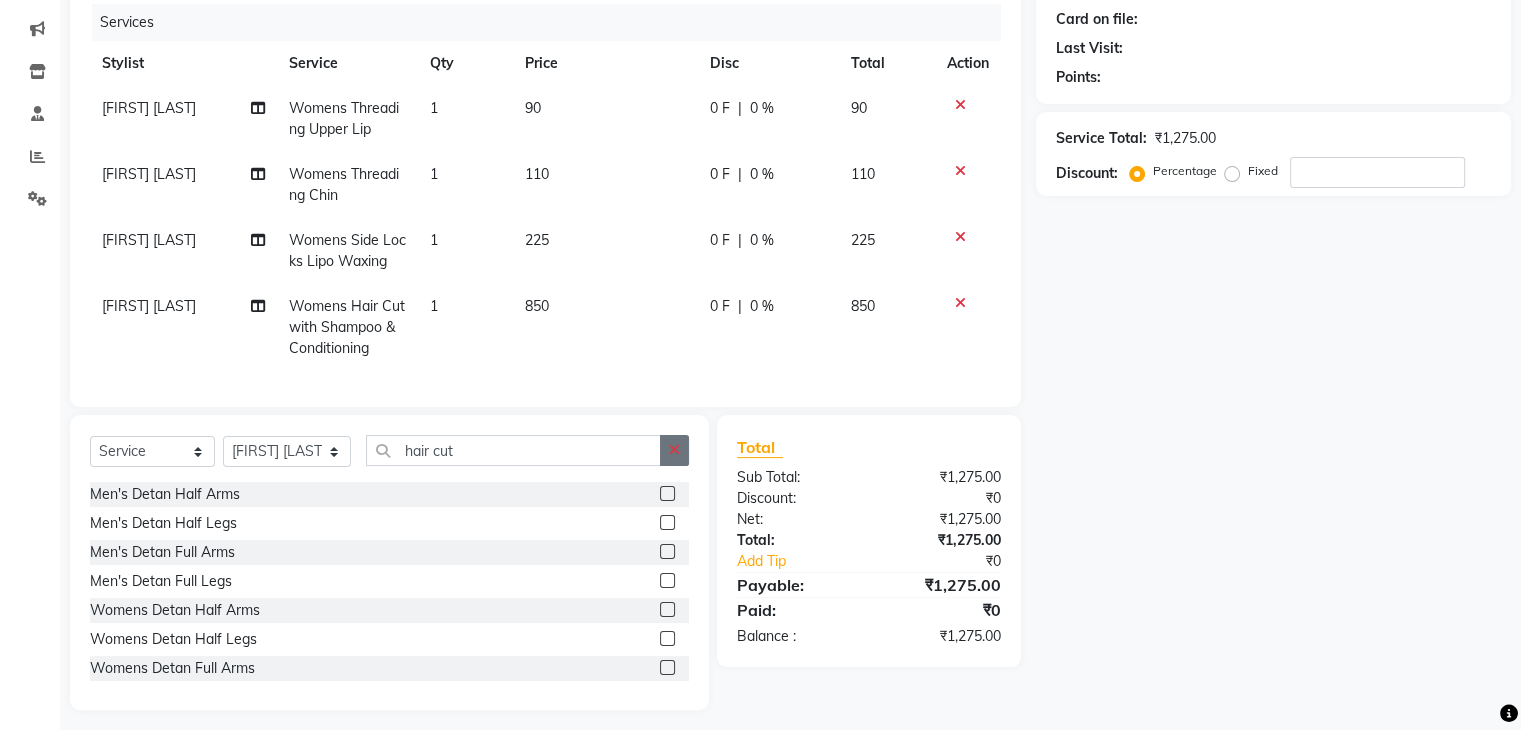 click 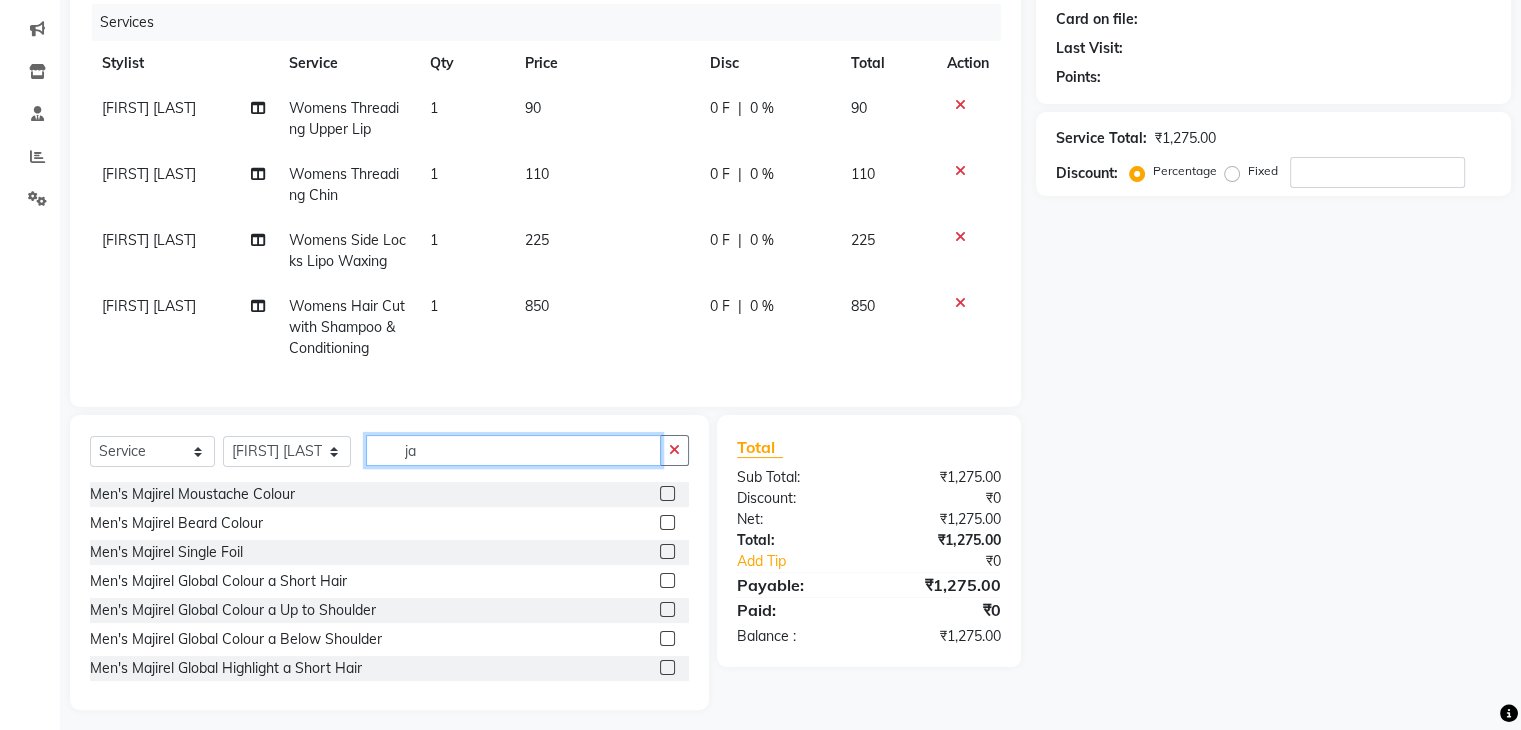 scroll, scrollTop: 227, scrollLeft: 0, axis: vertical 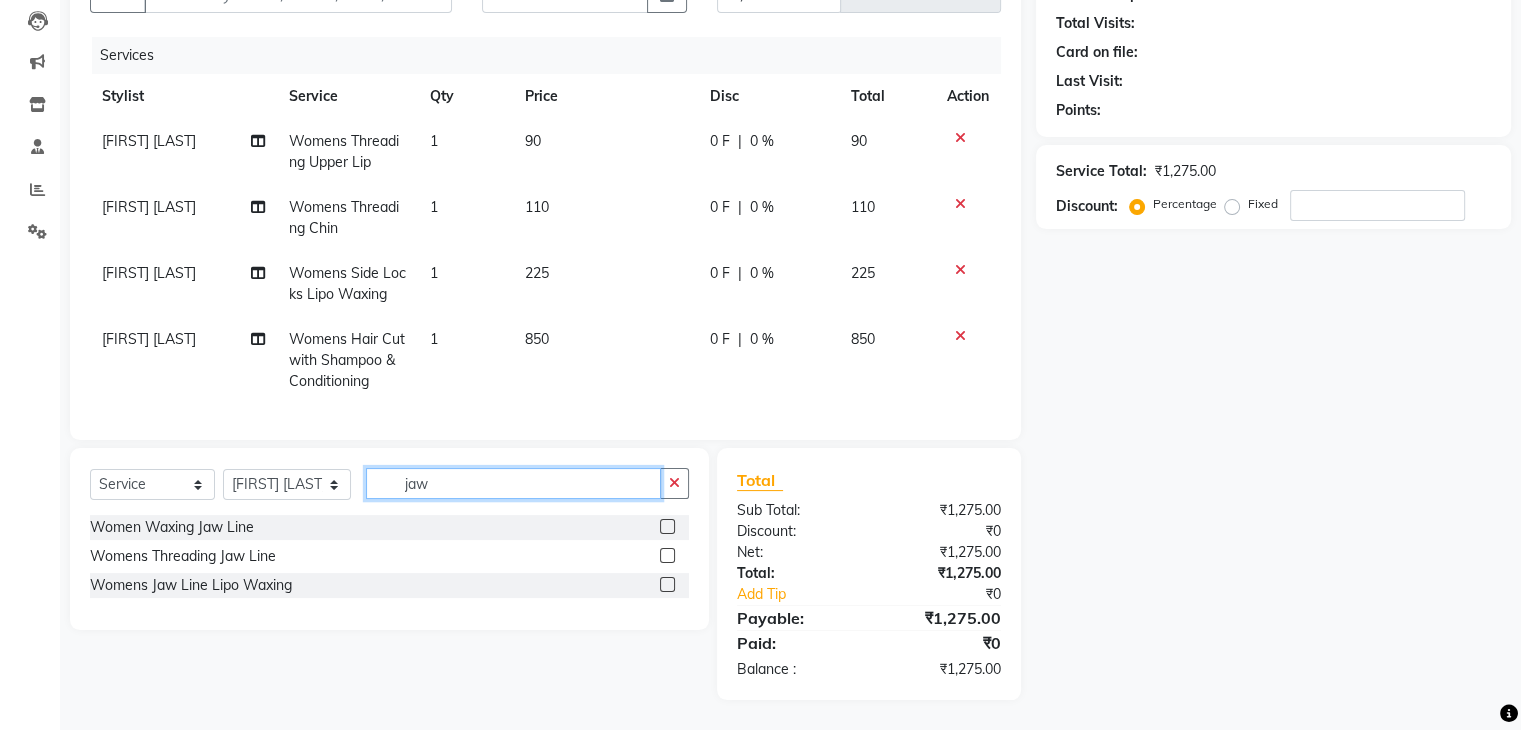 type on "jaw" 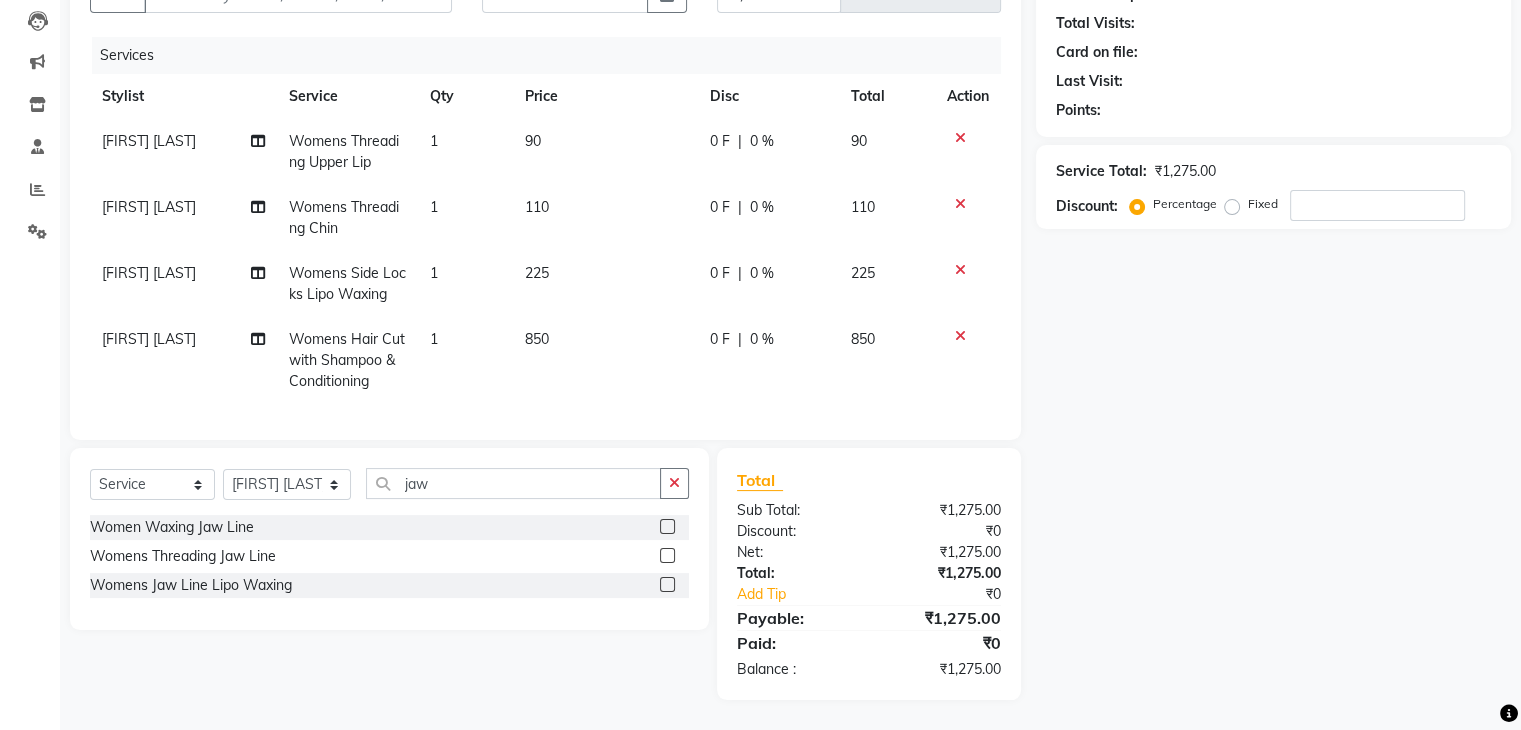 click 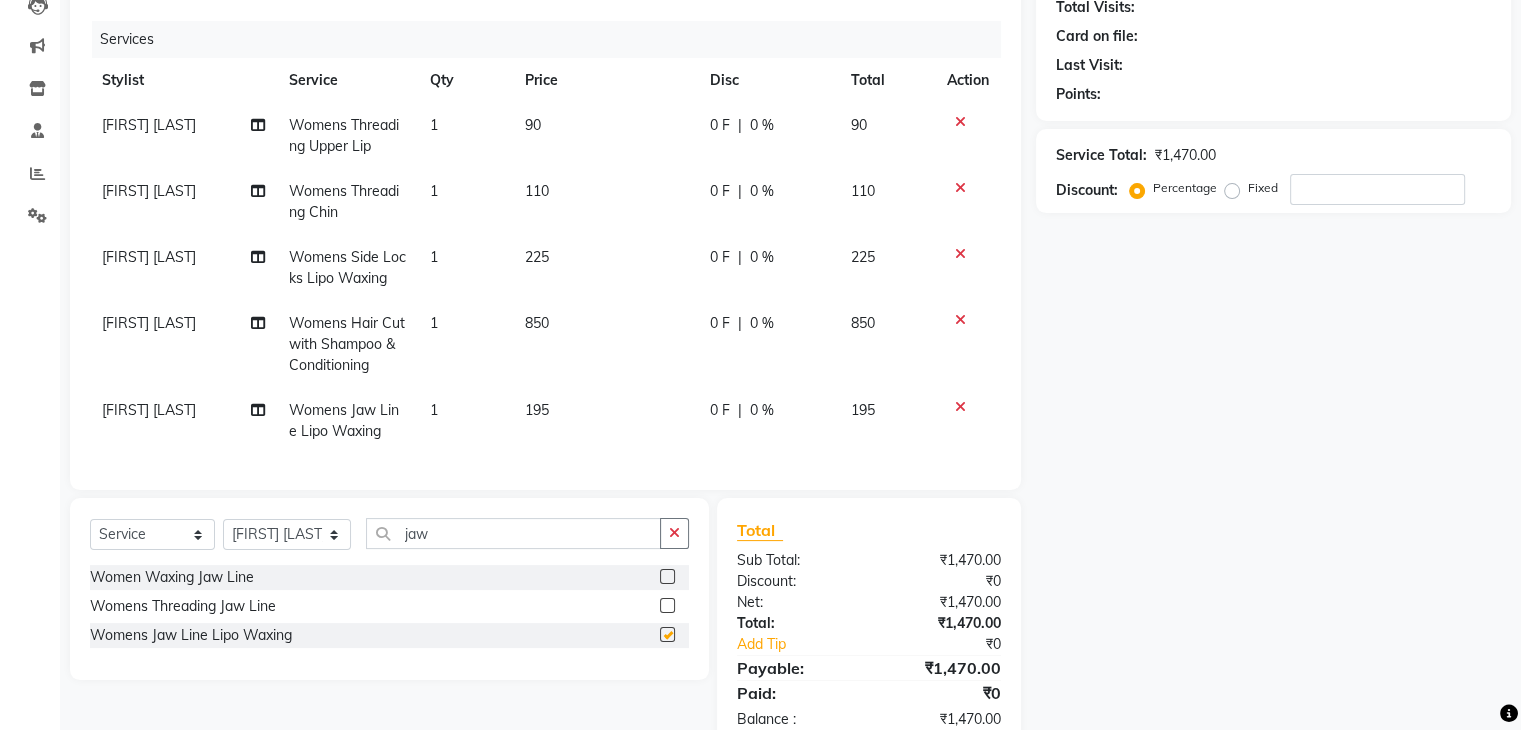 checkbox on "false" 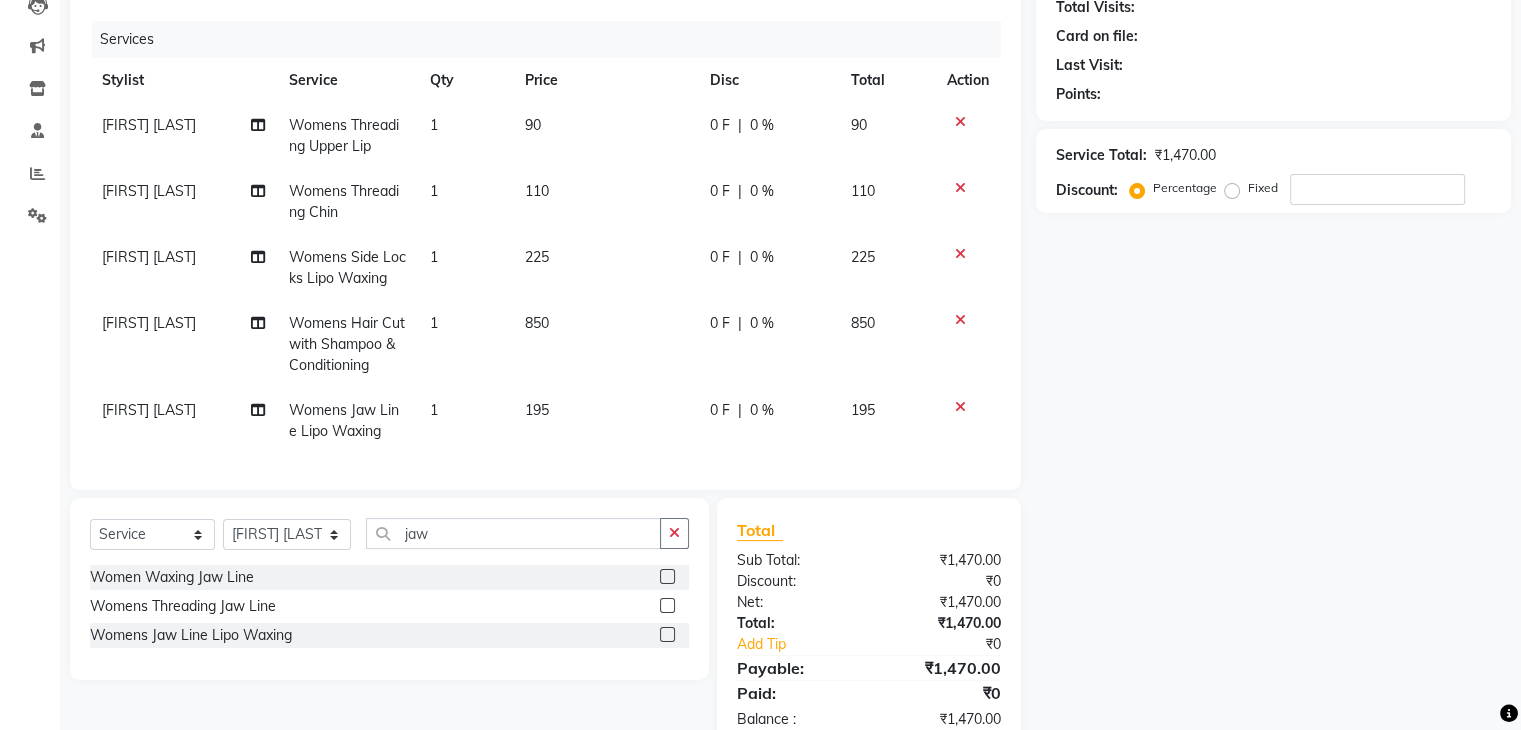 click 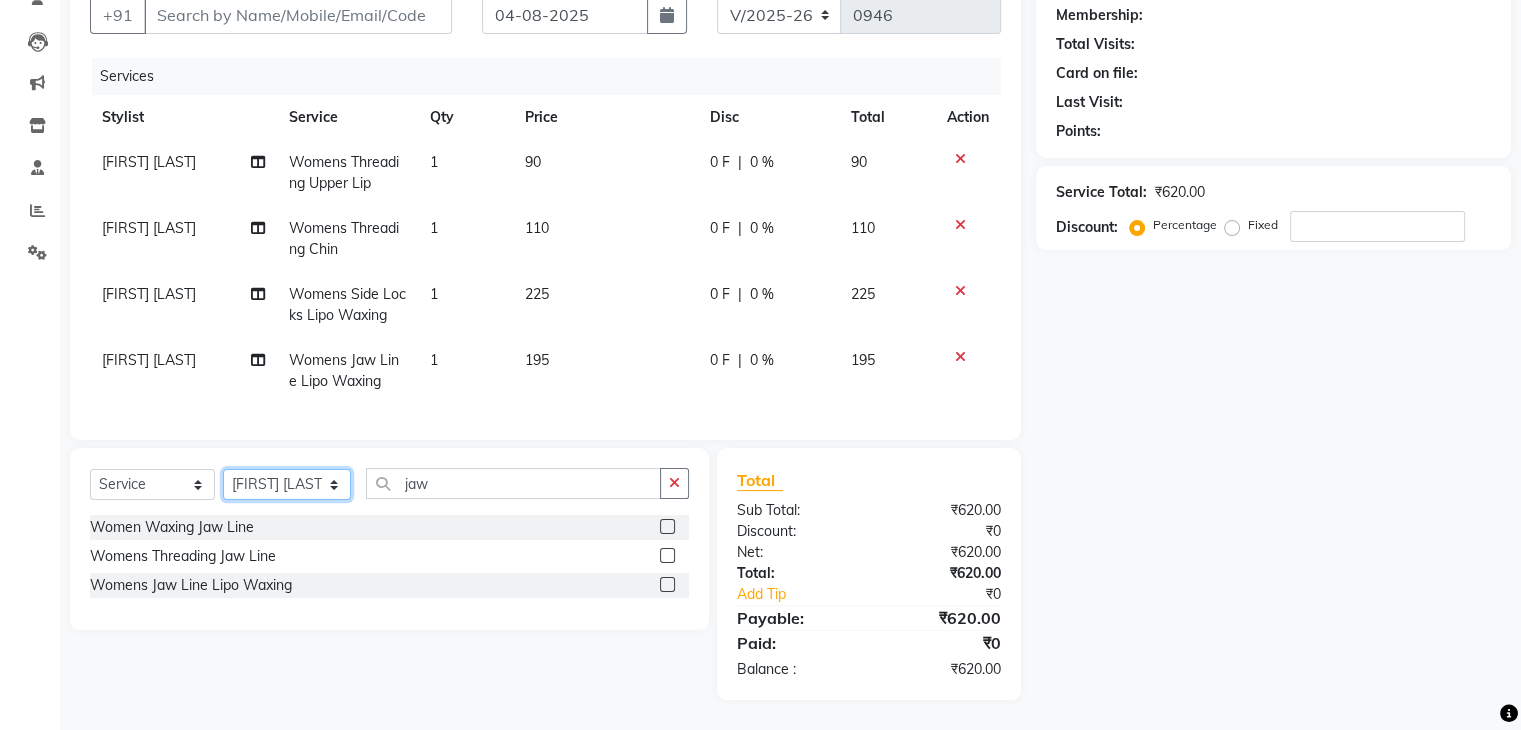 click on "Select Stylist [FIRST] [LAST]( Therapist ) [FIRST] [LAST] [ID] [CITY] [FIRST] [LAST] [FIRST] [LAST] [FIRST] [LAST] [FIRST] [LAST] [FIRST] [LAST] [FIRST] [LAST]" 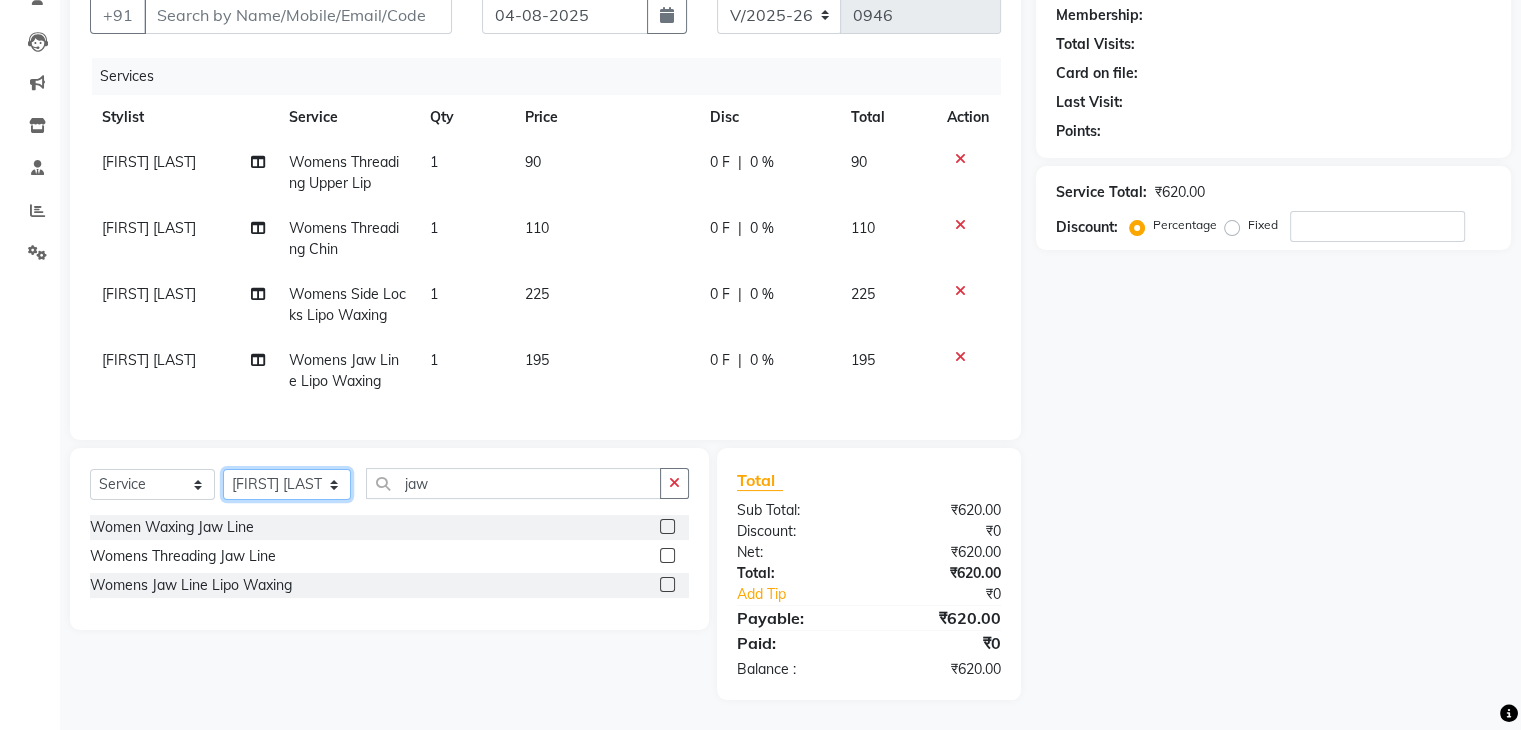 select on "78136" 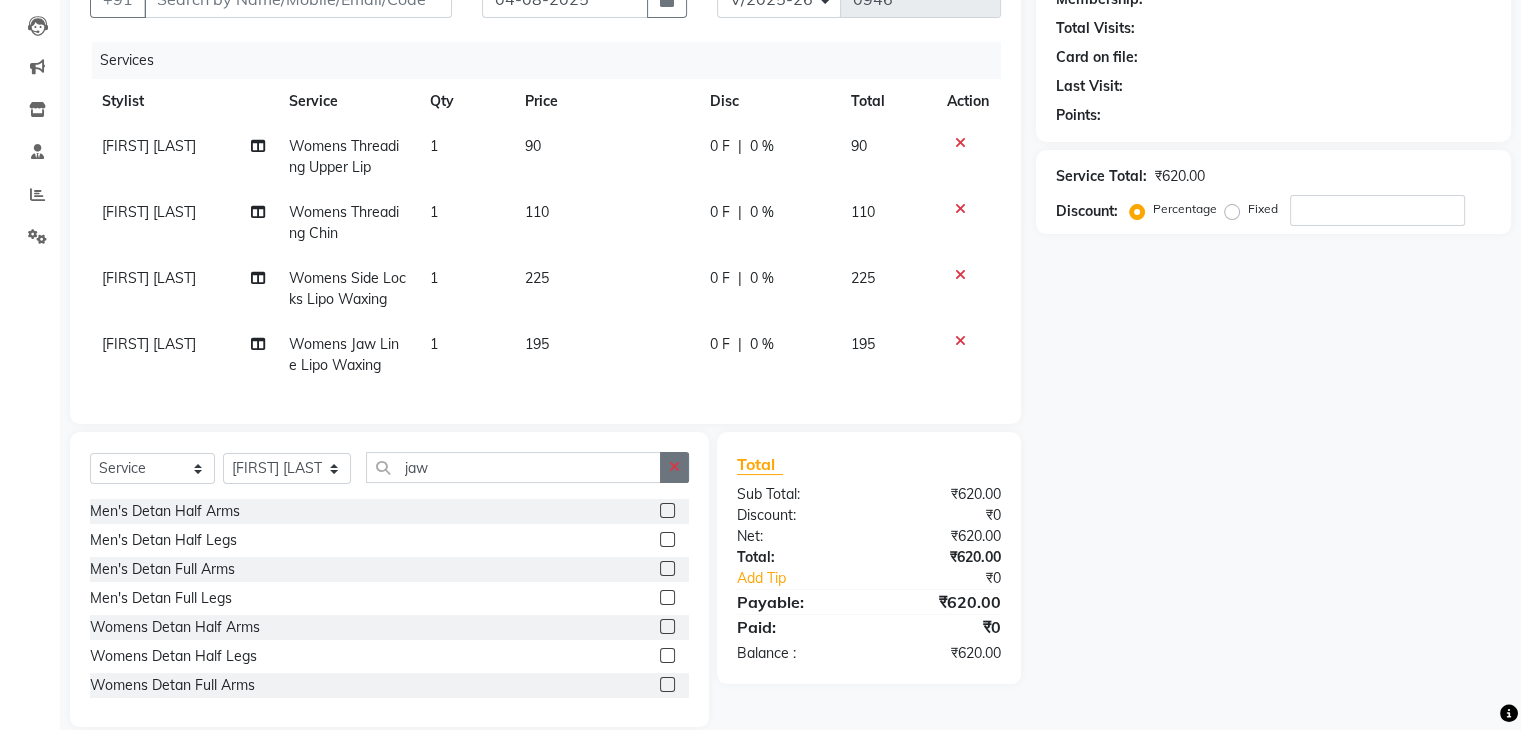 click 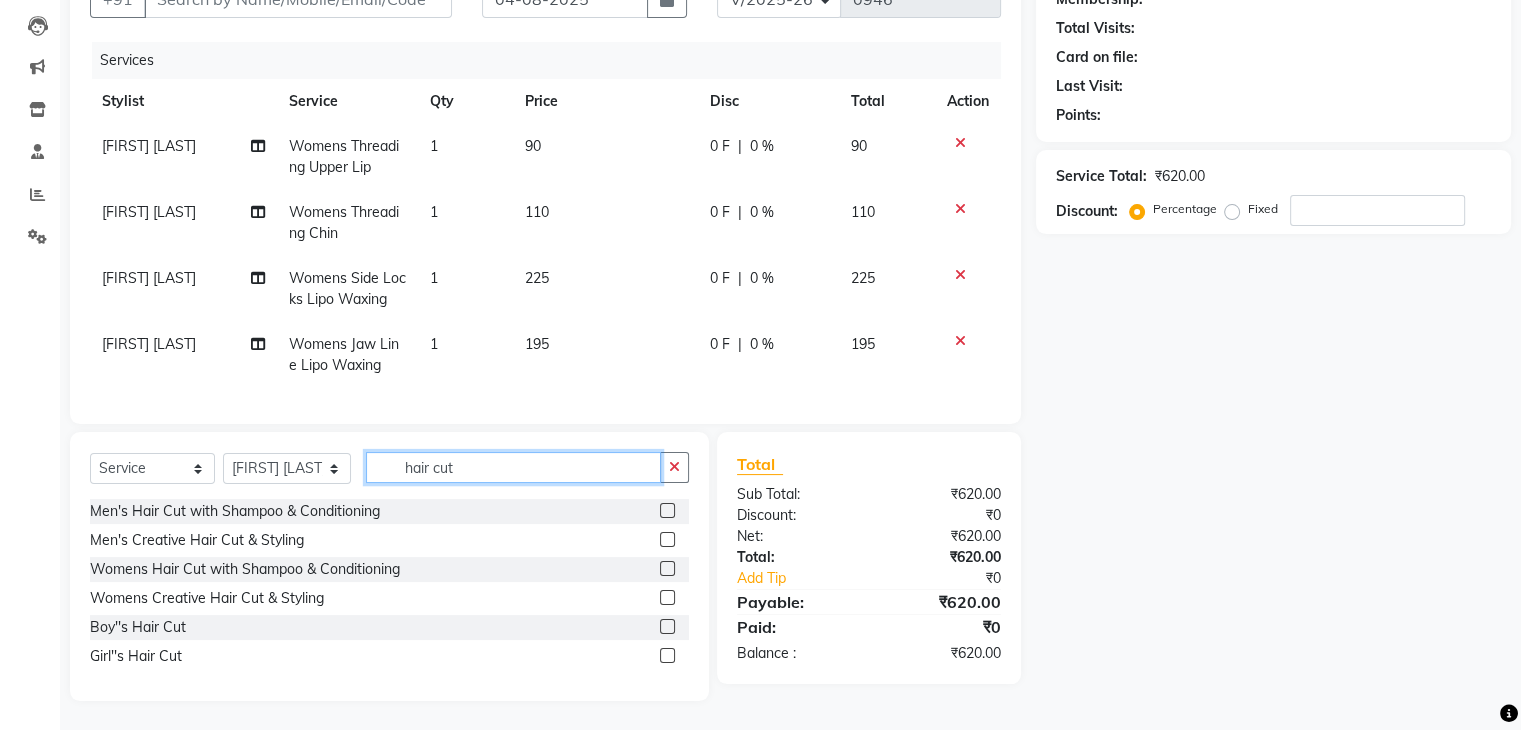 type on "hair cut" 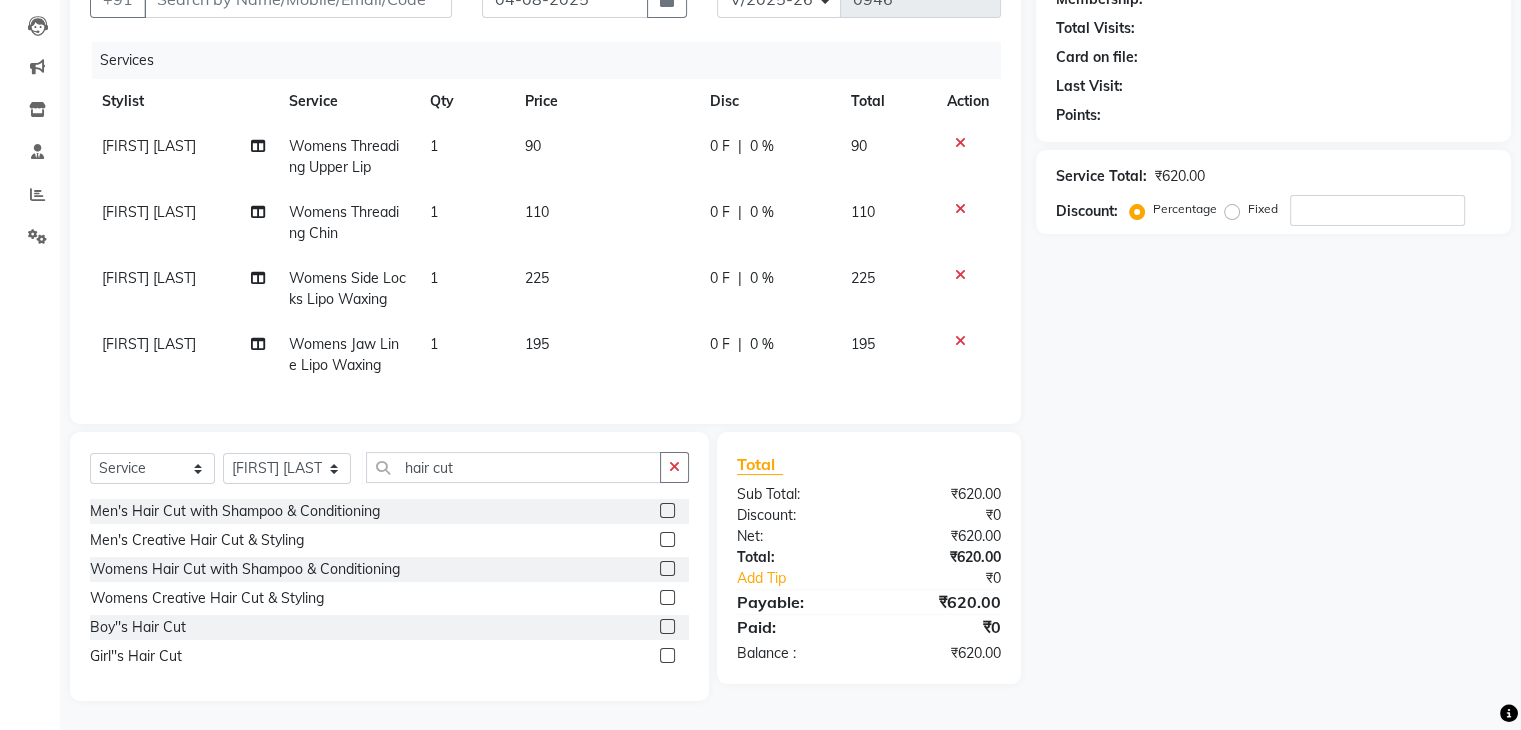click 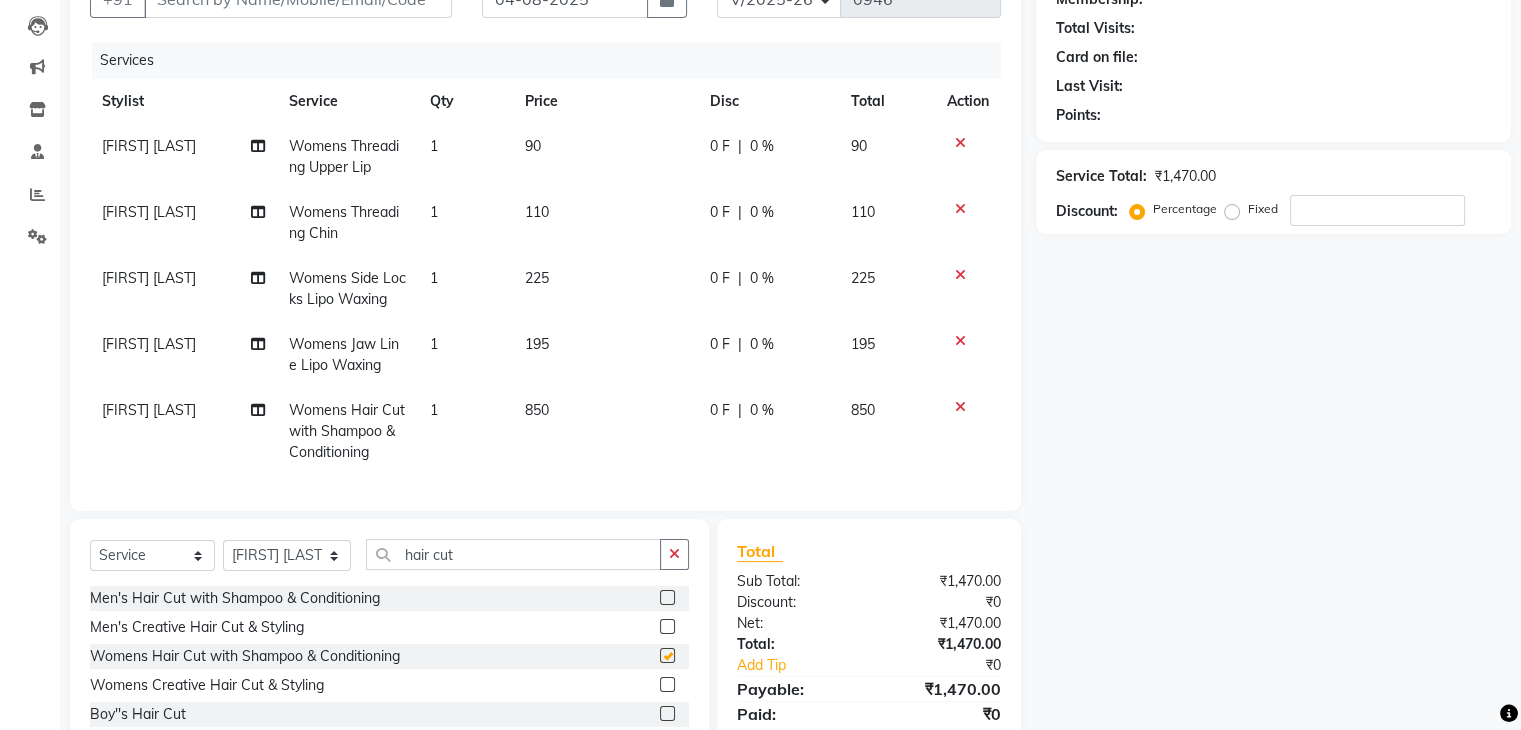 checkbox on "false" 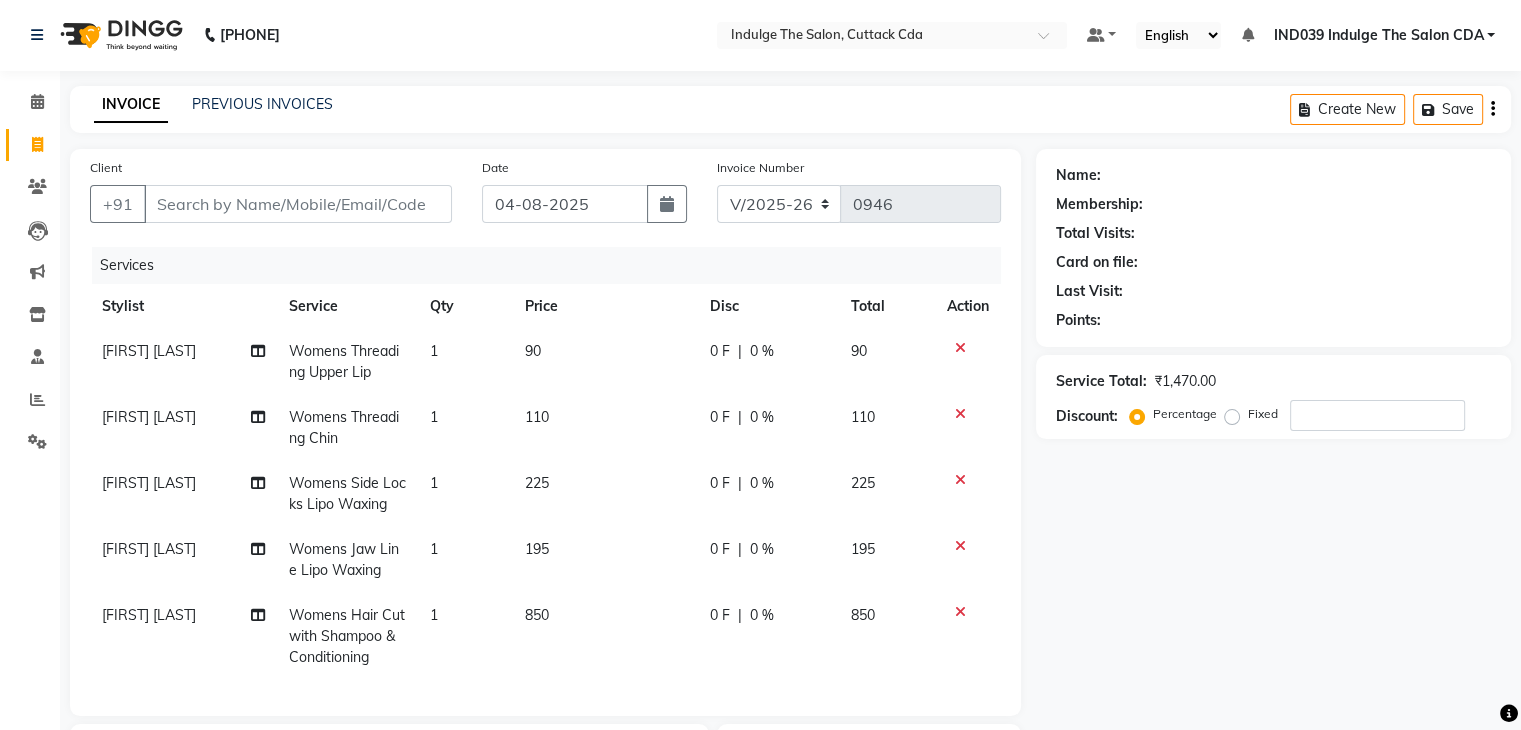 scroll, scrollTop: 0, scrollLeft: 0, axis: both 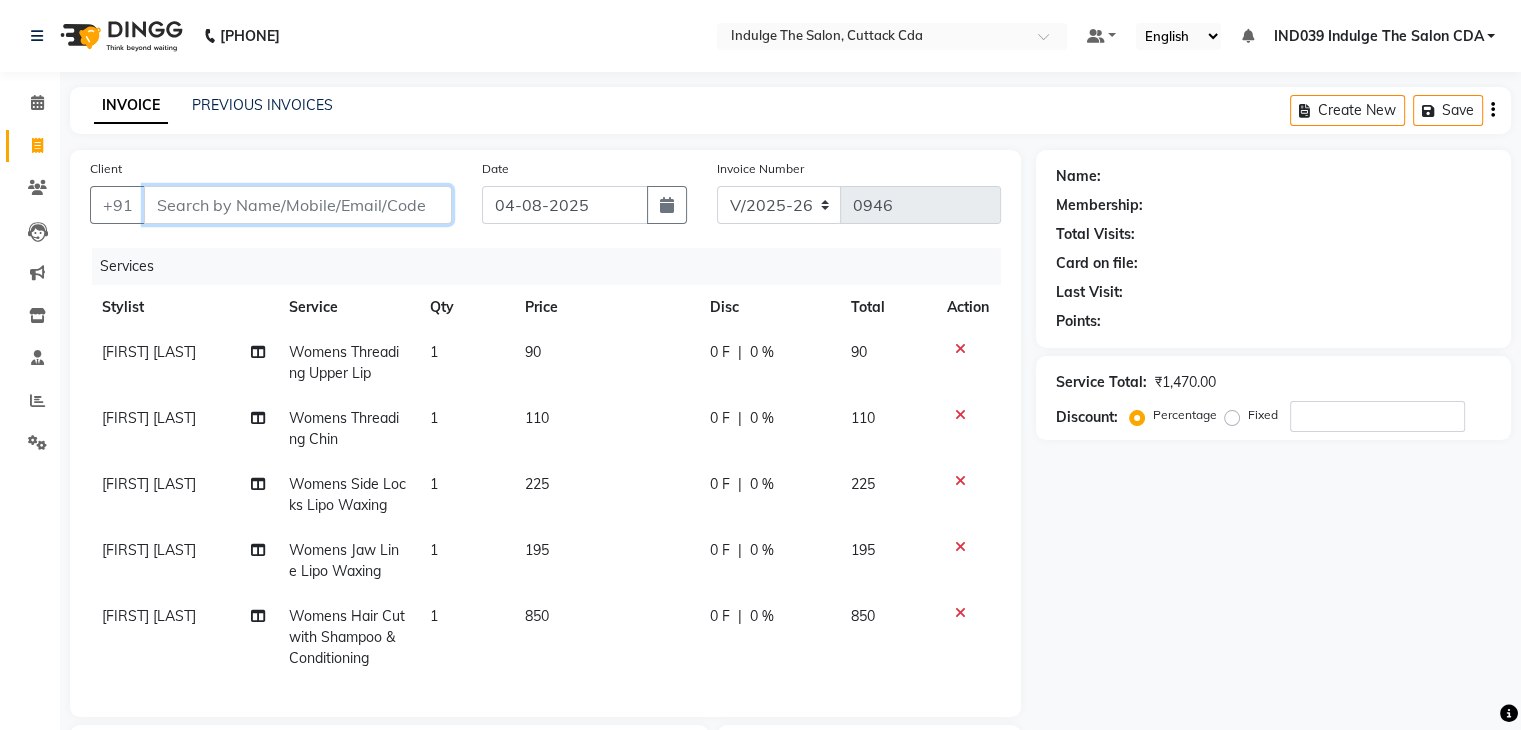 click on "Client" at bounding box center (298, 205) 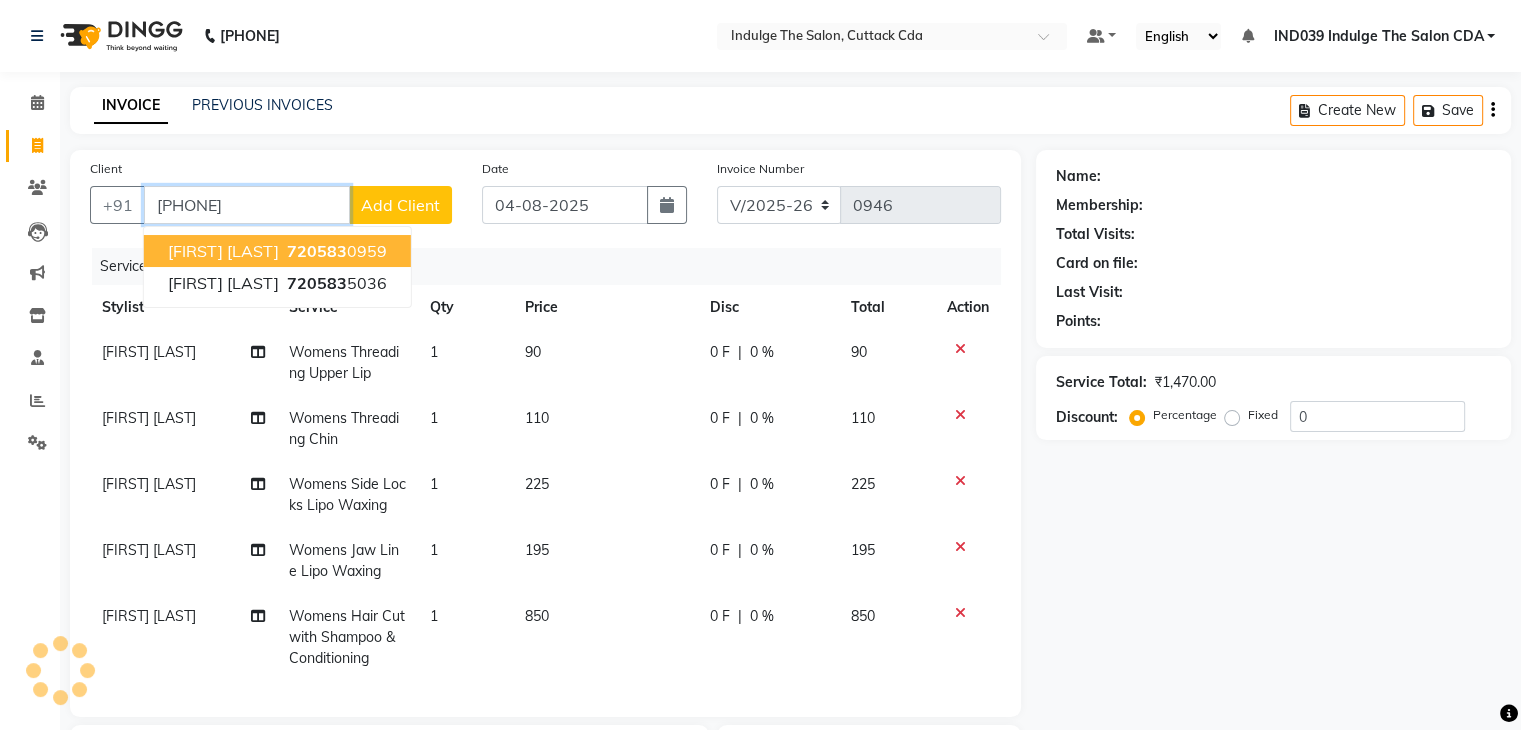 type on "[PHONE]" 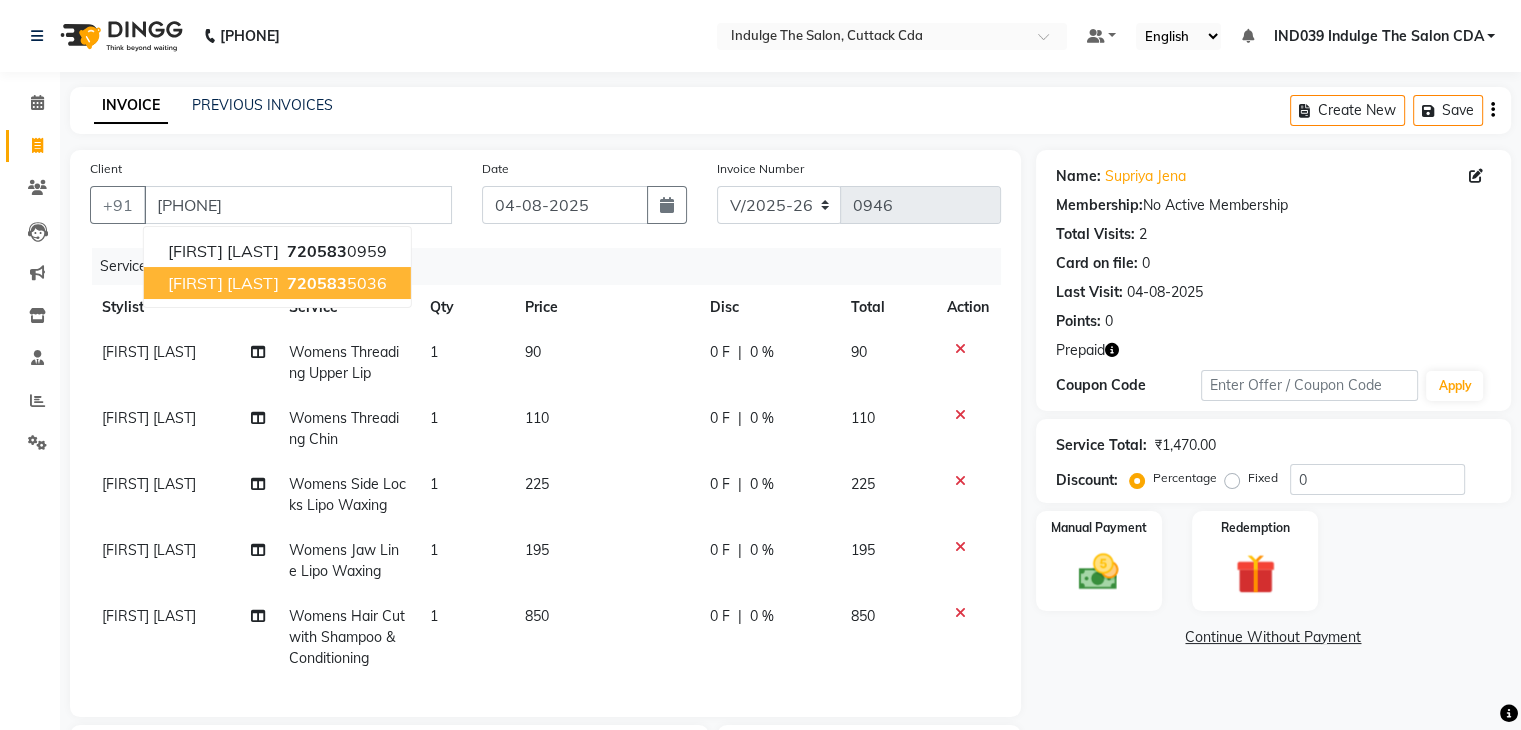 click on "720583" at bounding box center [317, 283] 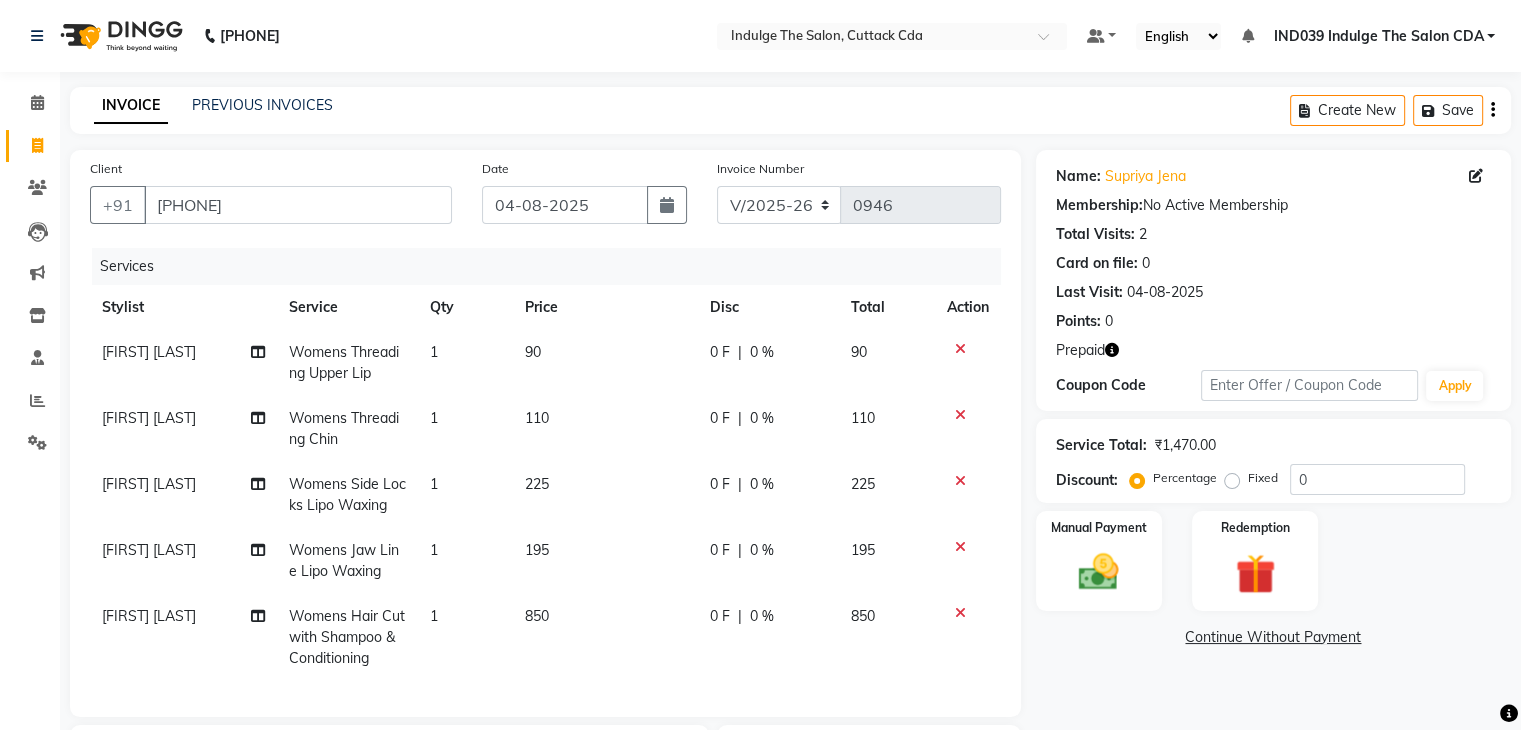 click 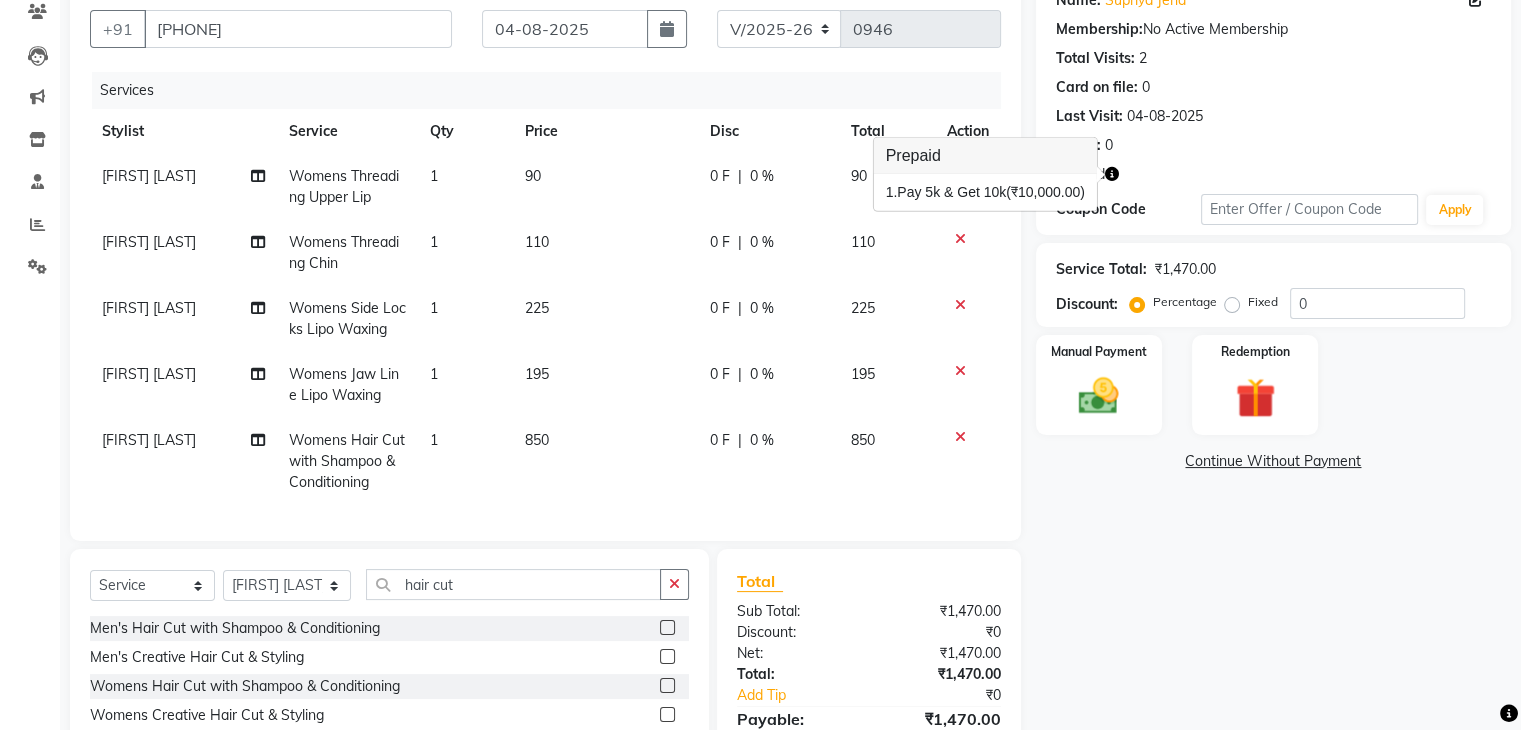 scroll, scrollTop: 300, scrollLeft: 0, axis: vertical 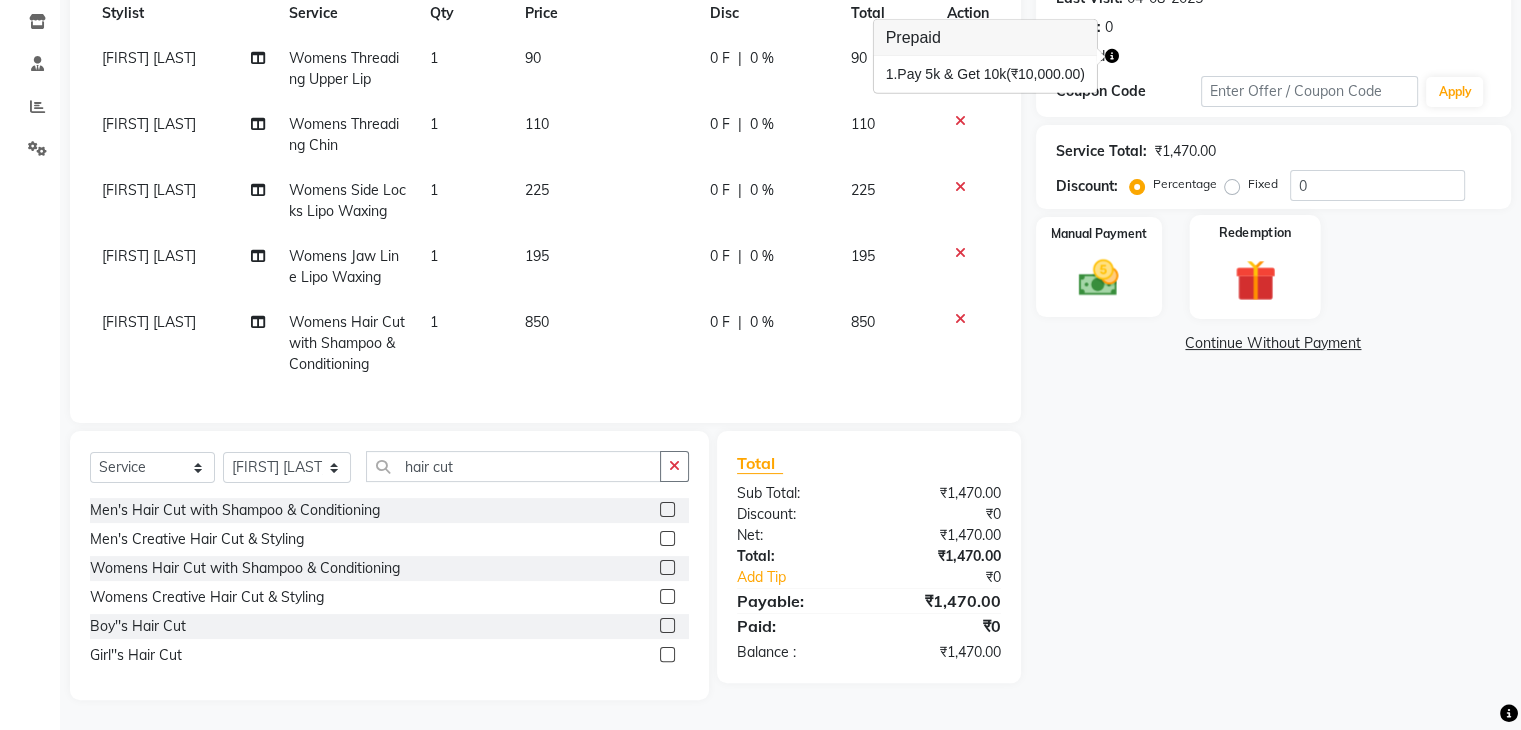 click 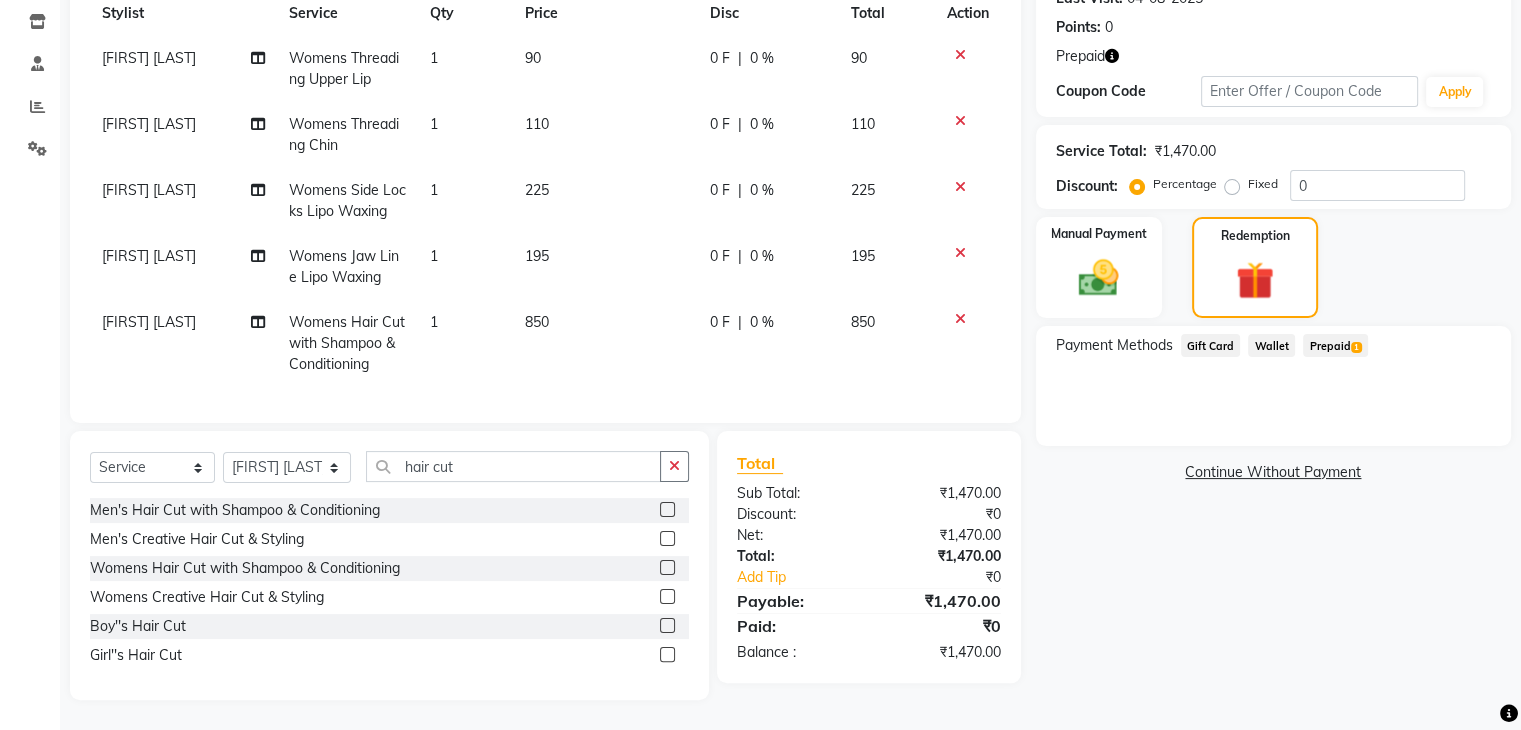 click on "Prepaid  1" 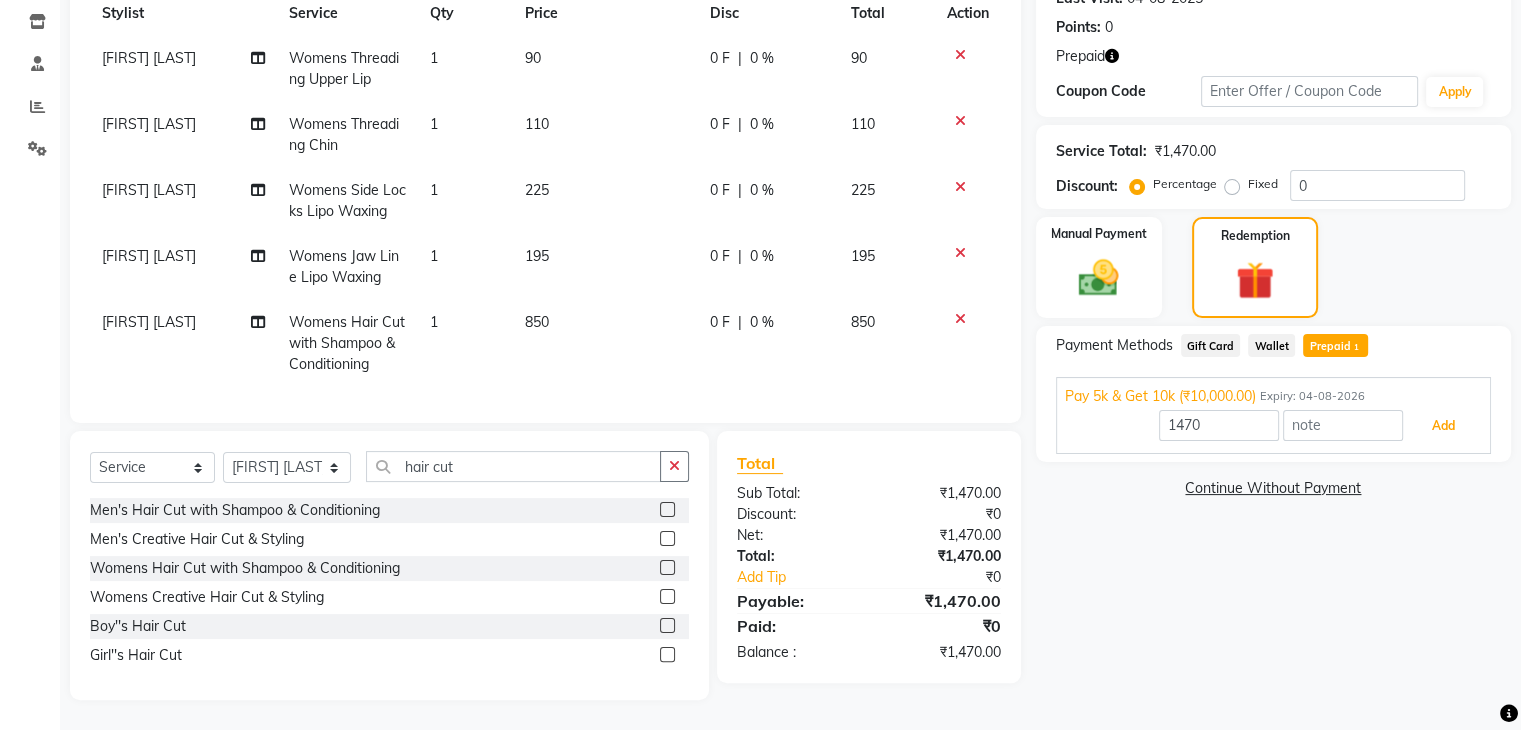 click on "Add" at bounding box center (1443, 426) 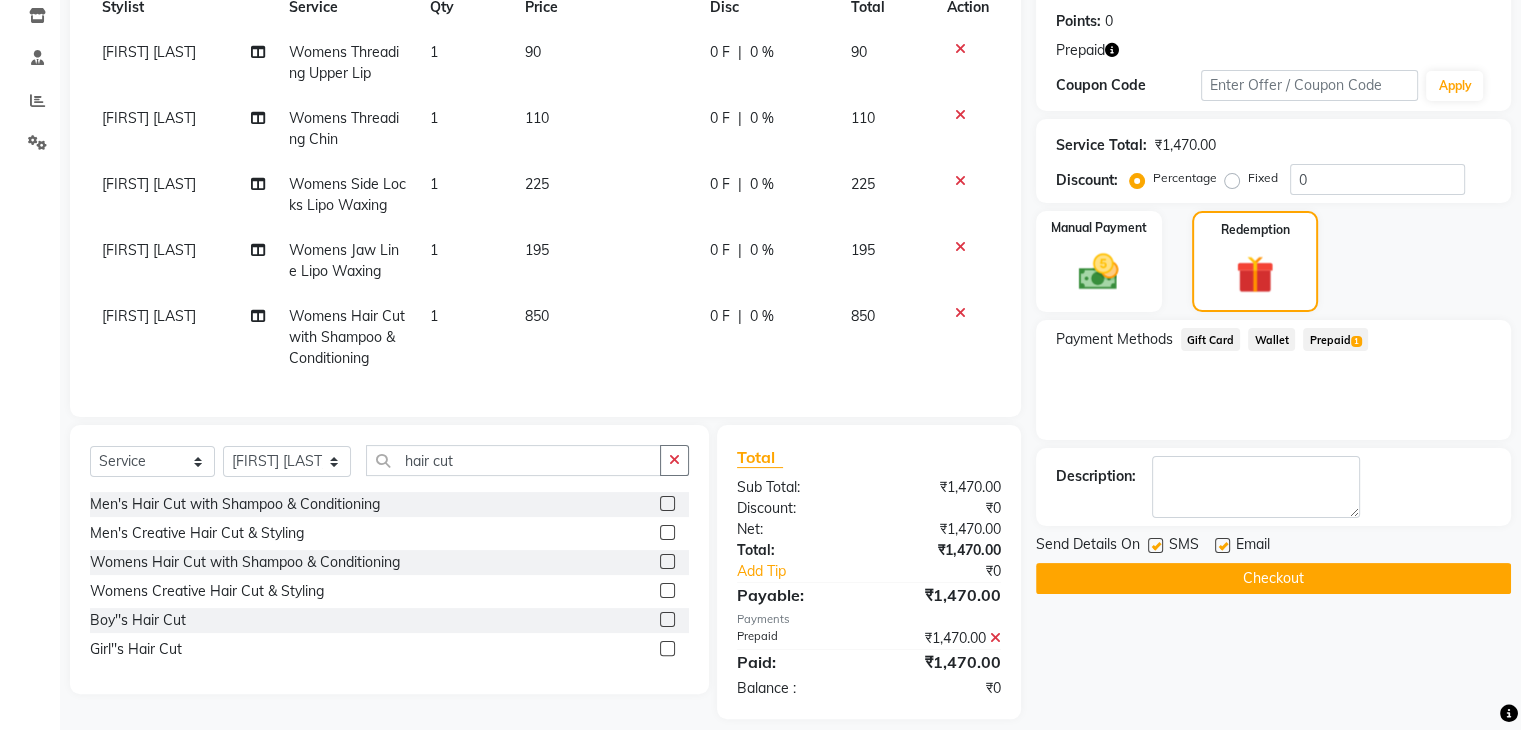 click on "Checkout" 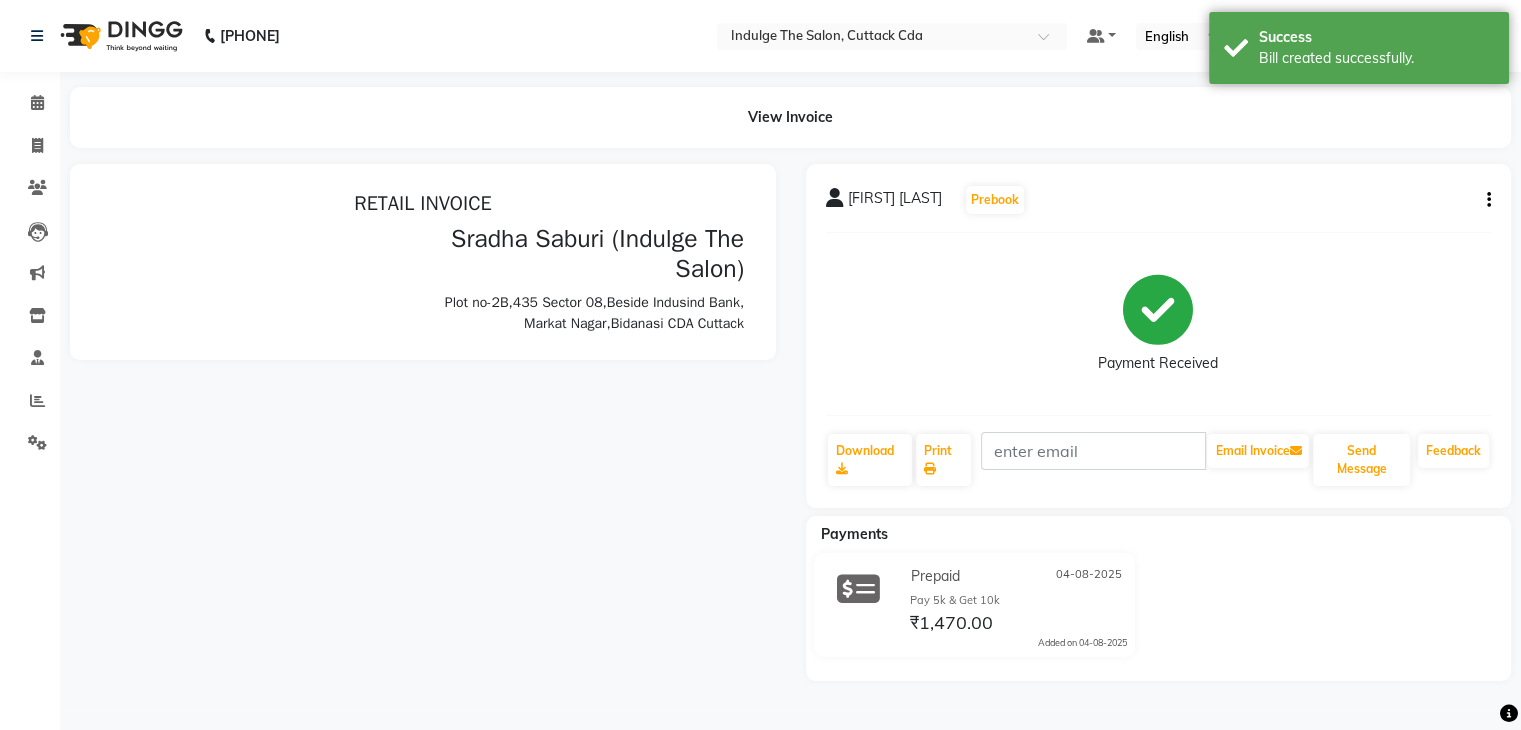 scroll, scrollTop: 0, scrollLeft: 0, axis: both 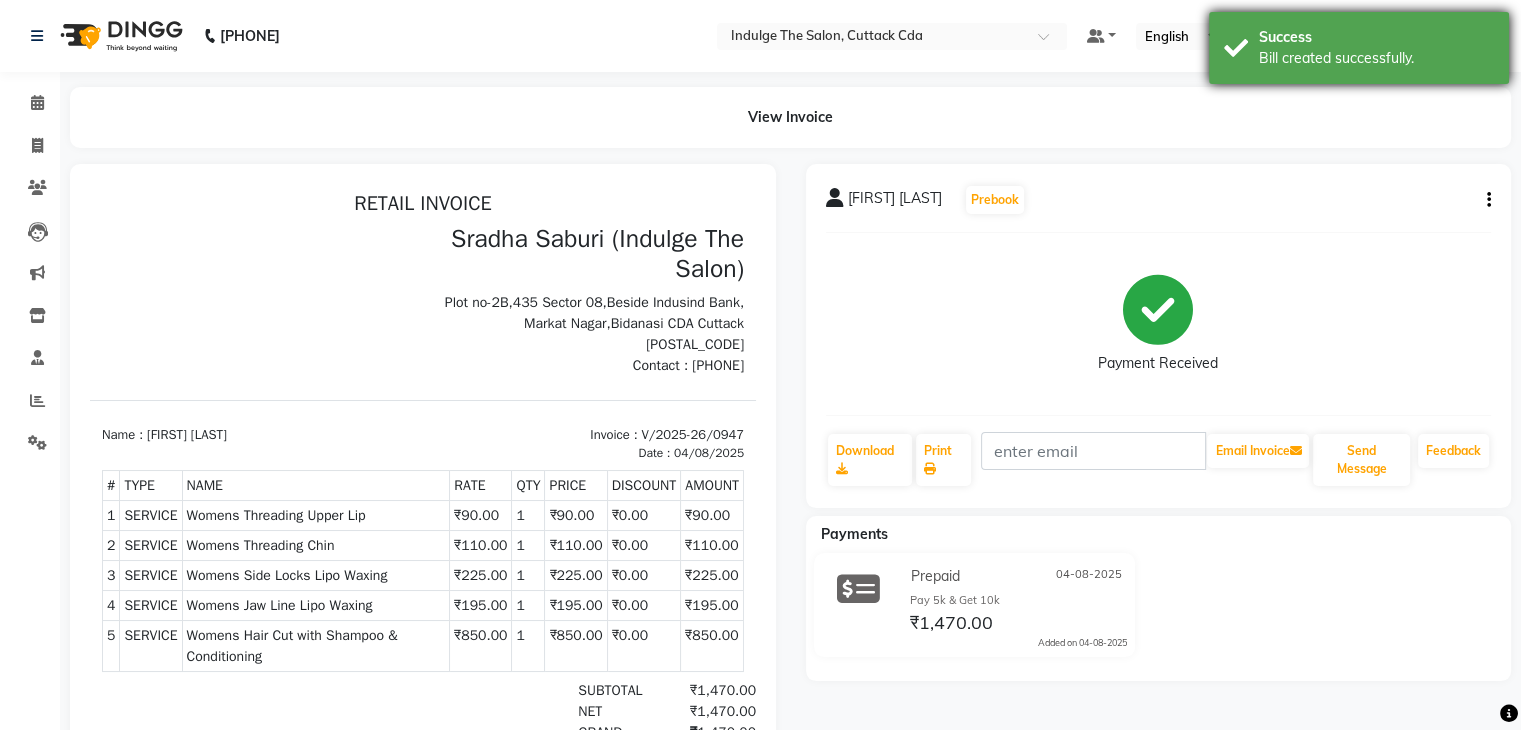 drag, startPoint x: 1357, startPoint y: 21, endPoint x: 1315, endPoint y: 81, distance: 73.239334 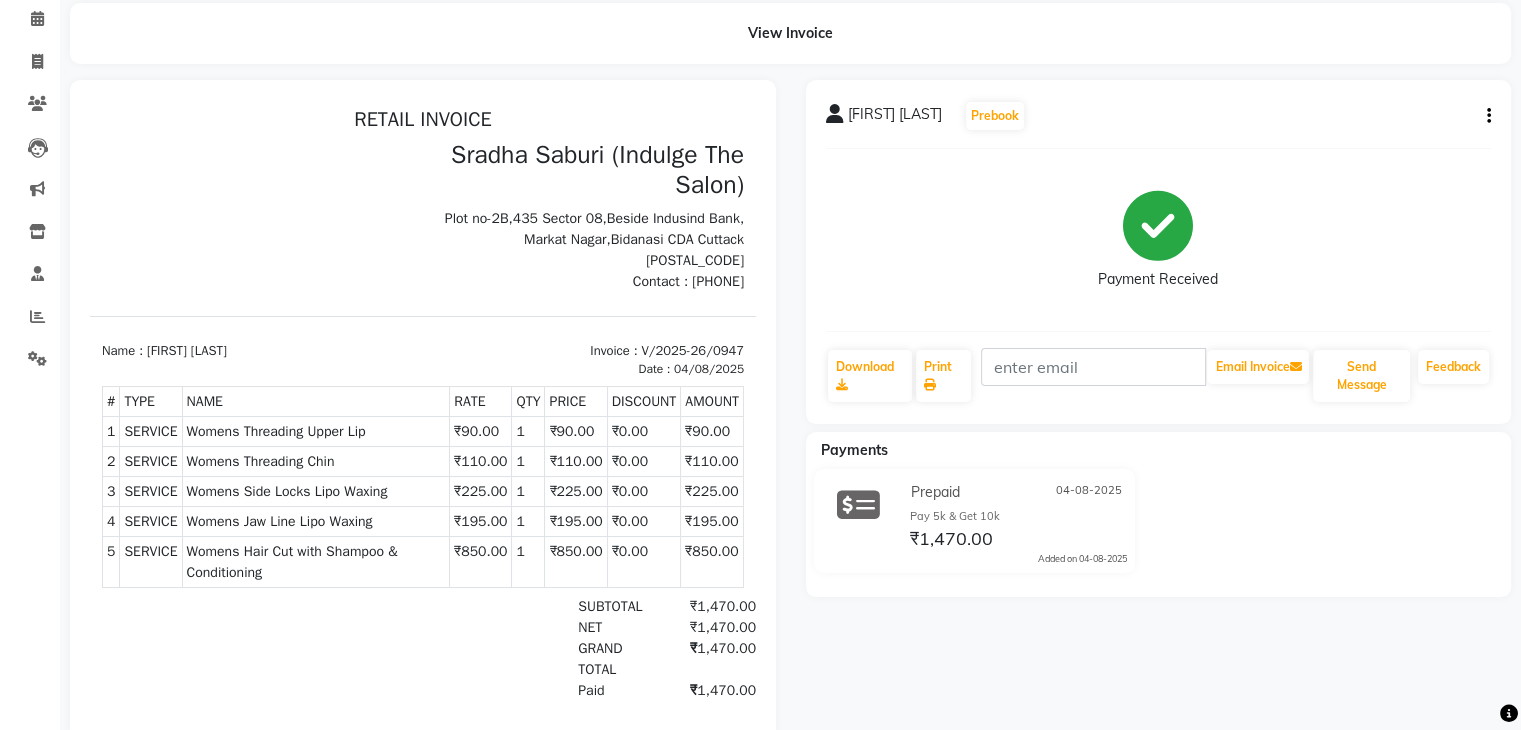 scroll, scrollTop: 86, scrollLeft: 0, axis: vertical 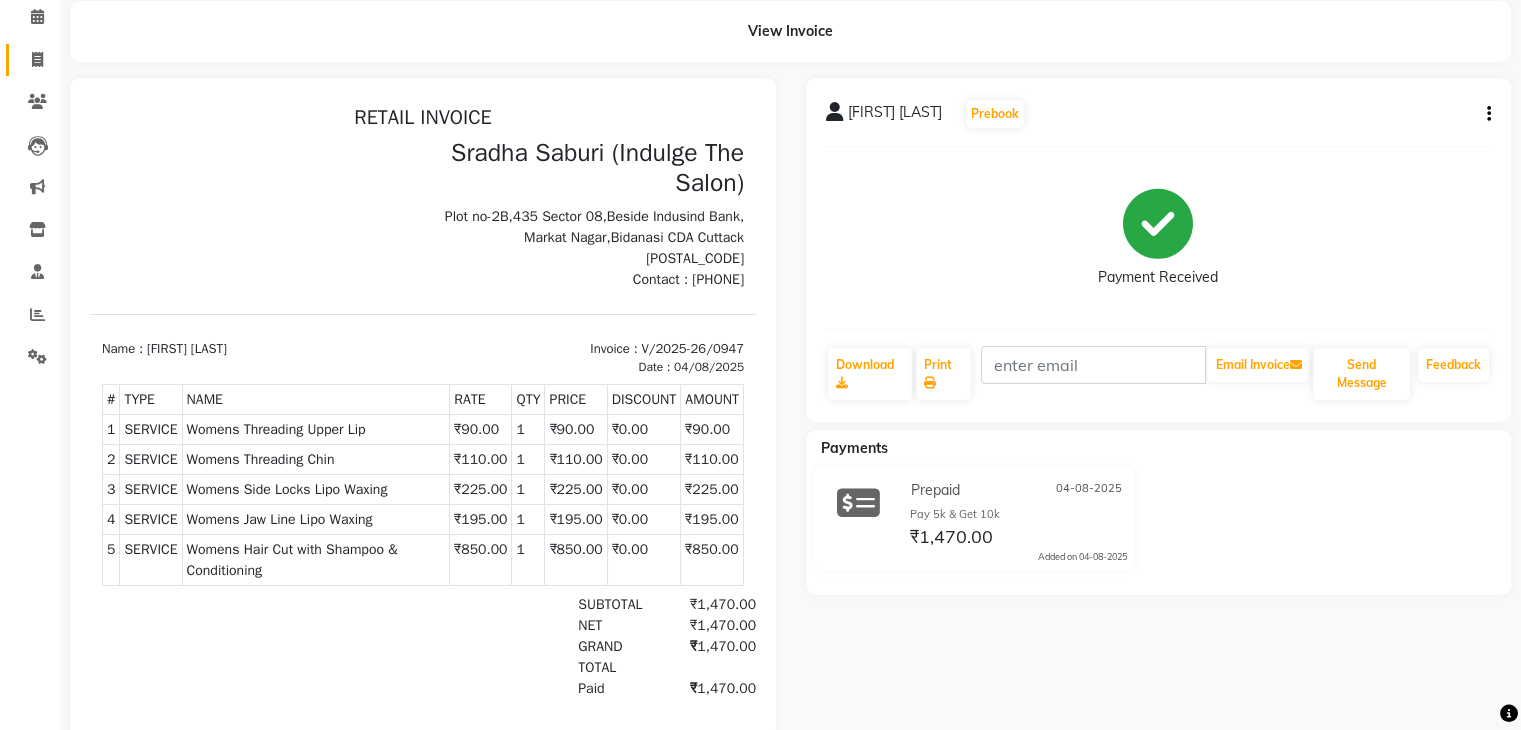 click 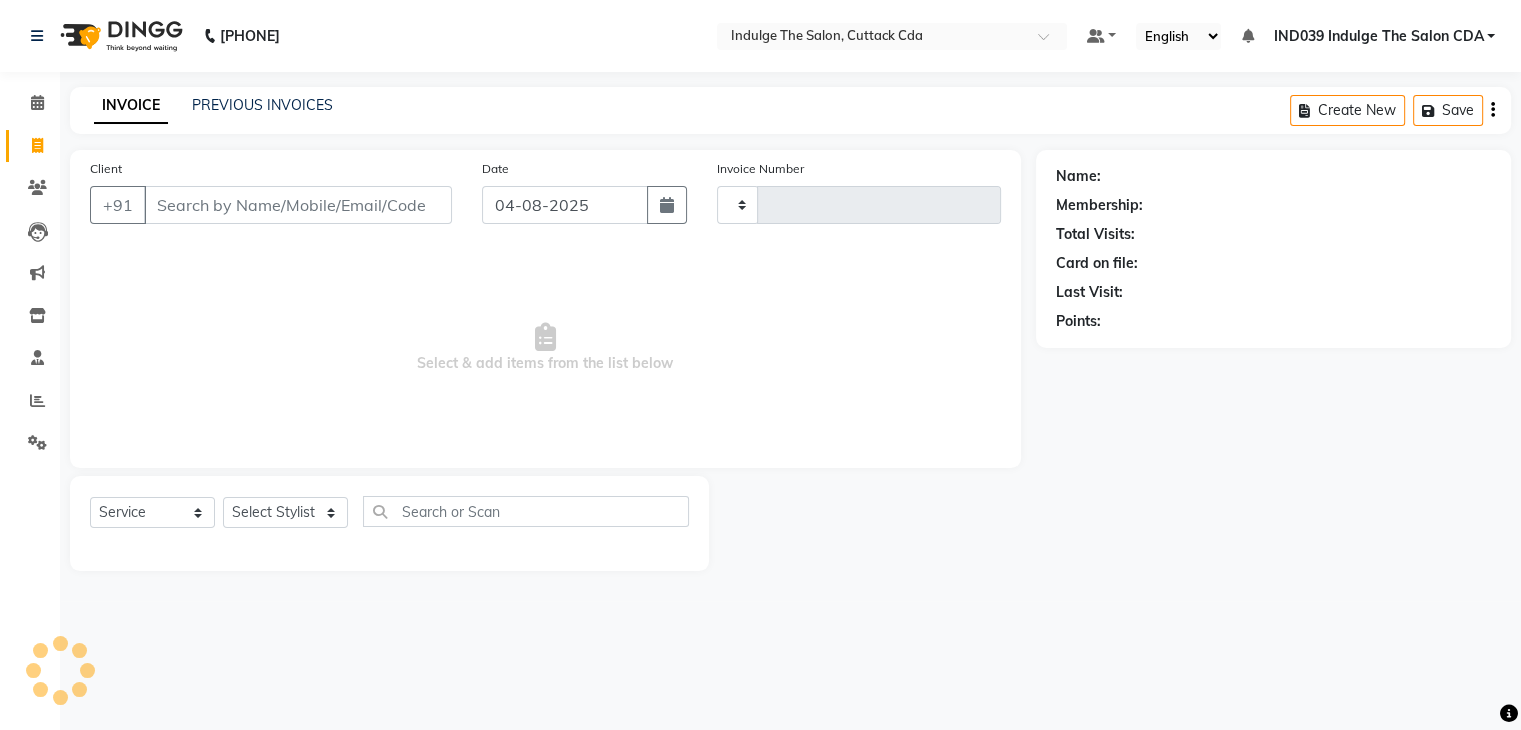 scroll, scrollTop: 0, scrollLeft: 0, axis: both 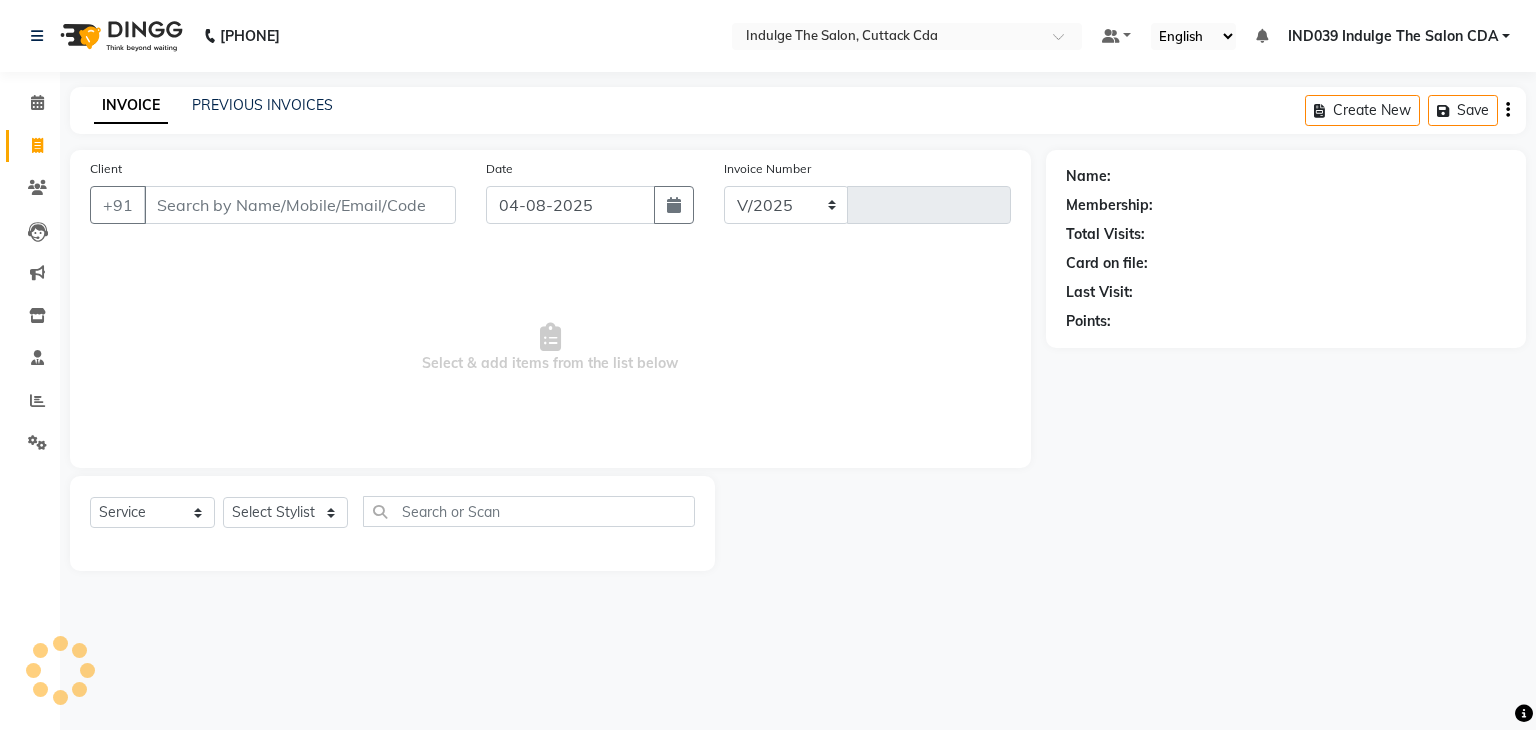 select on "7297" 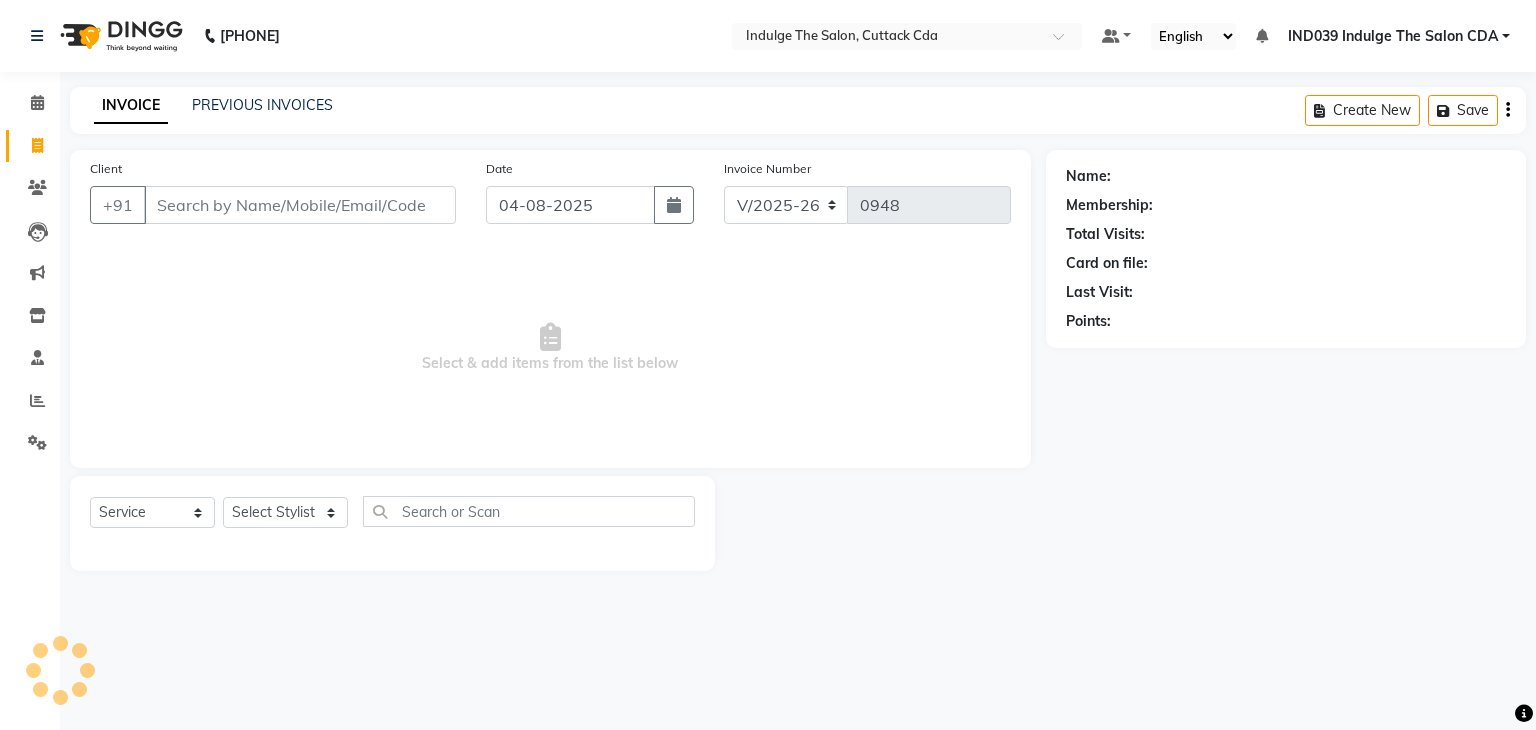 click on "Client" at bounding box center (300, 205) 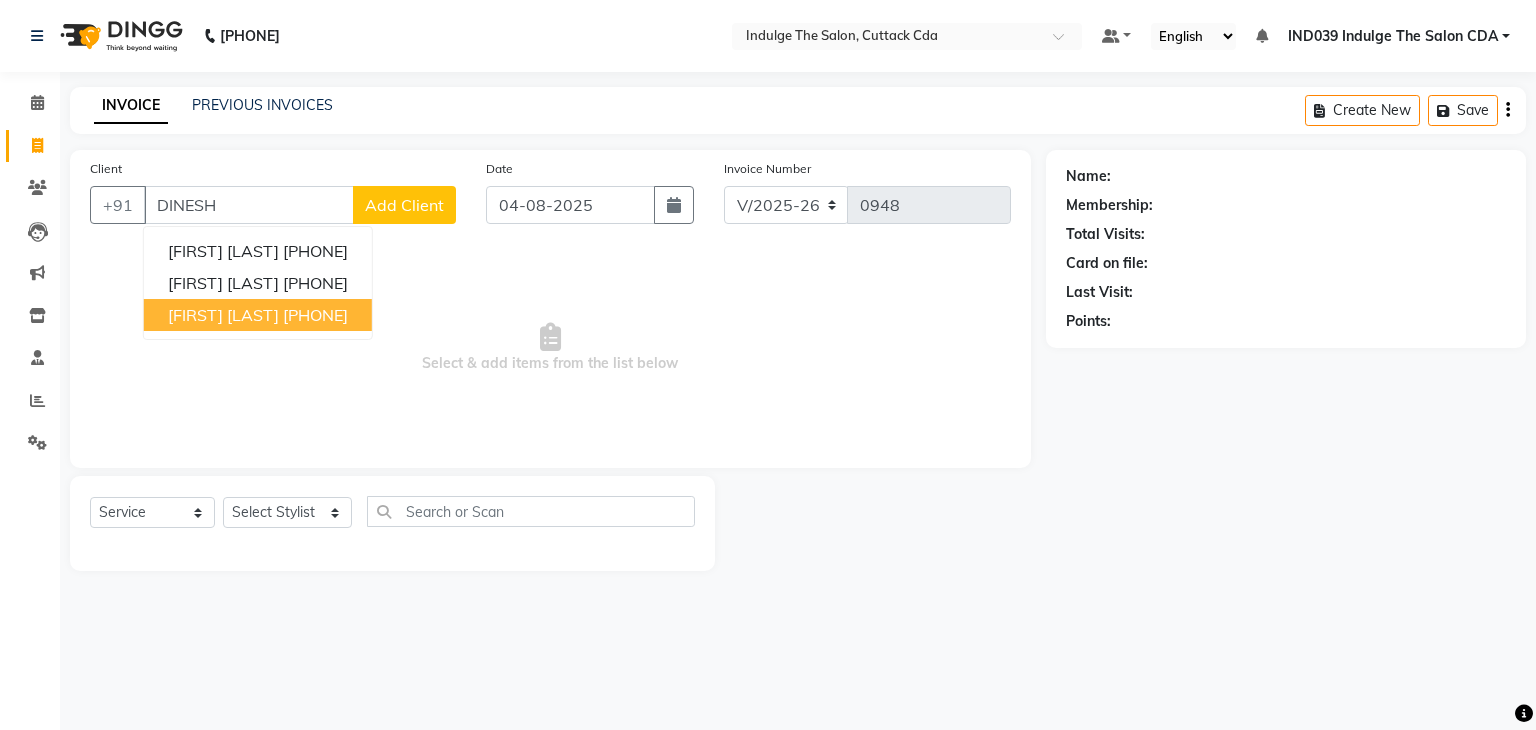 click on "dinesh behera" at bounding box center (223, 315) 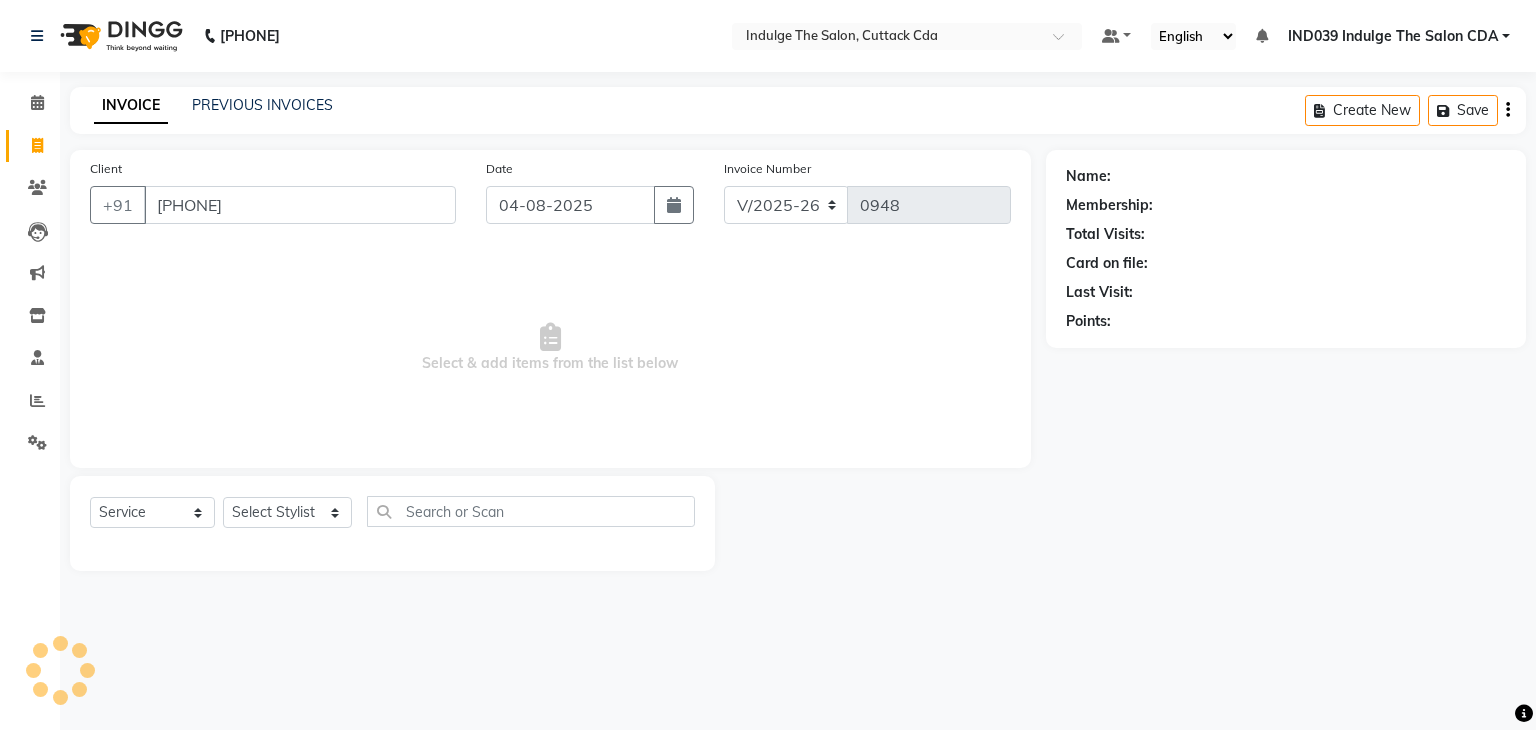 type on "6372328884" 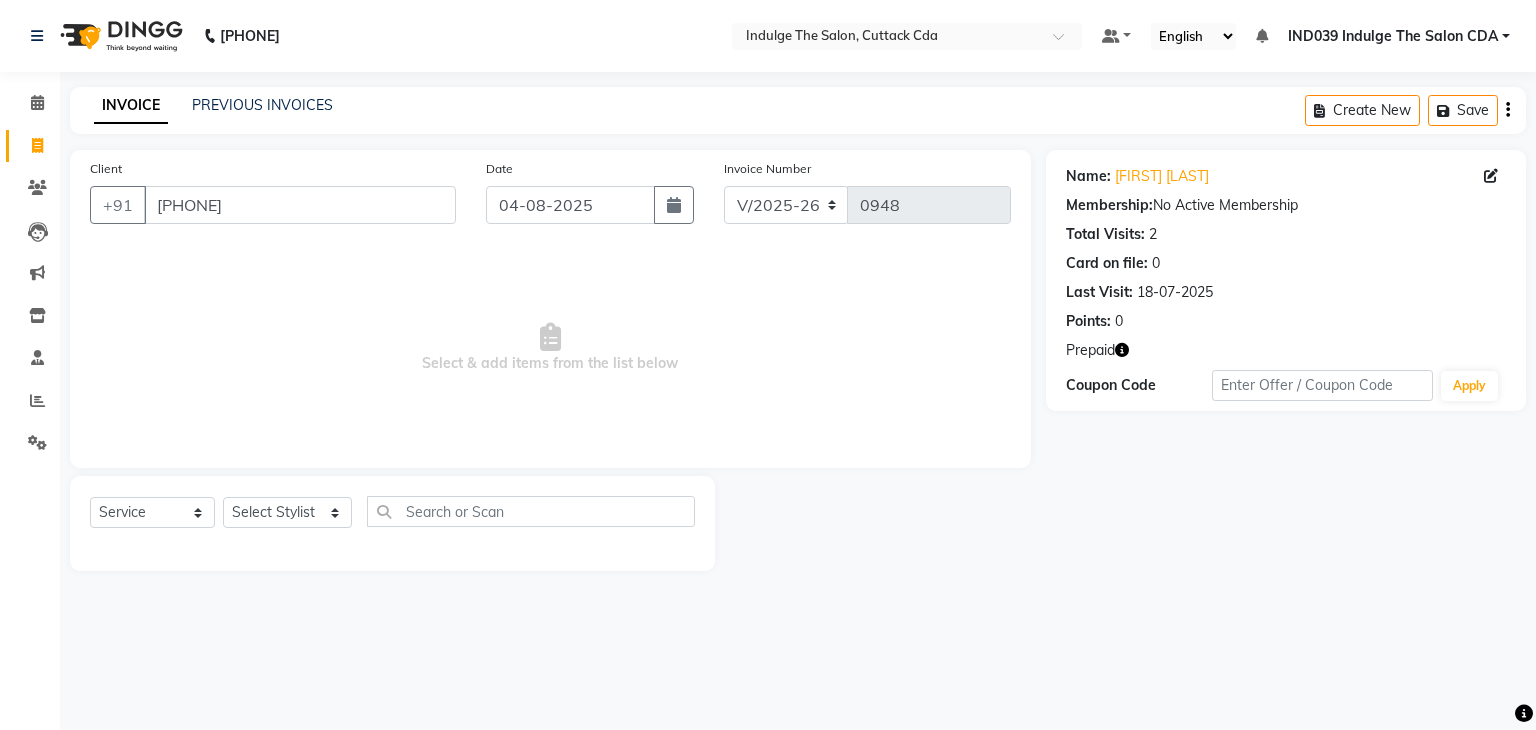 click 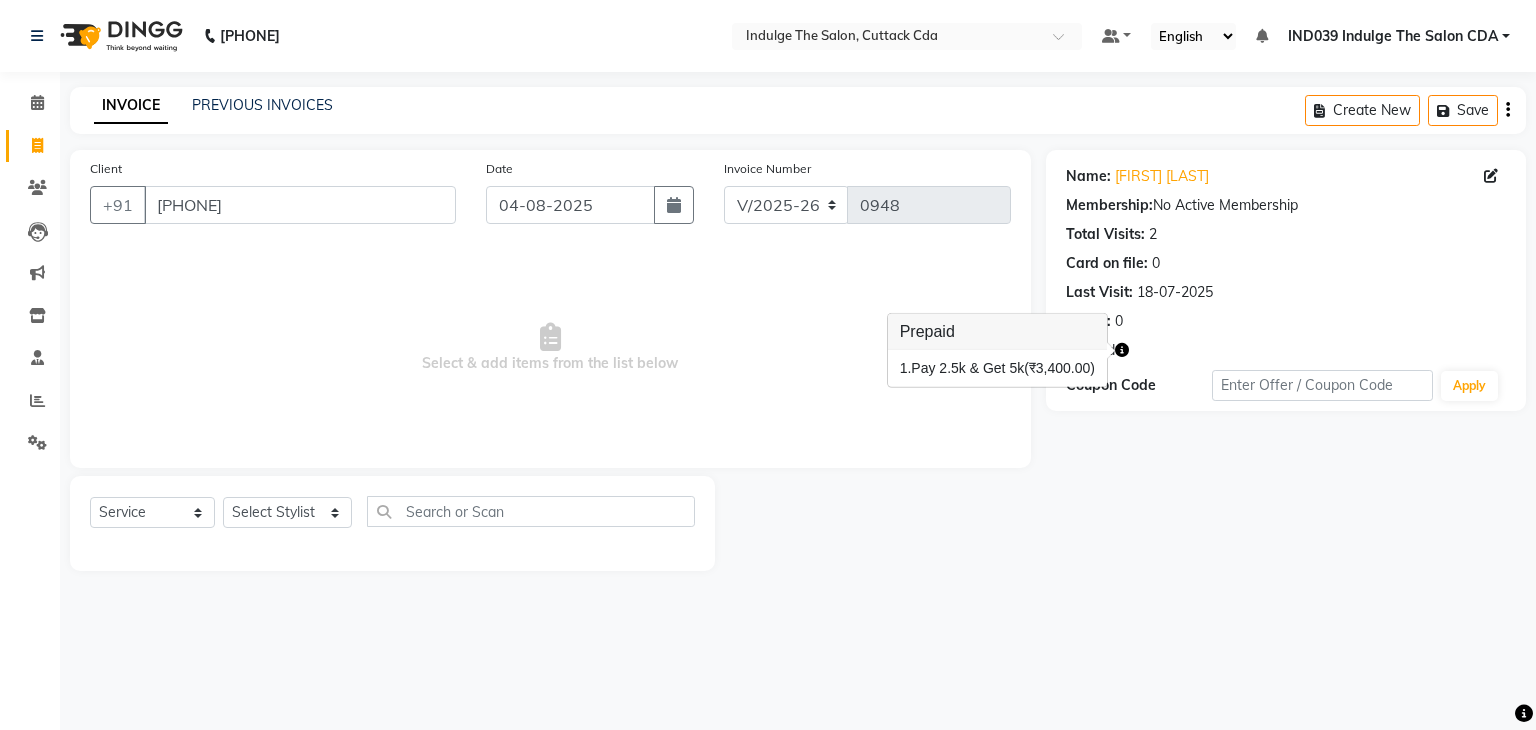 click 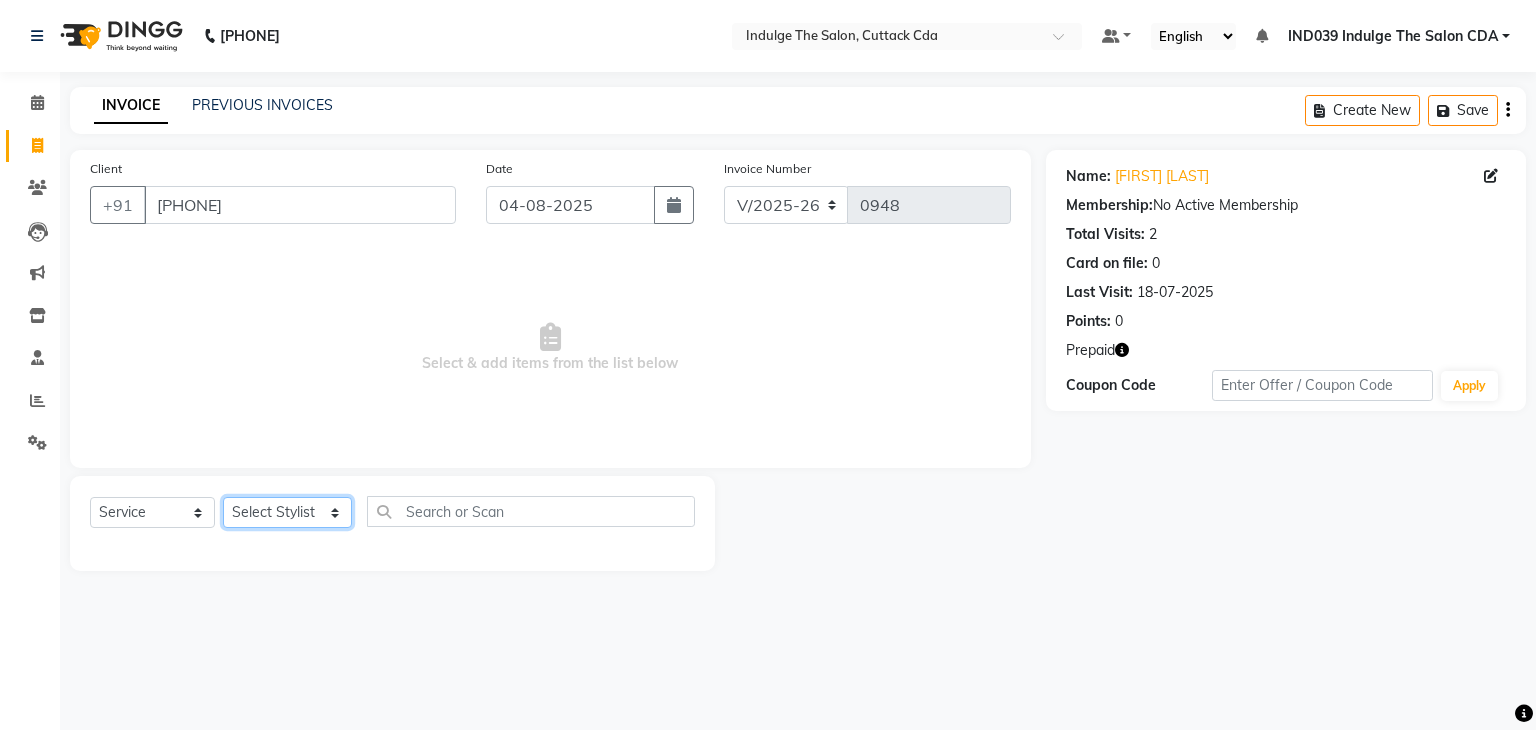 click on "Select Stylist [FIRST] [LAST]( Therapist ) [FIRST] [LAST] [ID] [CITY] [FIRST] [LAST] [FIRST] [LAST] [FIRST] [LAST] [FIRST] [LAST] [FIRST] [LAST] [FIRST] [LAST]" 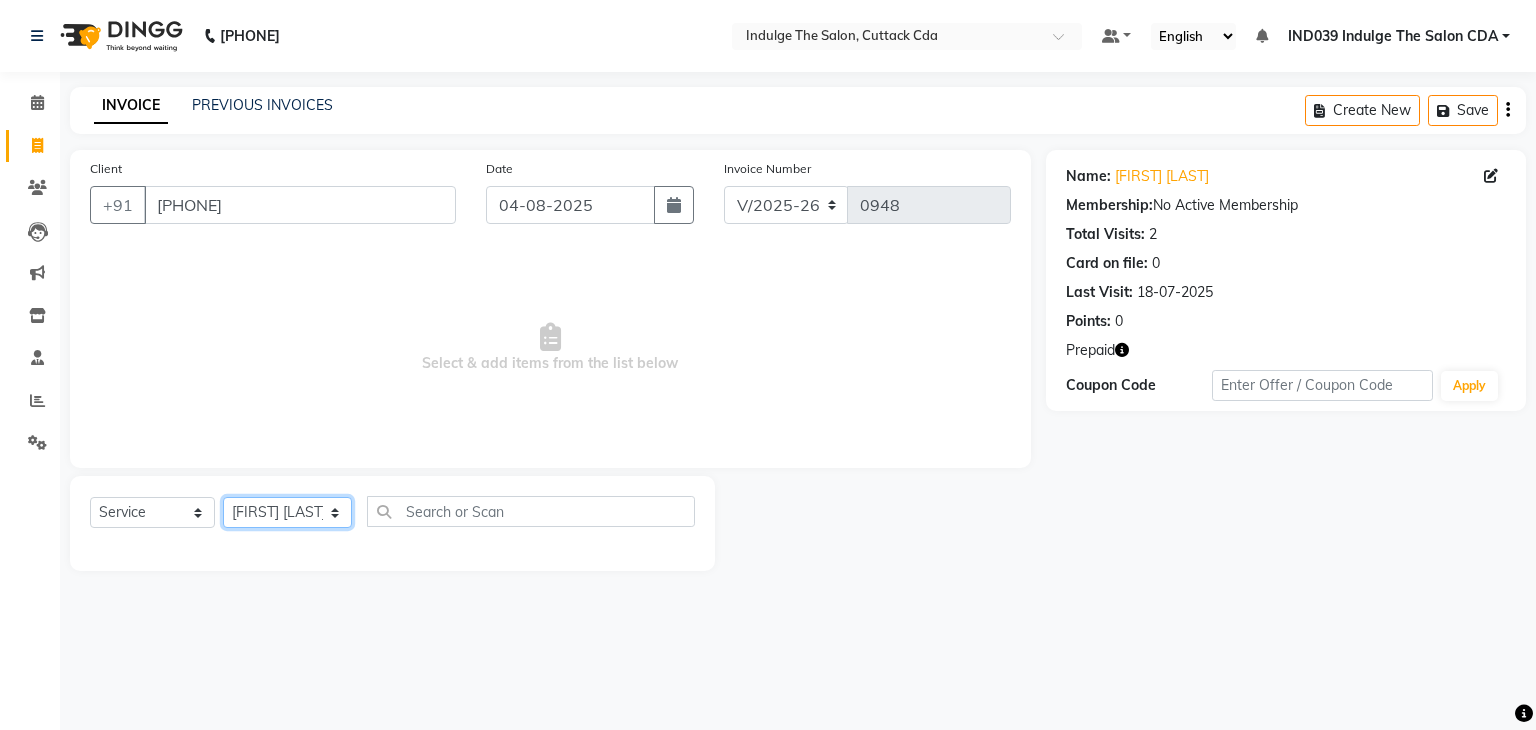 click on "Select Stylist [FIRST] [LAST]( Therapist ) [FIRST] [LAST] [ID] [CITY] [FIRST] [LAST] [FIRST] [LAST] [FIRST] [LAST] [FIRST] [LAST] [FIRST] [LAST] [FIRST] [LAST]" 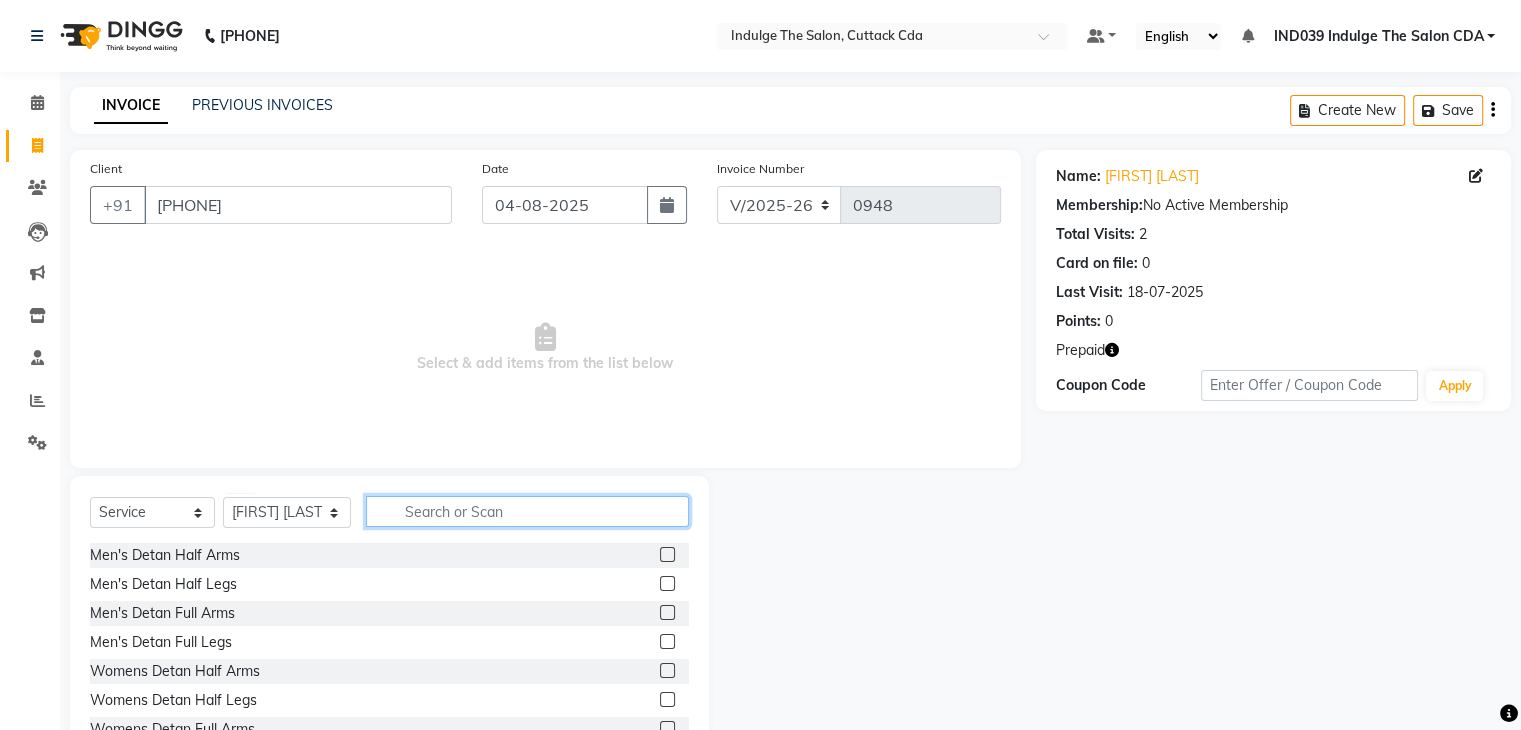 click 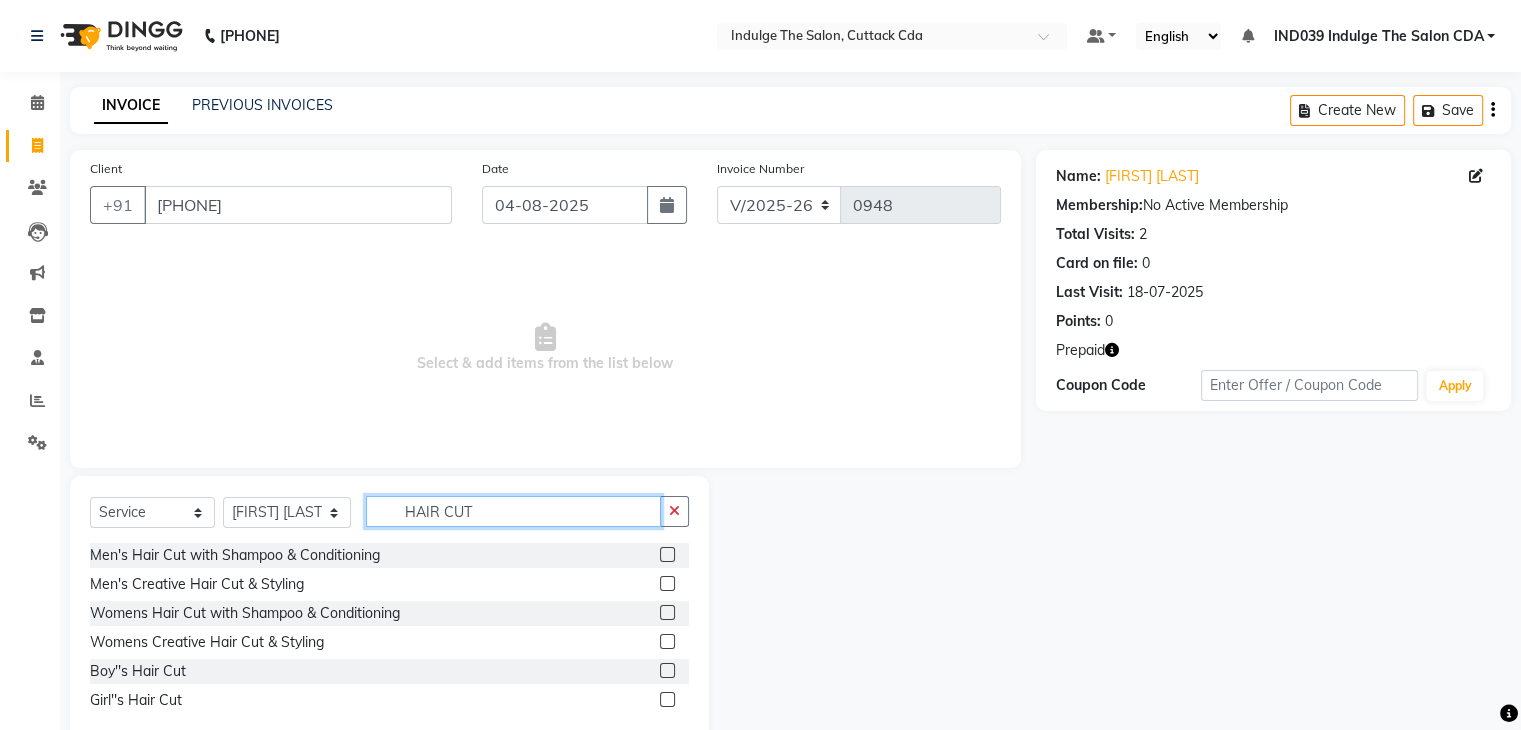 type on "HAIR CUT" 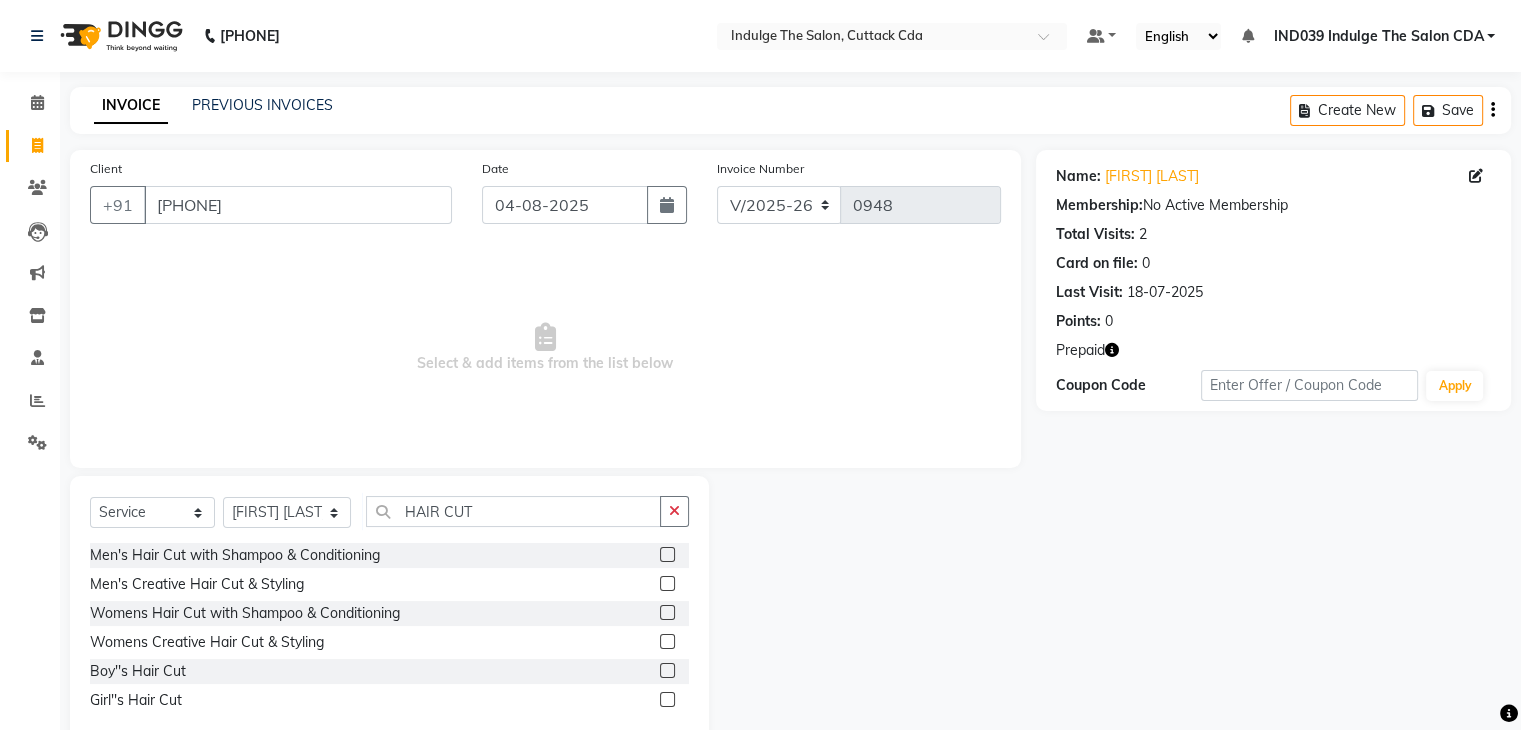click 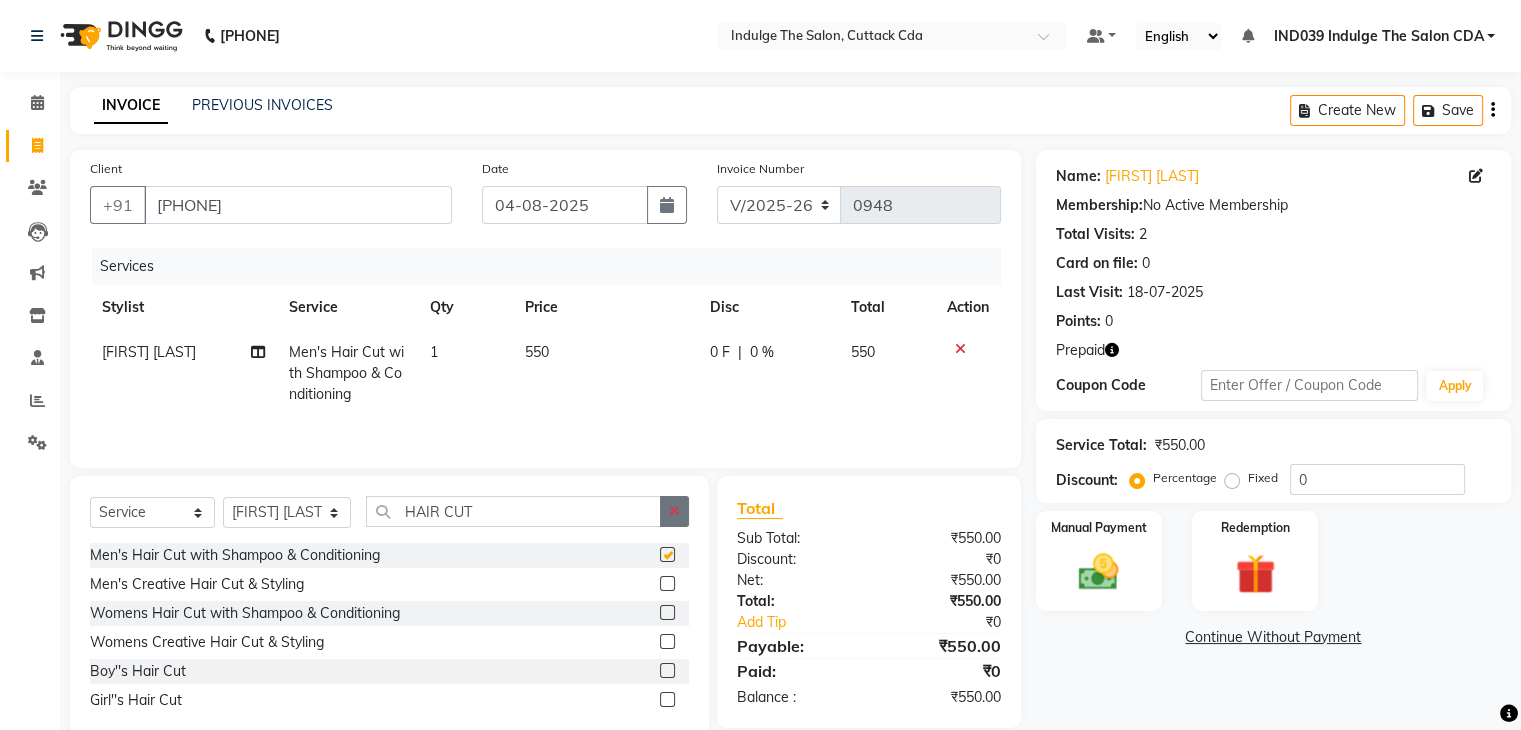 checkbox on "false" 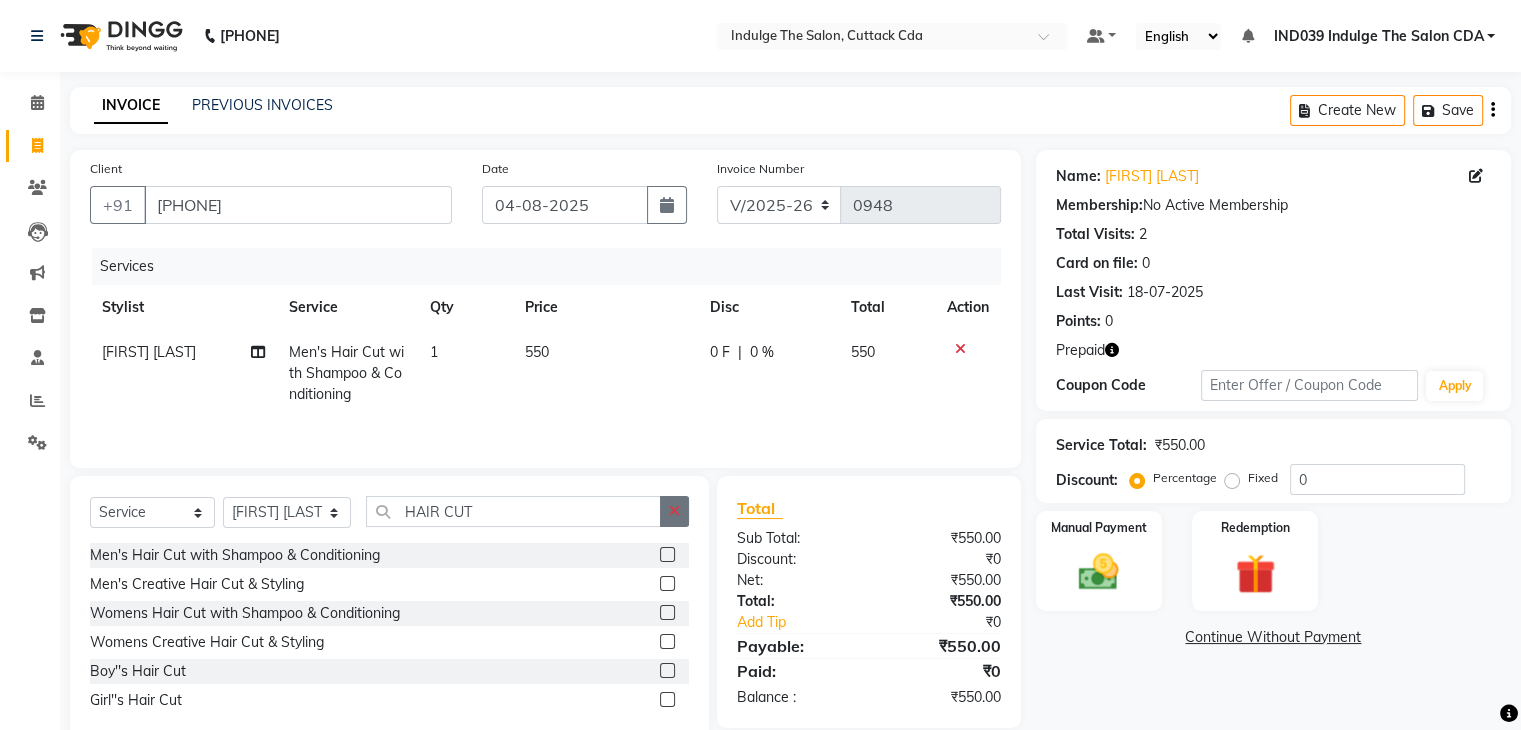 click 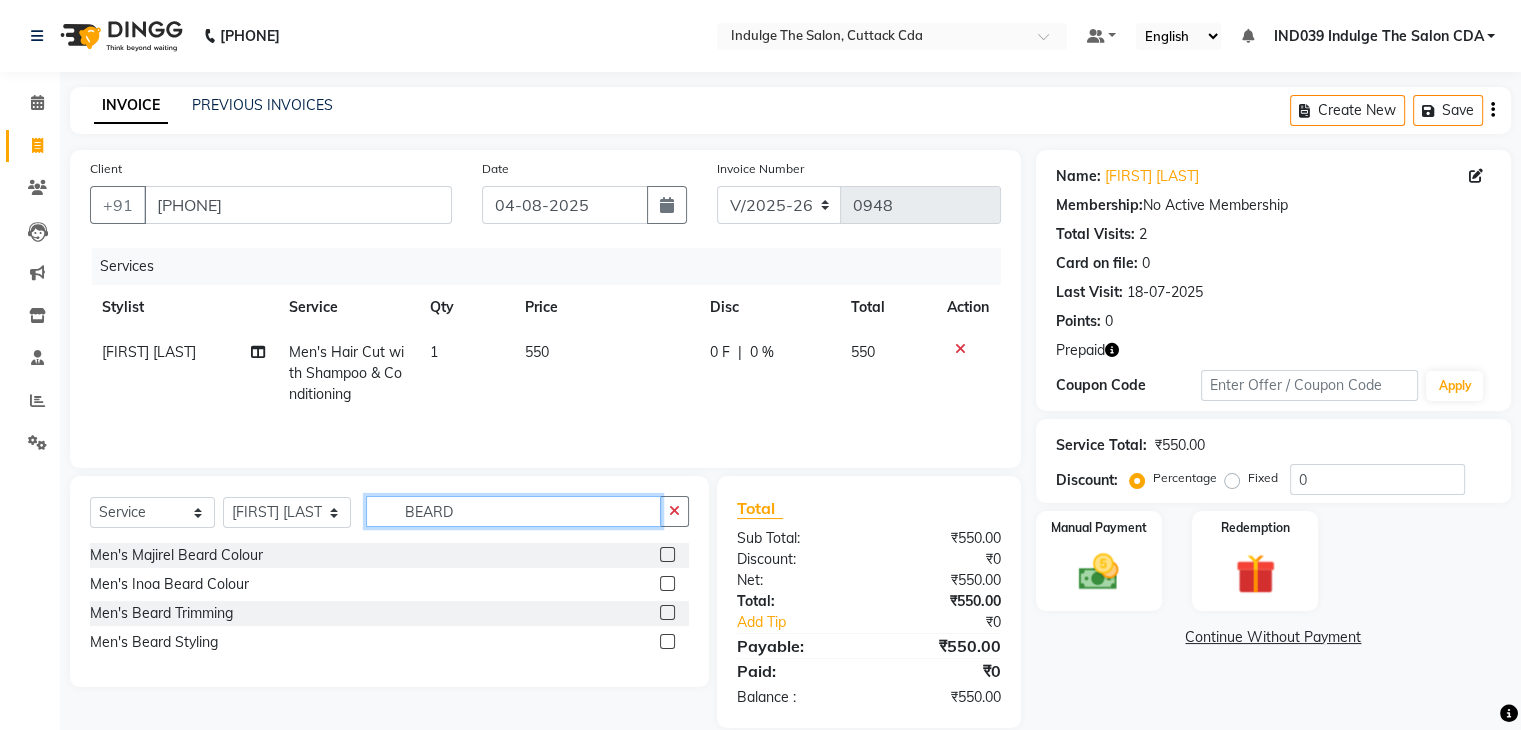 type on "BEARD" 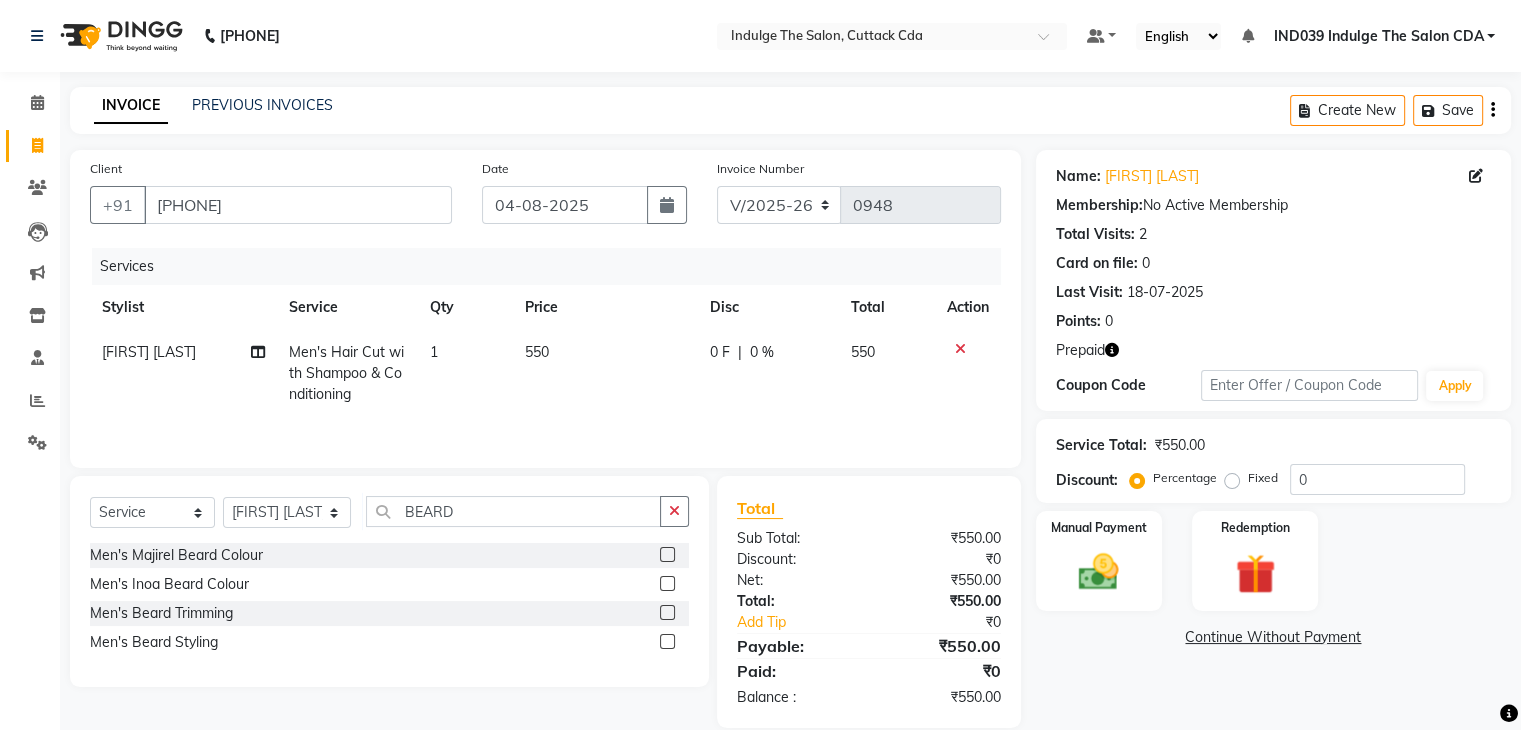 click 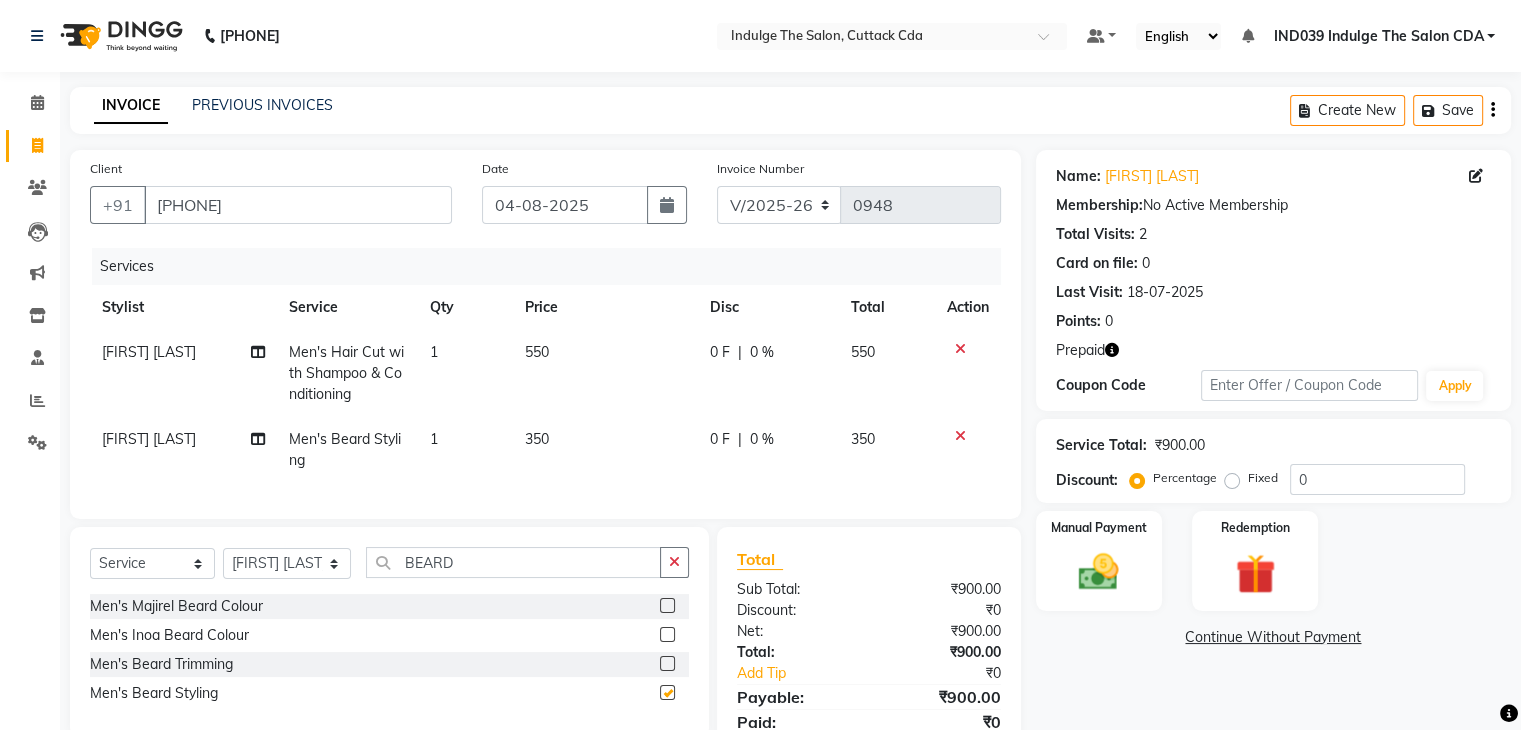checkbox on "false" 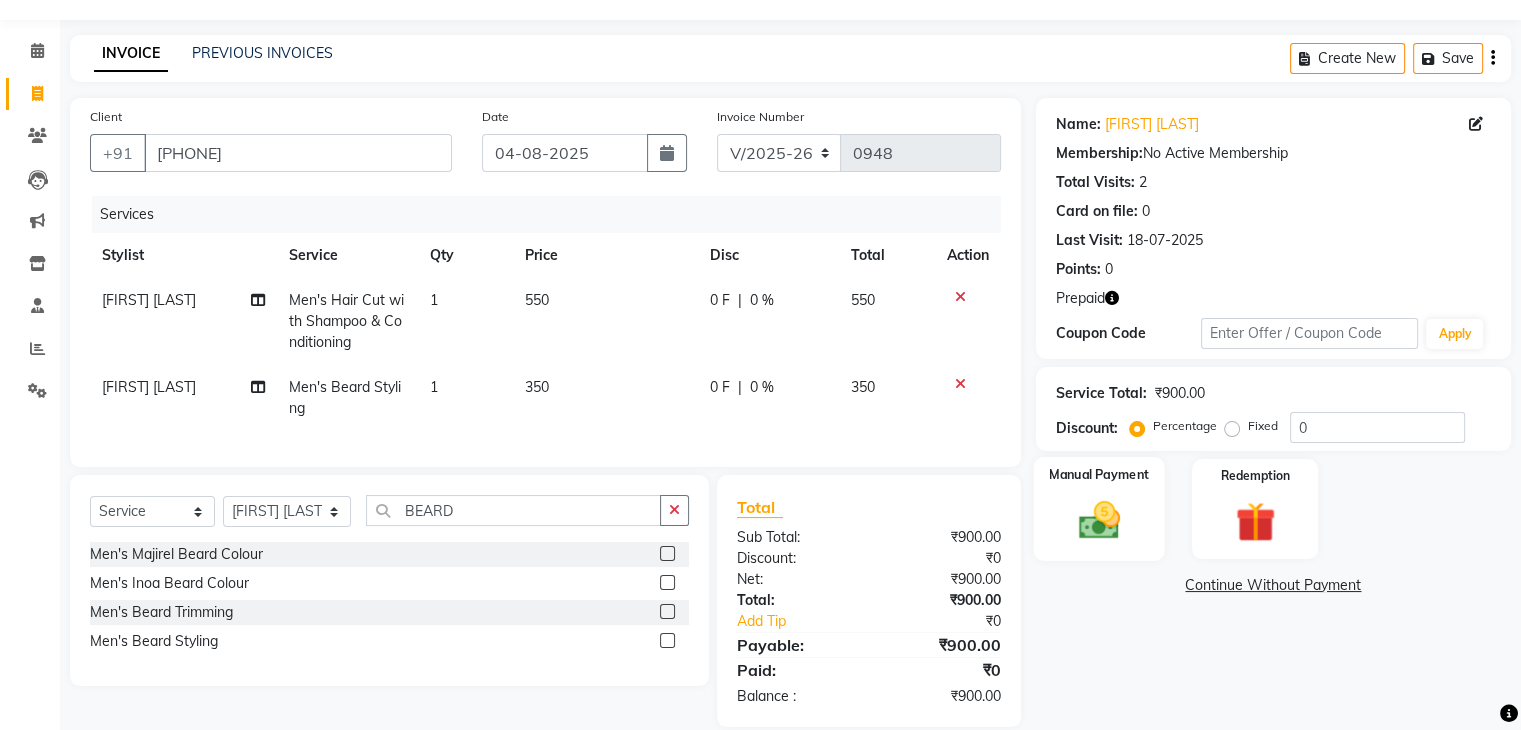 scroll, scrollTop: 95, scrollLeft: 0, axis: vertical 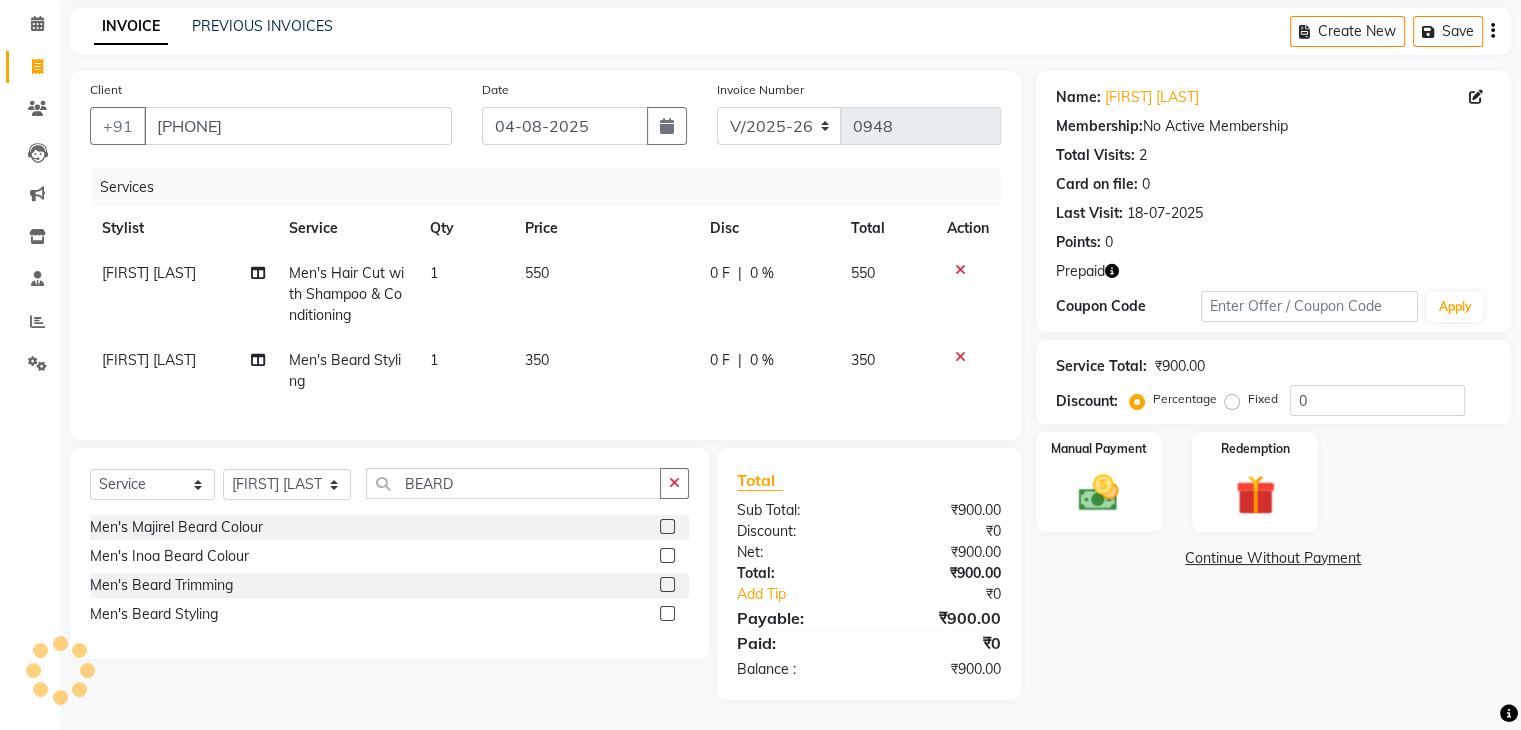 click 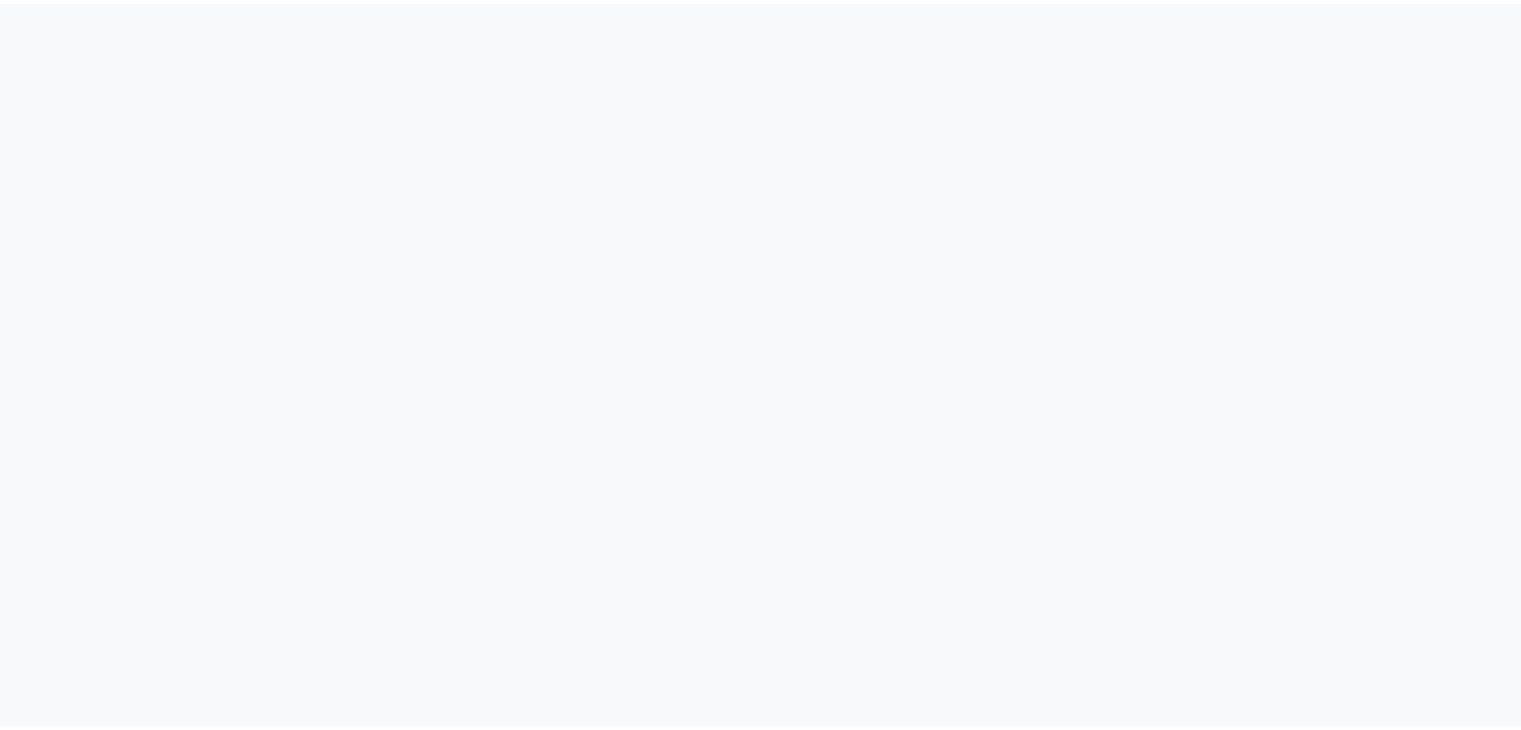 scroll, scrollTop: 0, scrollLeft: 0, axis: both 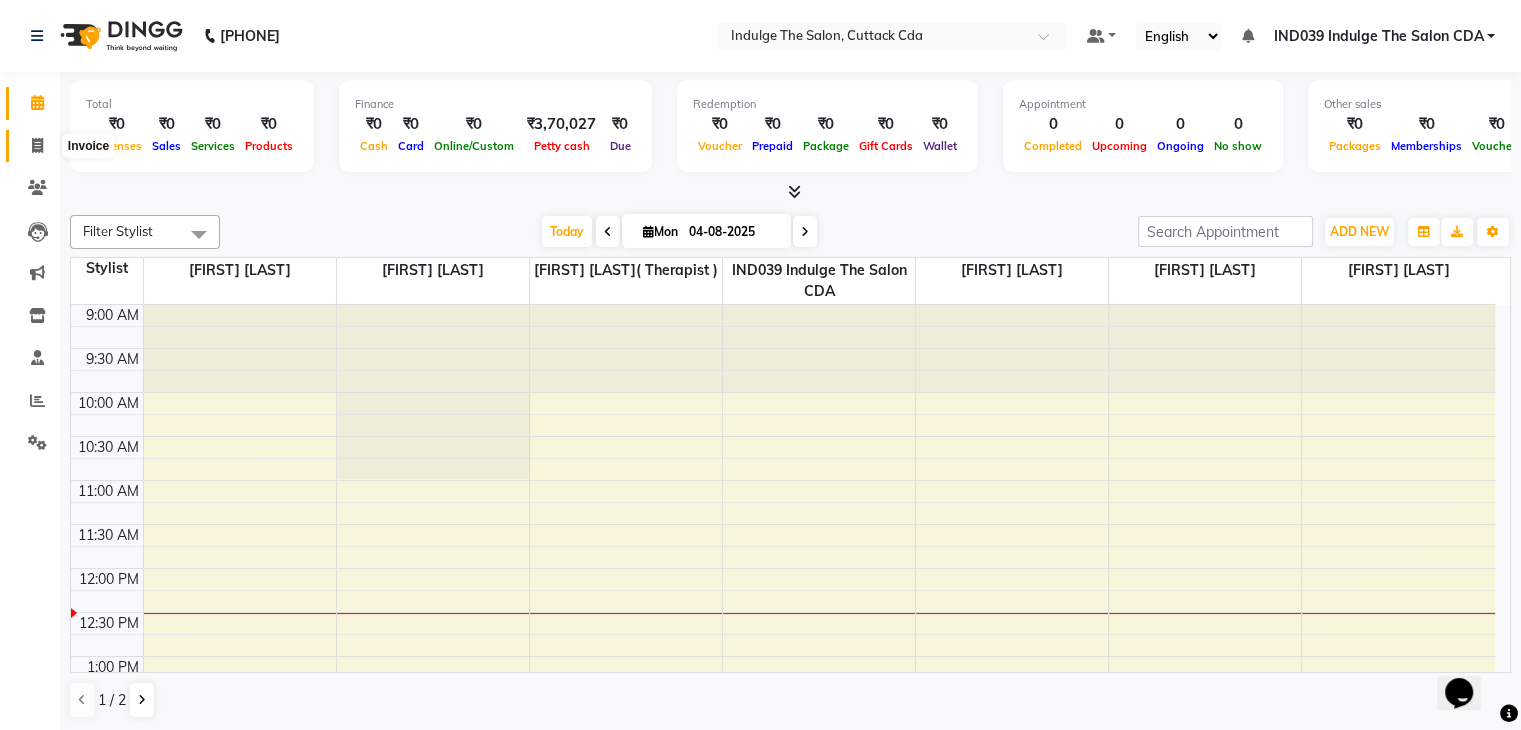click 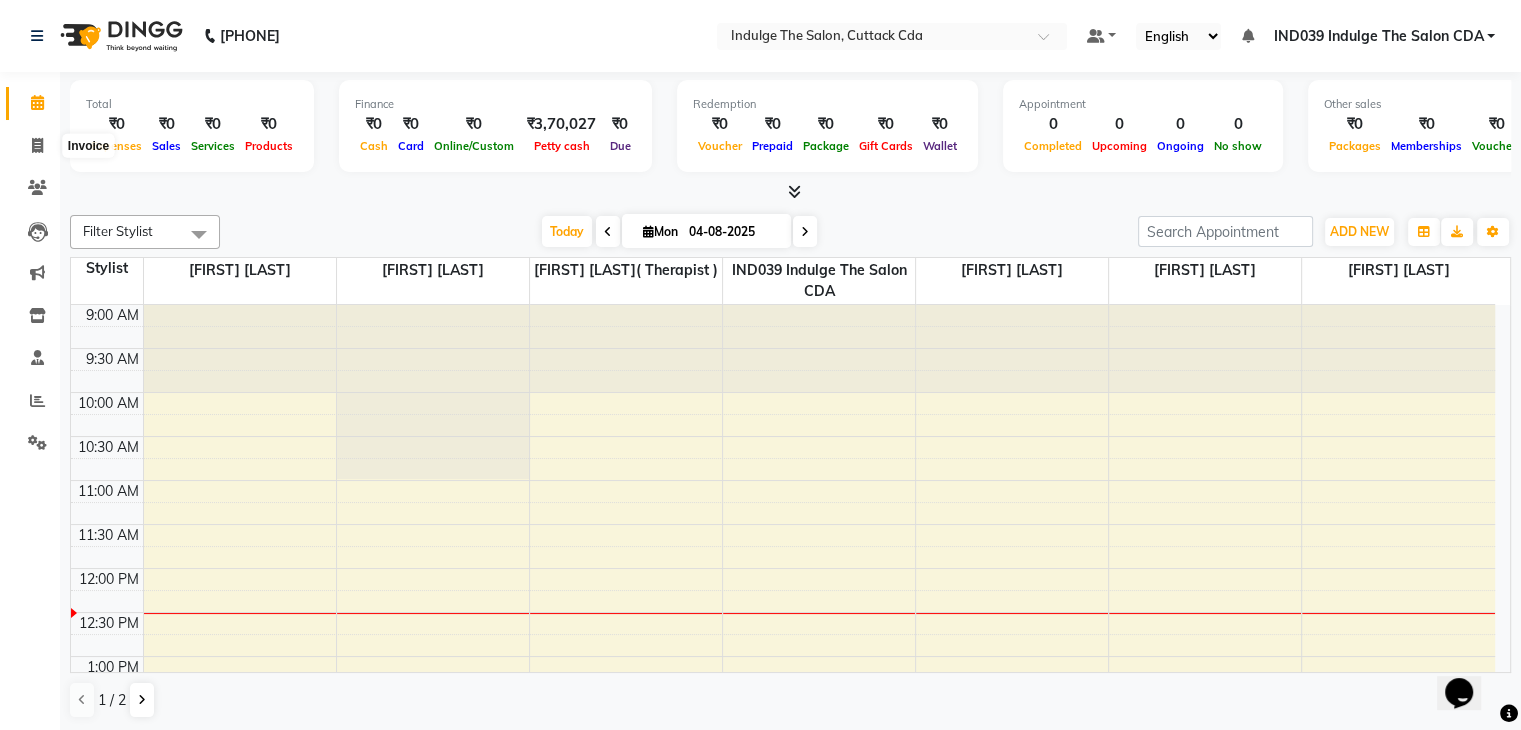 select on "7297" 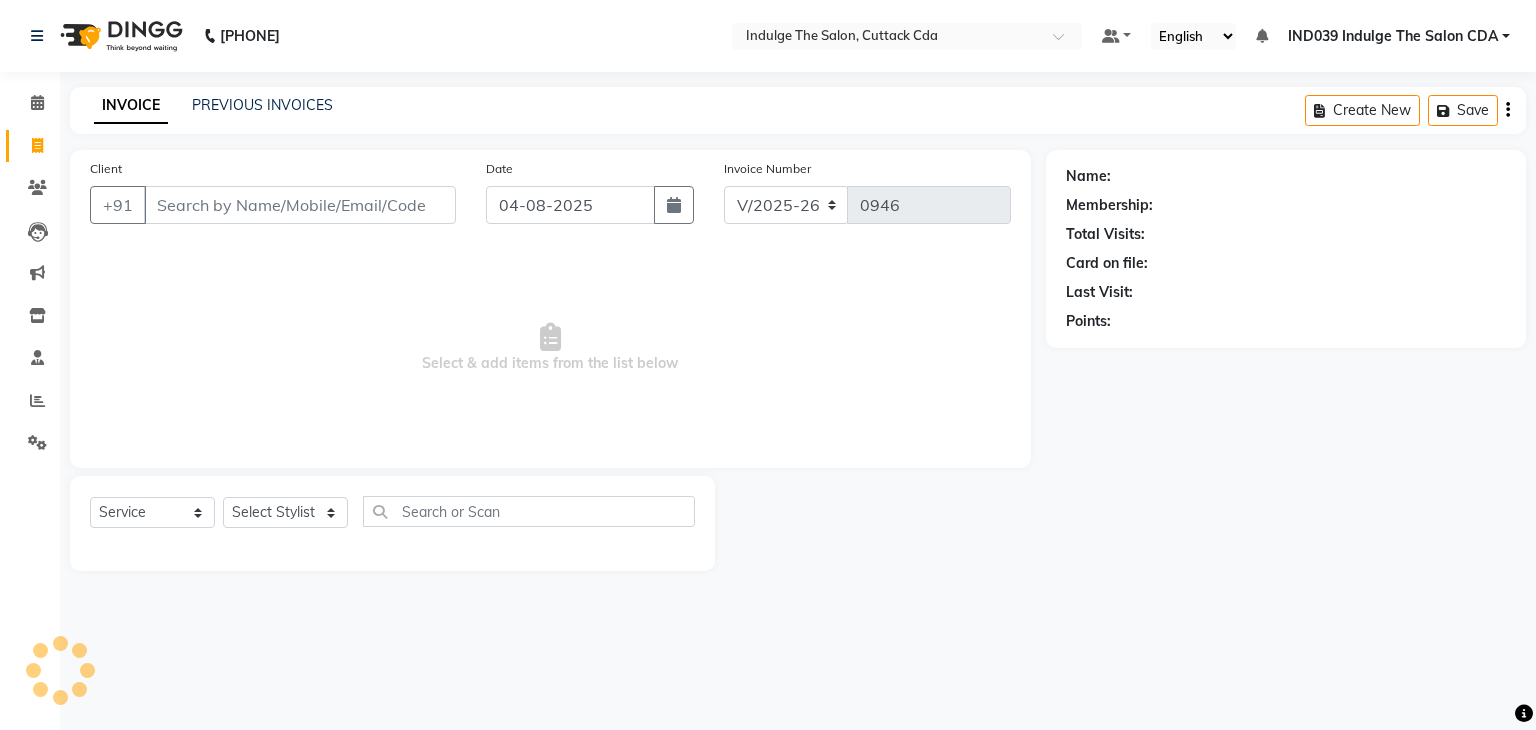 click on "Client" at bounding box center (300, 205) 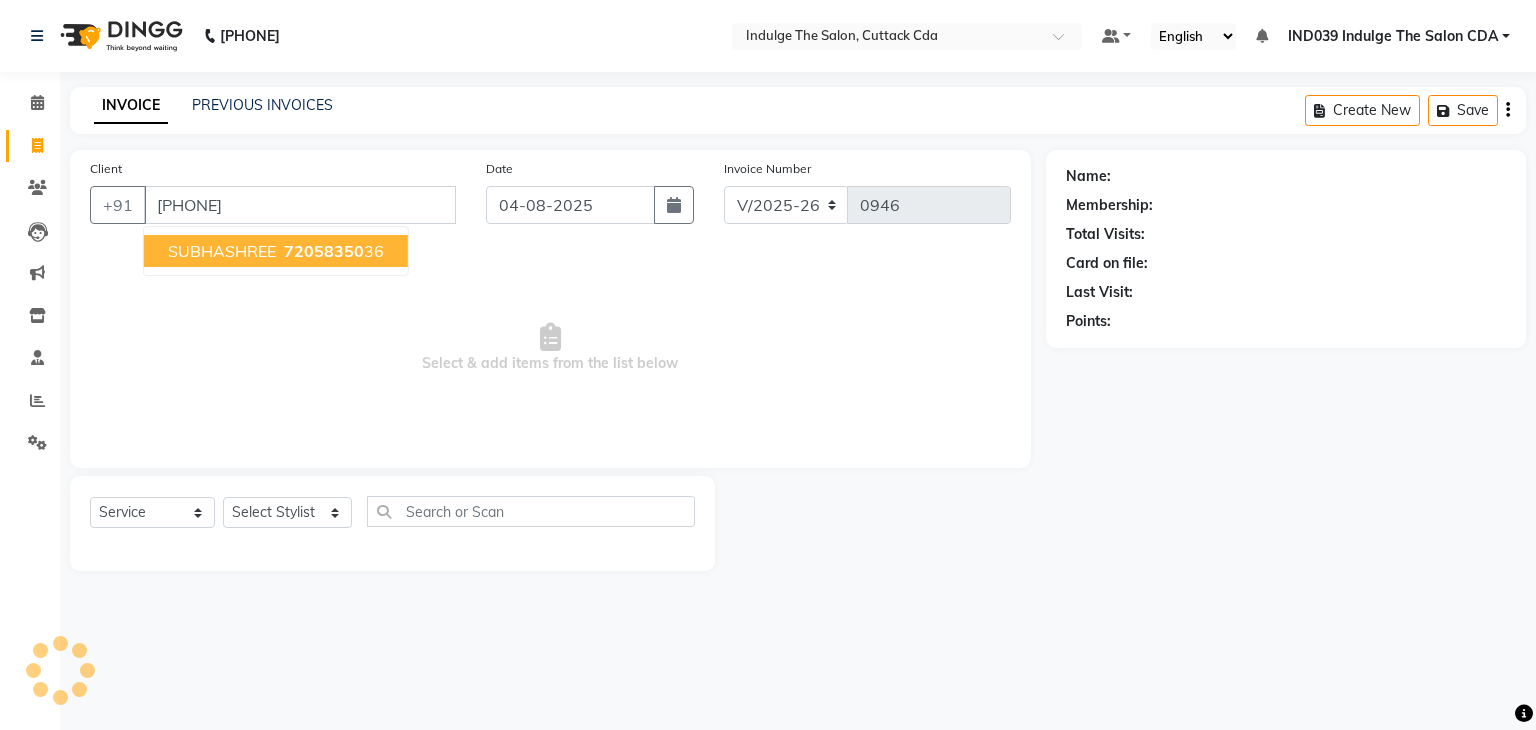 type on "[PHONE]" 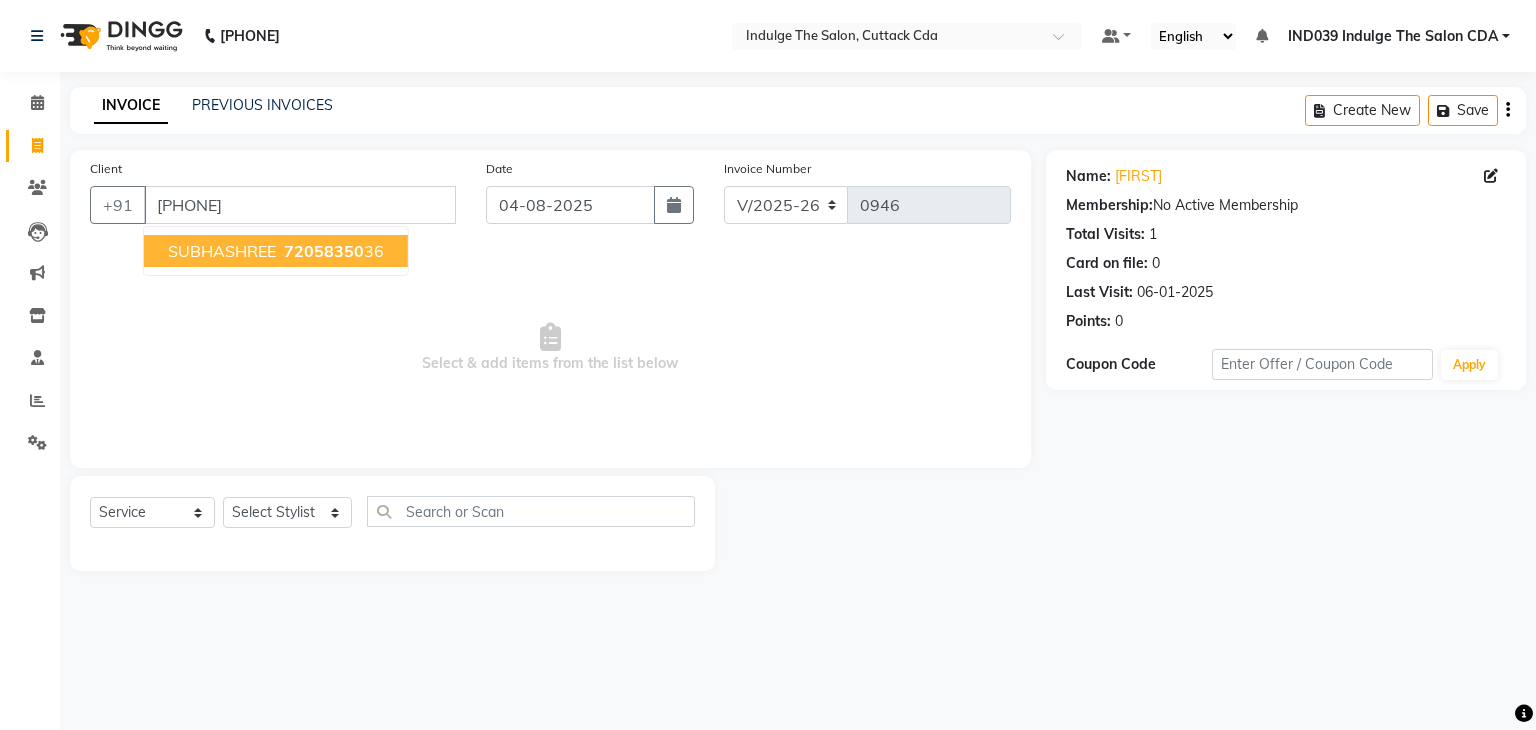 click on "72058350" at bounding box center (324, 251) 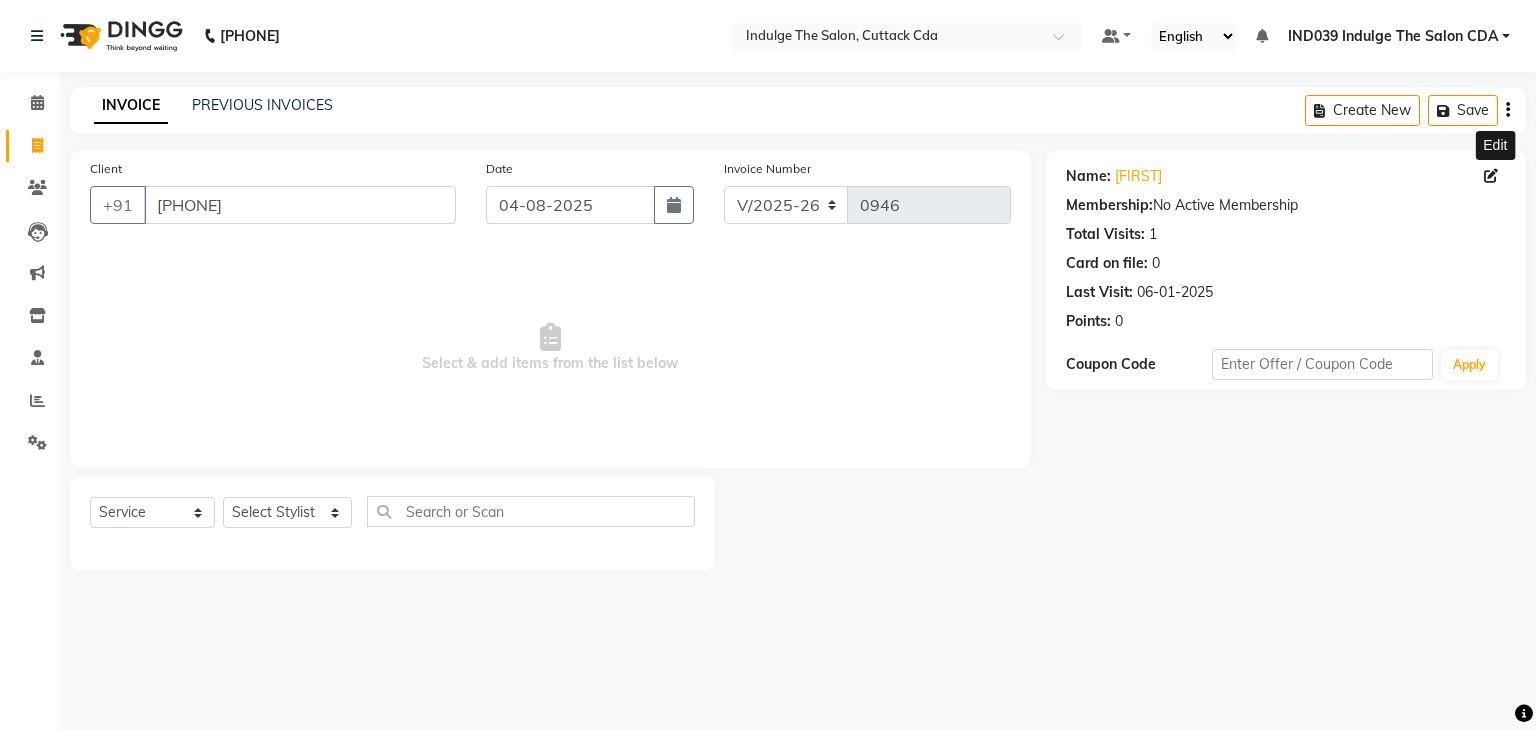 click 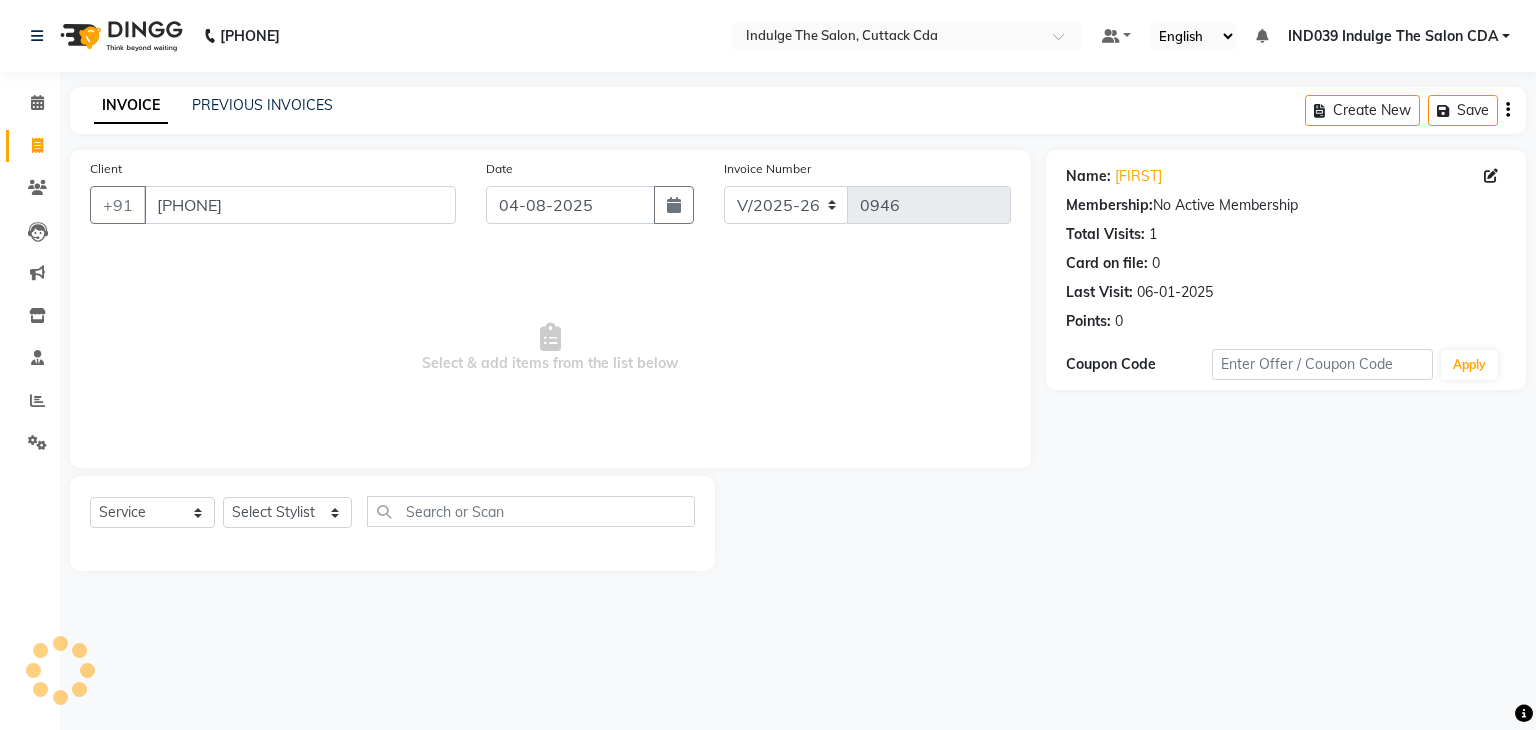 select on "female" 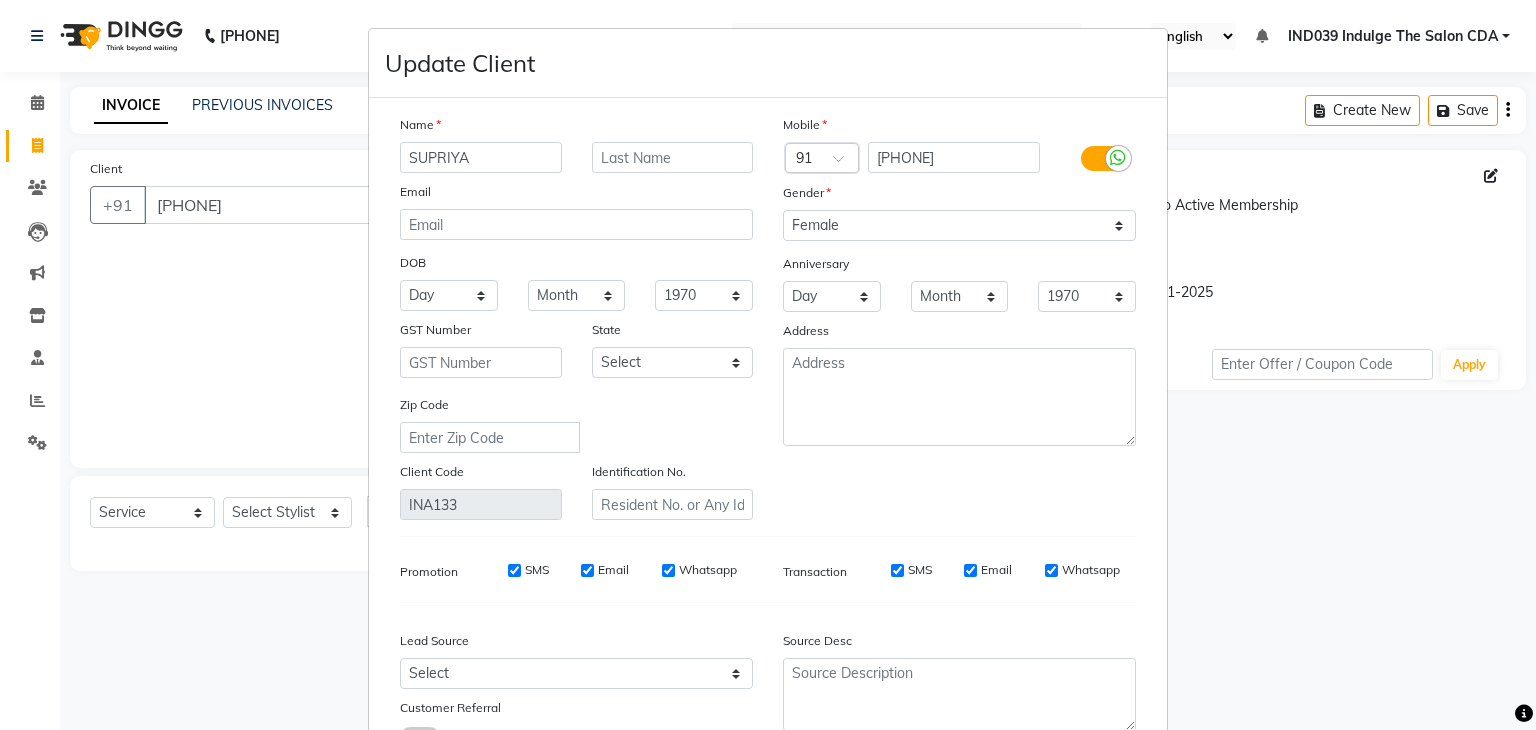 type on "SUPRIYA" 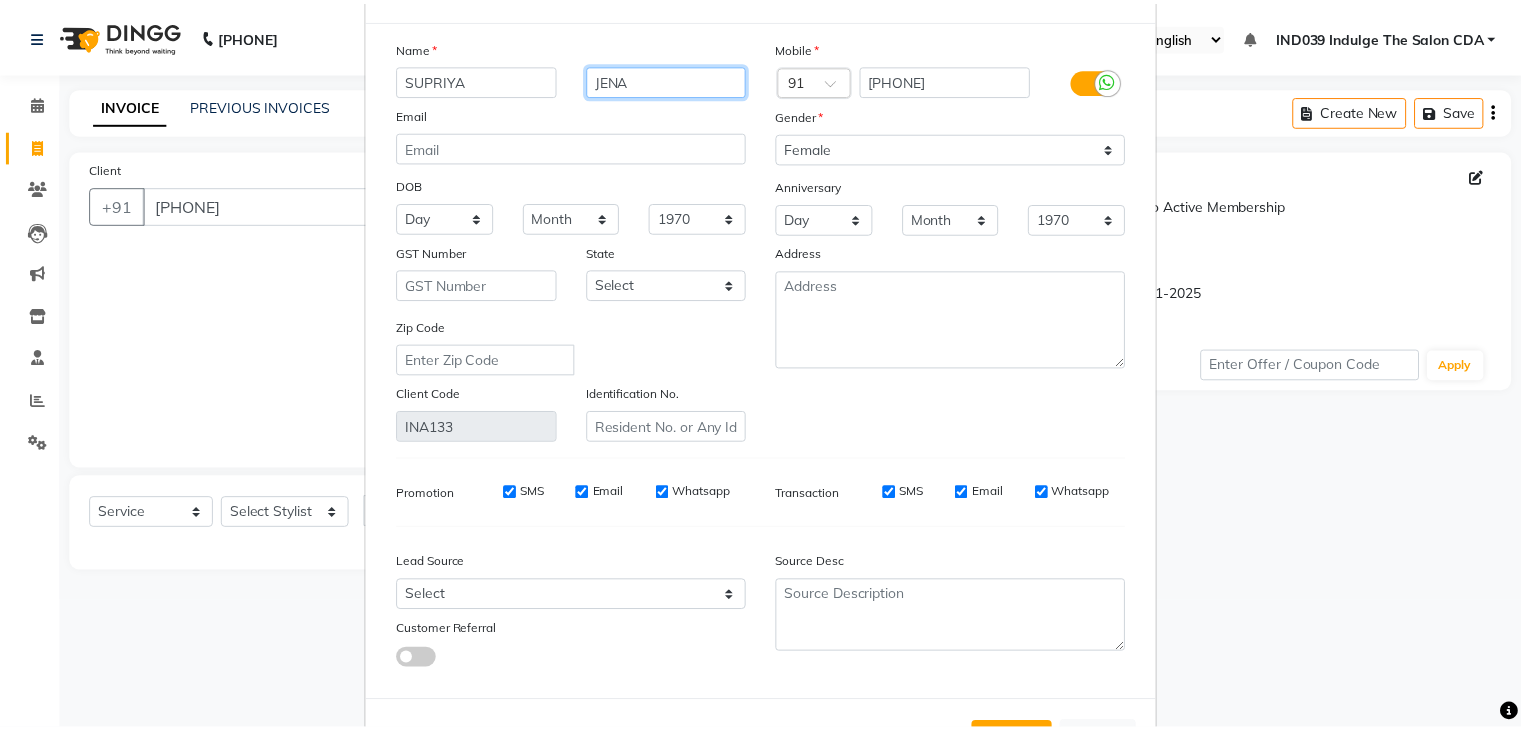 scroll, scrollTop: 168, scrollLeft: 0, axis: vertical 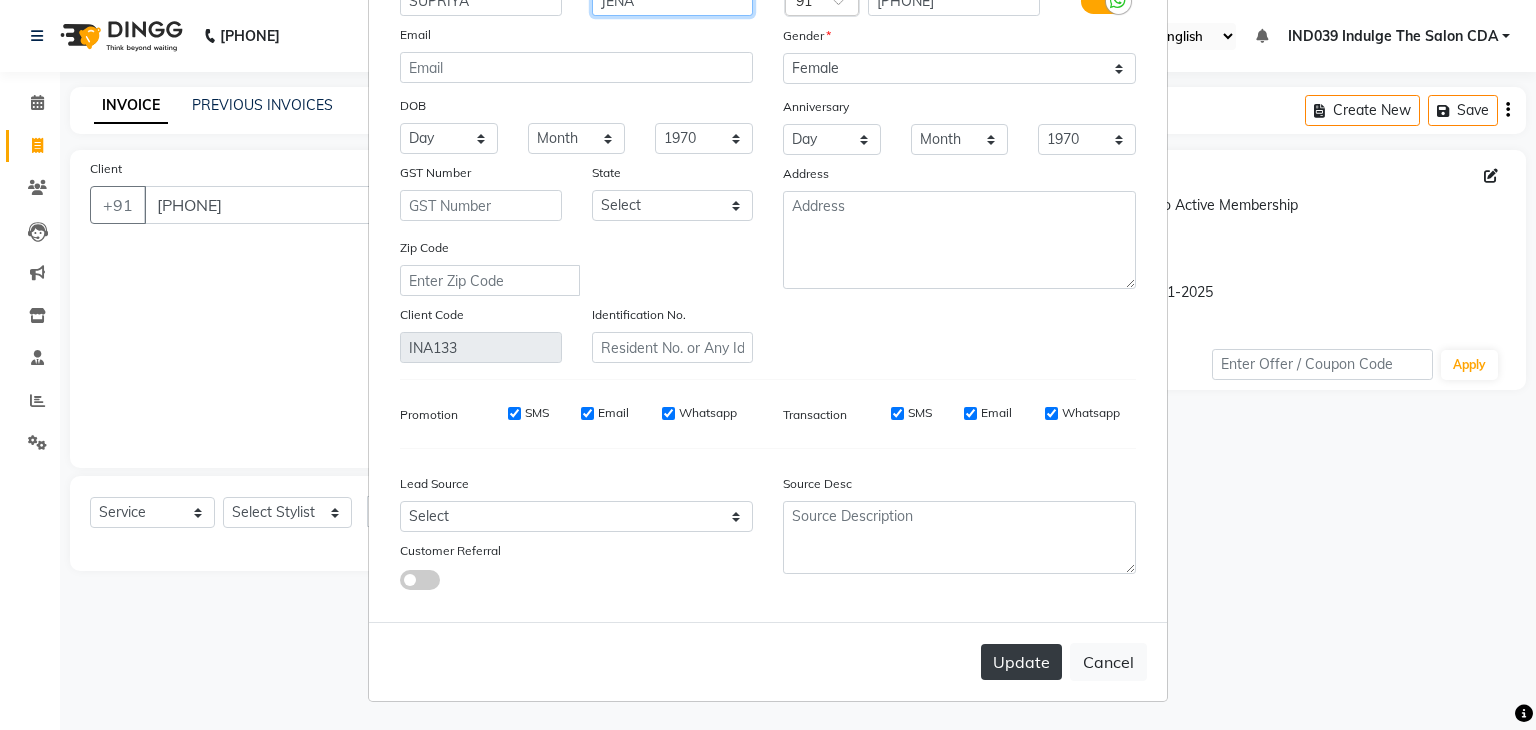 type on "JENA" 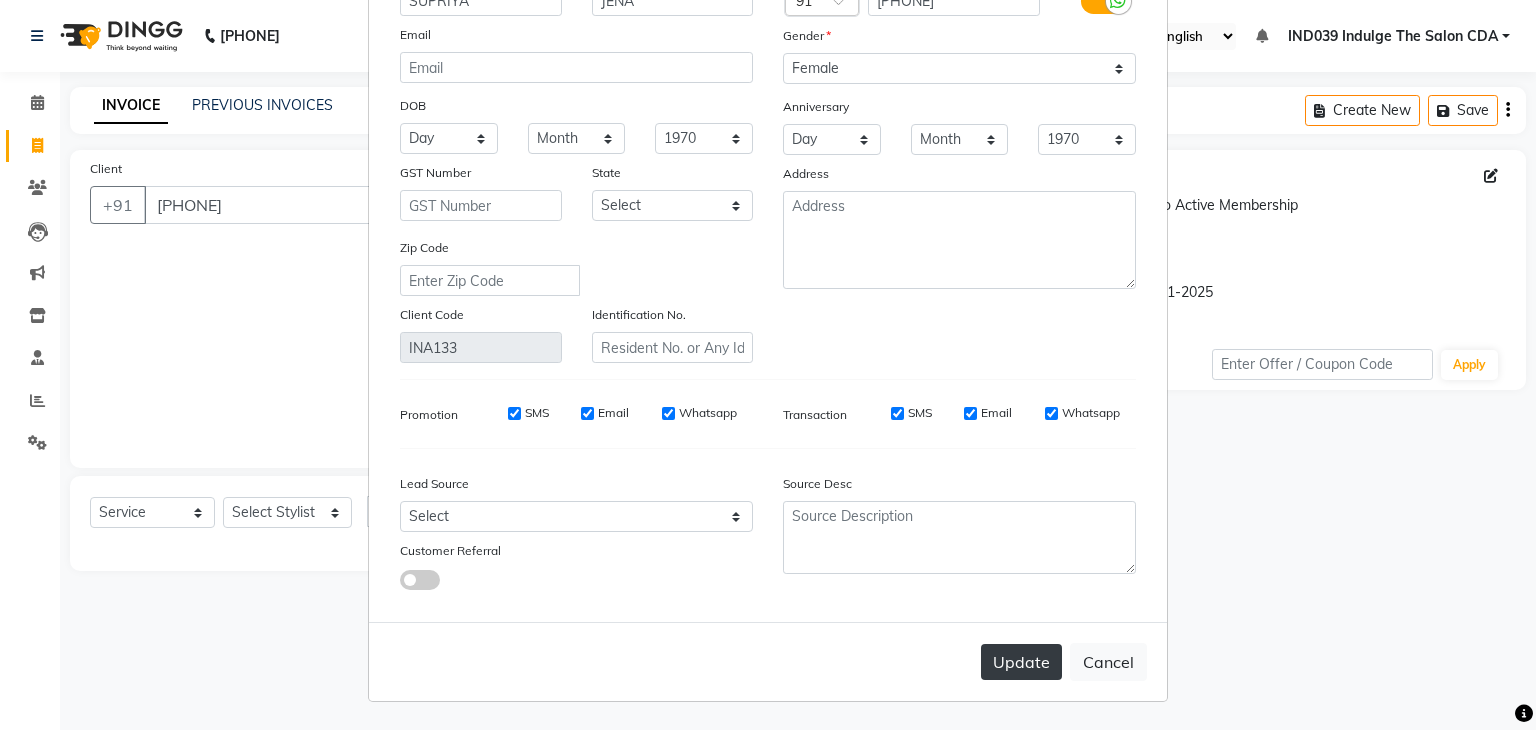 click on "Update" at bounding box center [1021, 662] 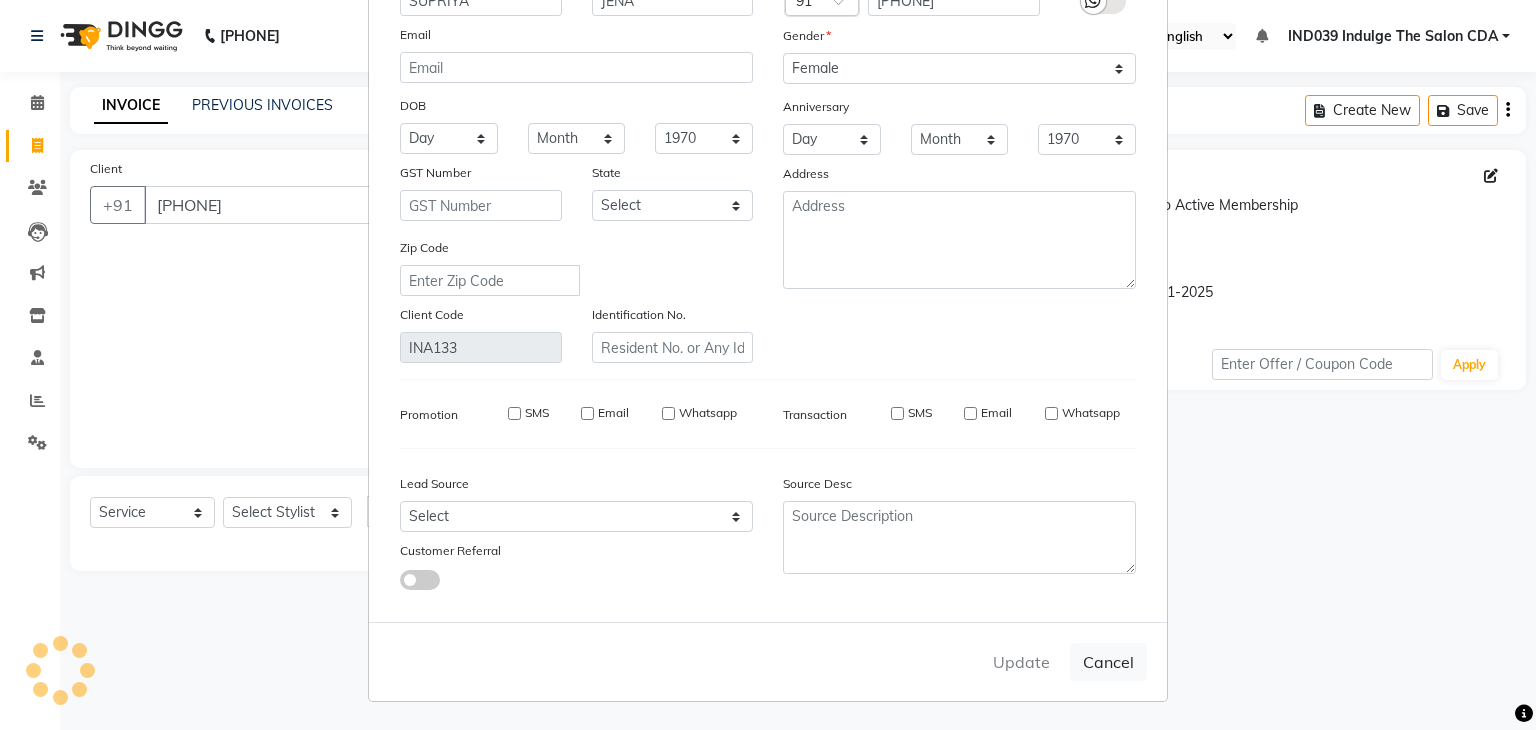 type 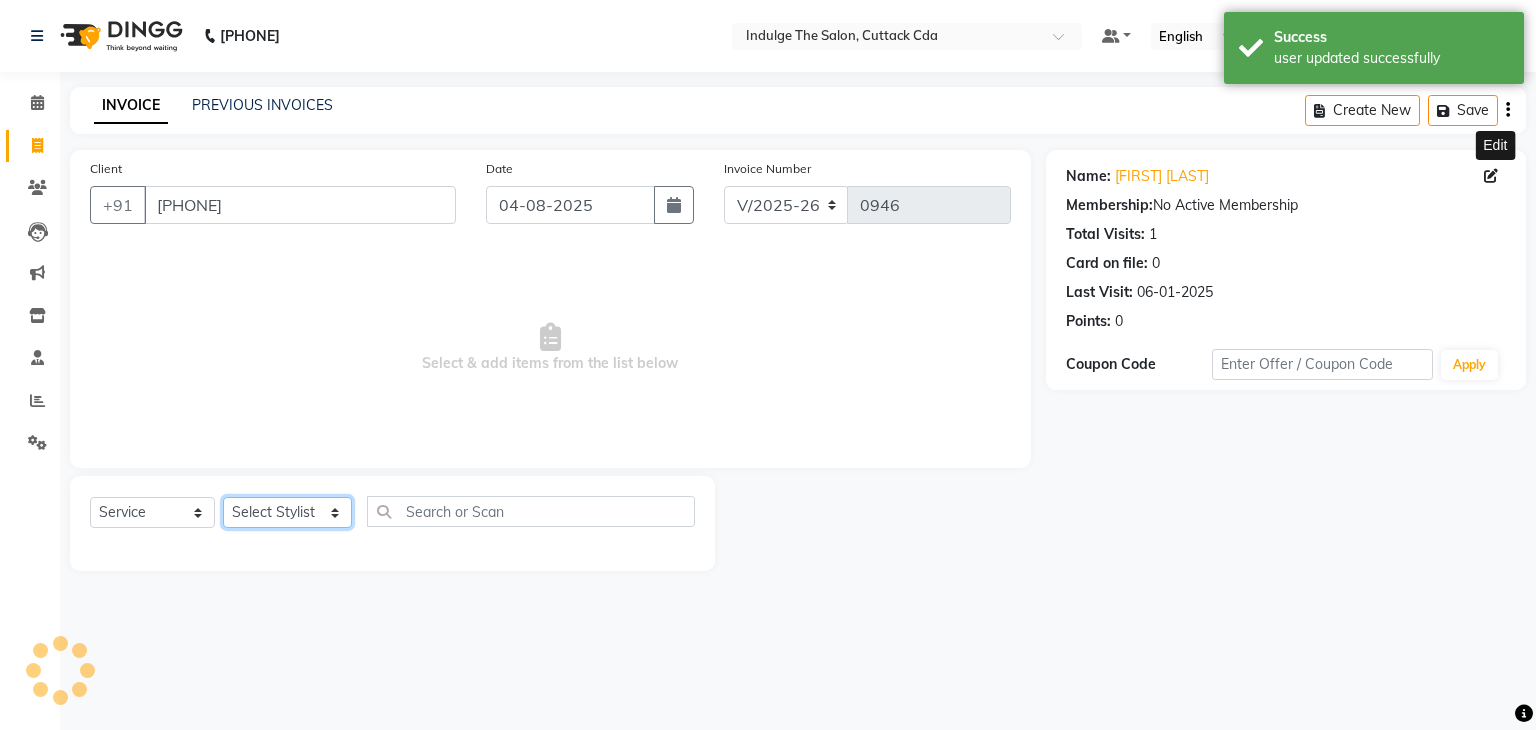 click on "Select Stylist [FIRST] [LAST]( Therapist ) [FIRST] [LAST] [ID] [CITY] [FIRST] [LAST] [FIRST] [LAST] [FIRST] [LAST] [FIRST] [LAST] [FIRST] [LAST] [FIRST] [LAST]" 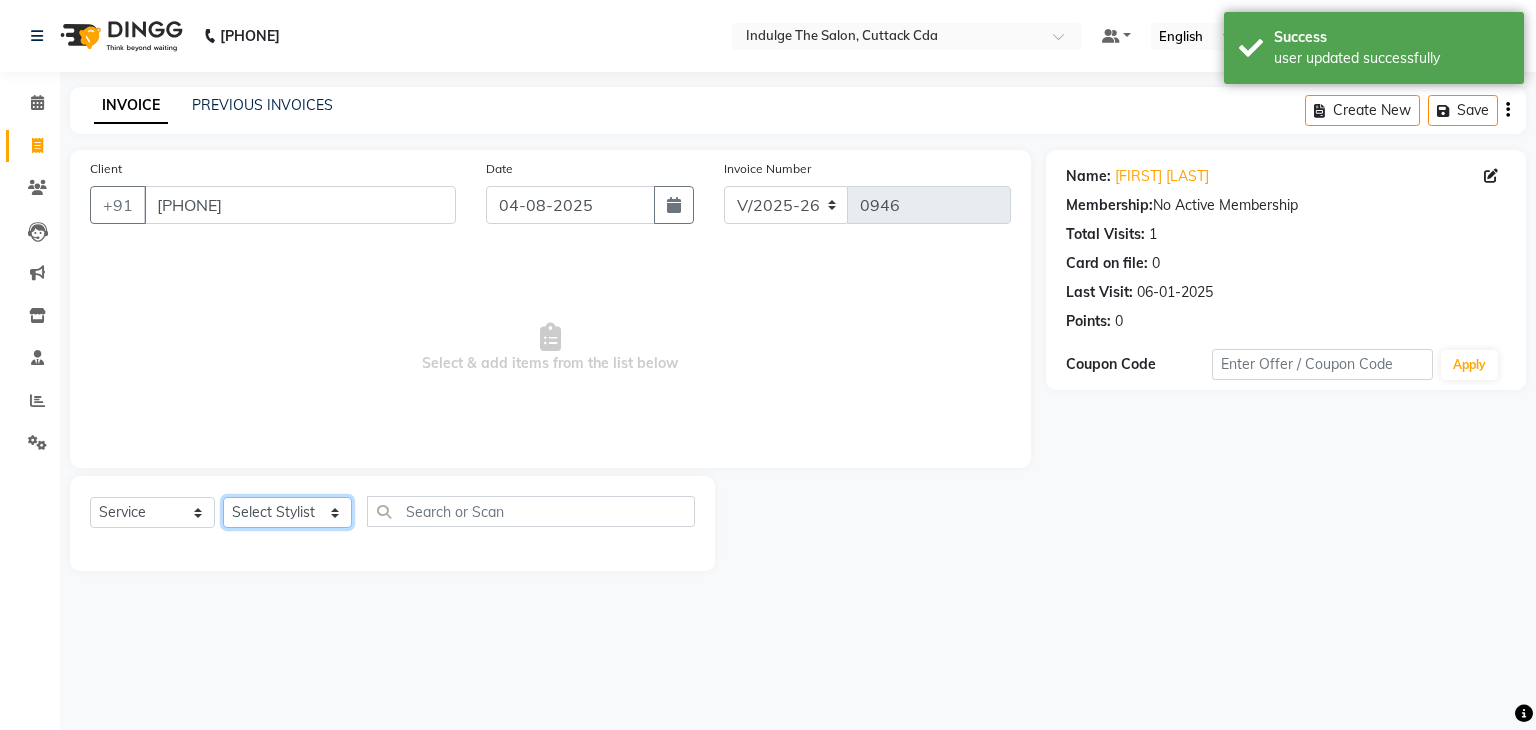 select on "63737" 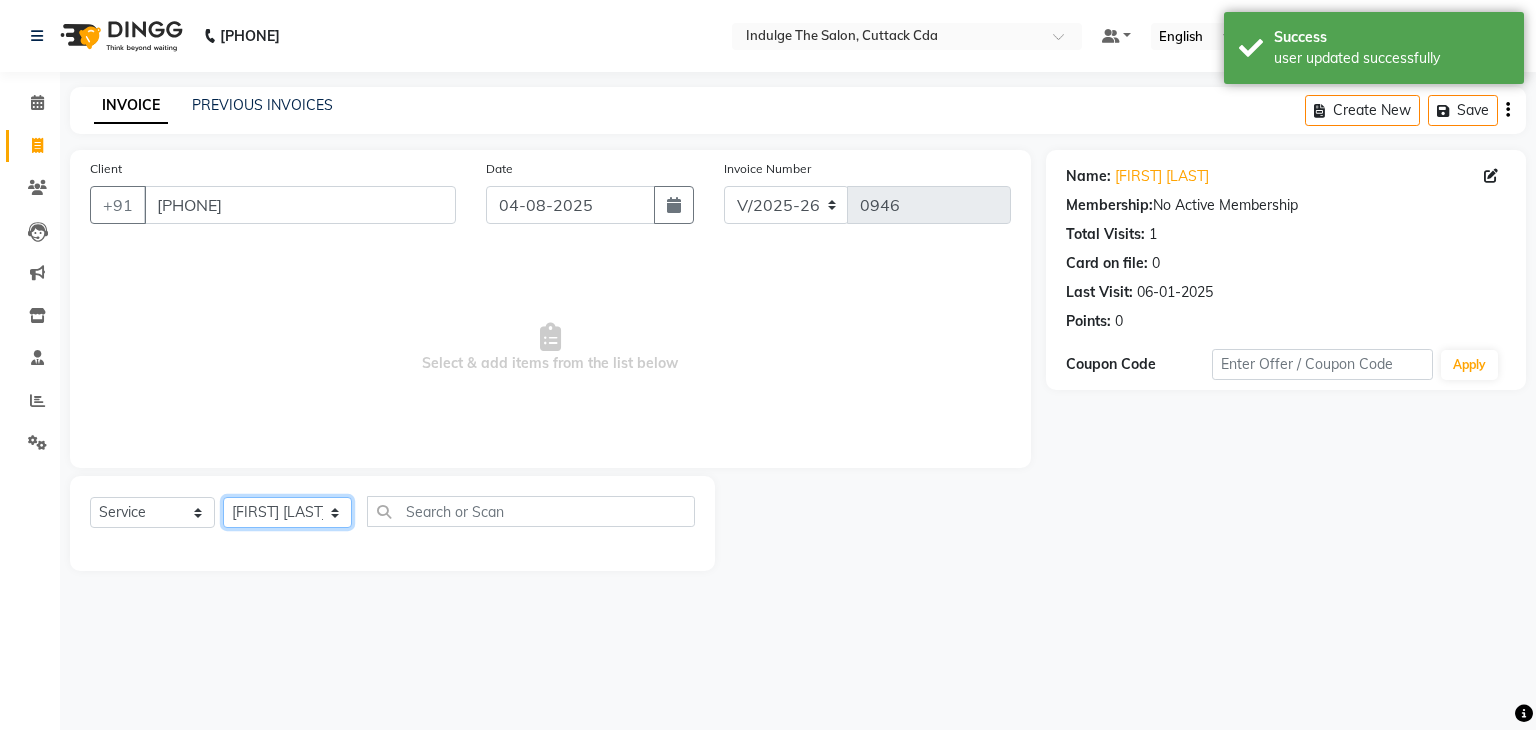 click on "Select Stylist [FIRST] [LAST]( Therapist ) [FIRST] [LAST] [ID] [CITY] [FIRST] [LAST] [FIRST] [LAST] [FIRST] [LAST] [FIRST] [LAST] [FIRST] [LAST] [FIRST] [LAST]" 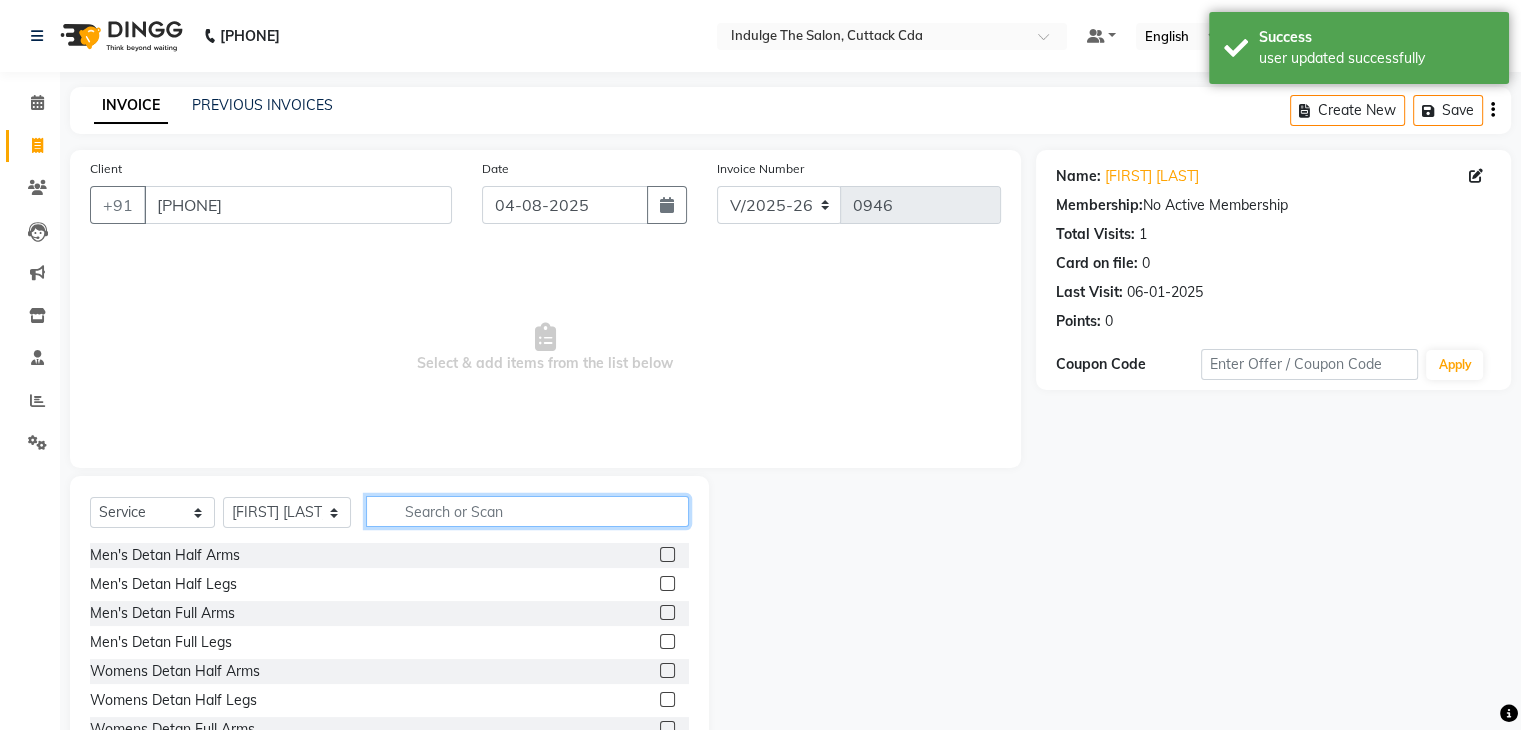 click 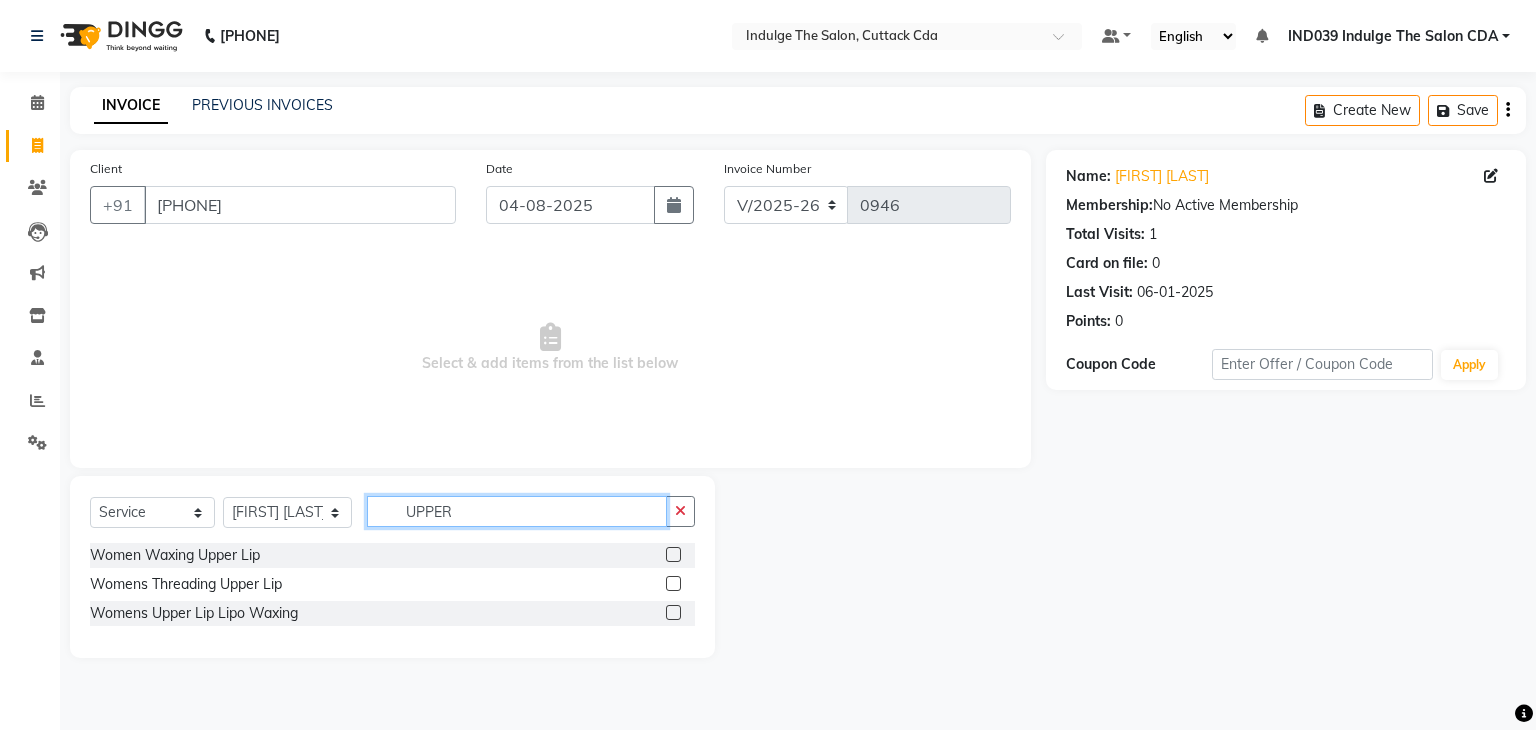 type on "UPPER" 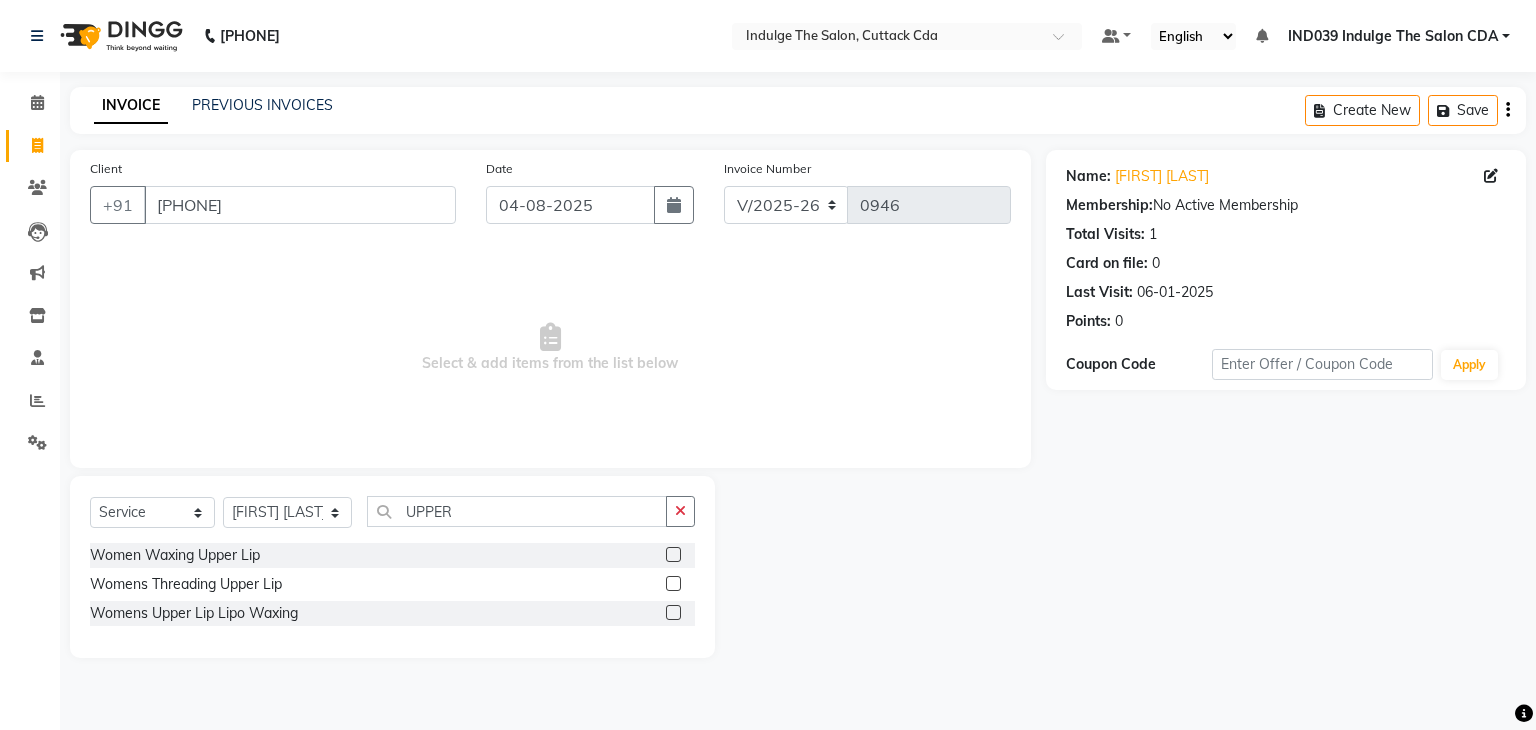 click 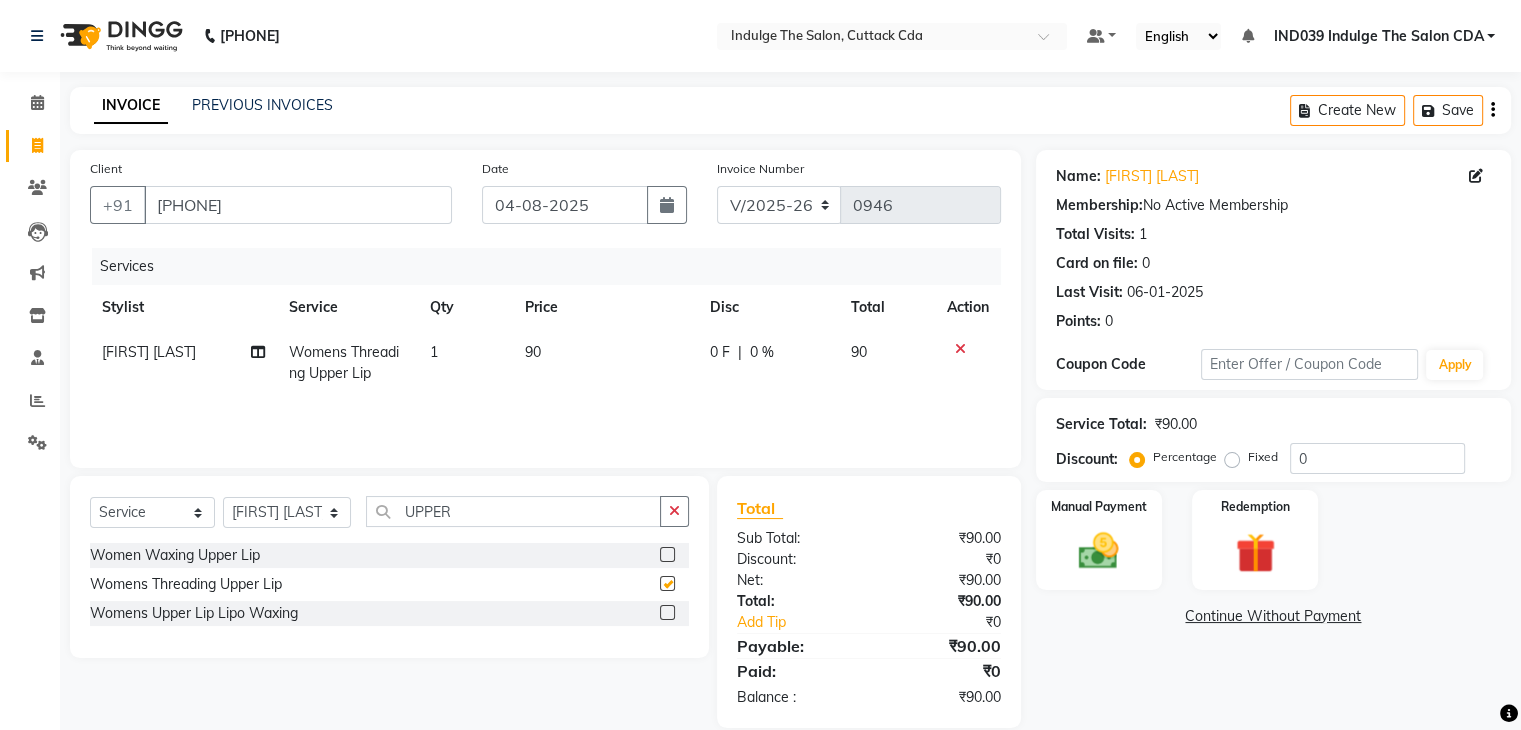 checkbox on "false" 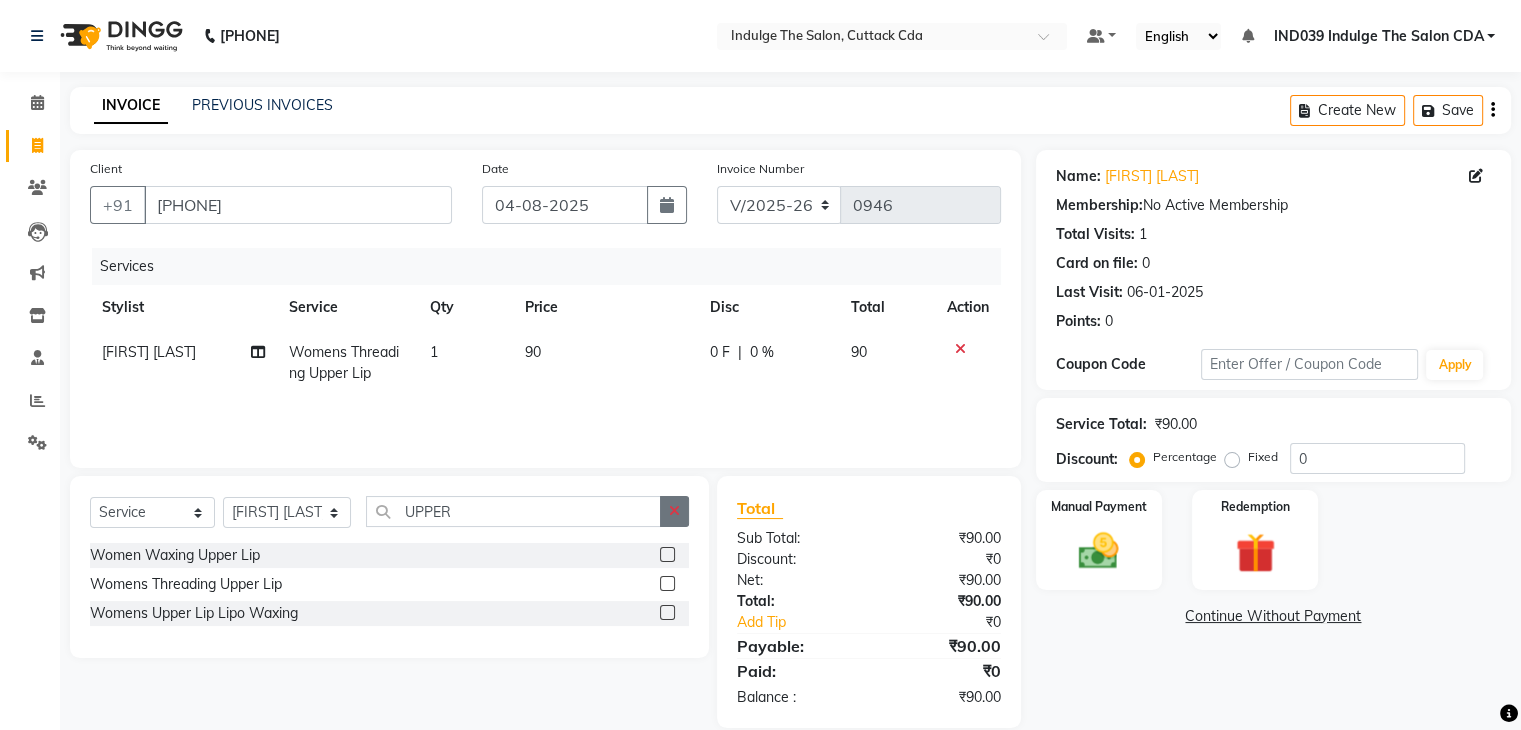 click 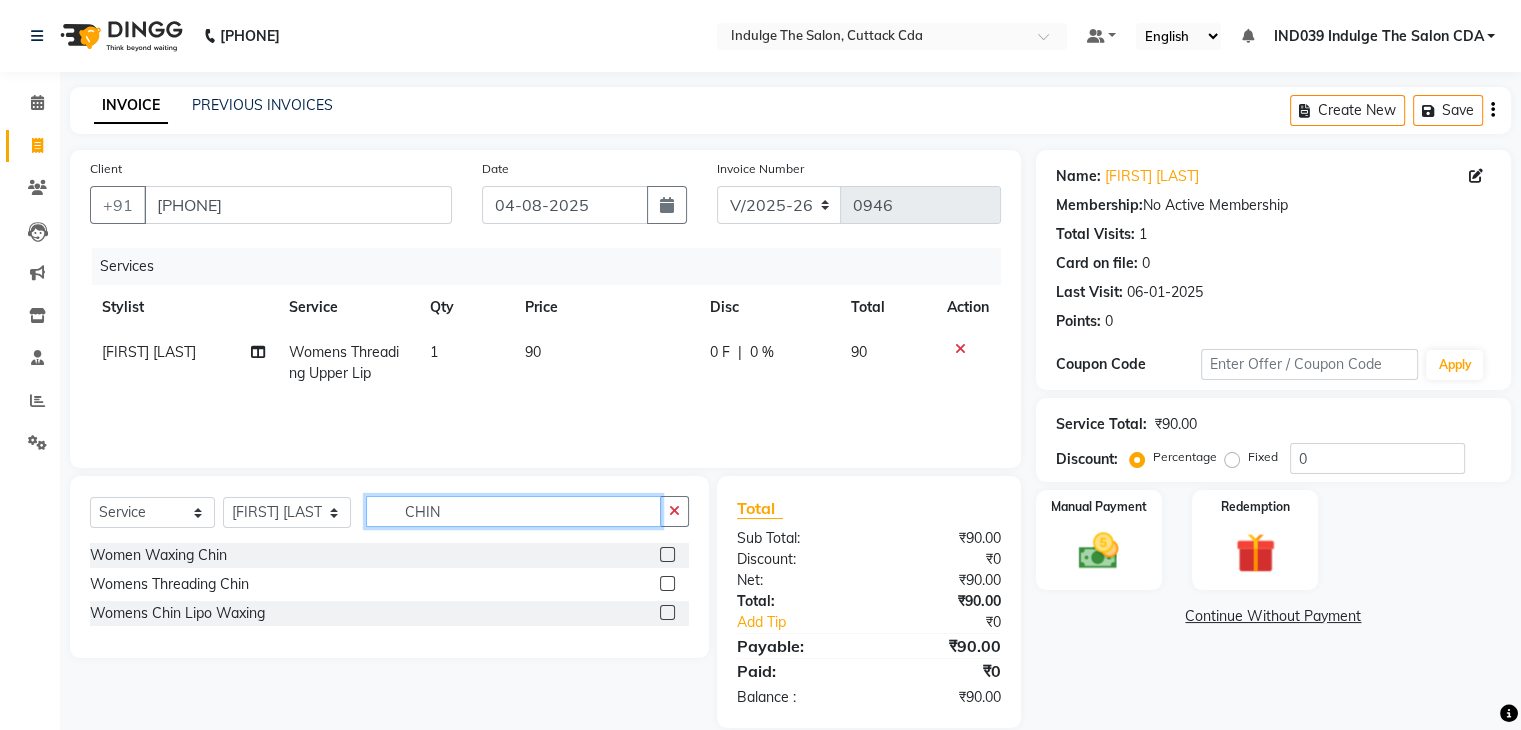 type on "CHIN" 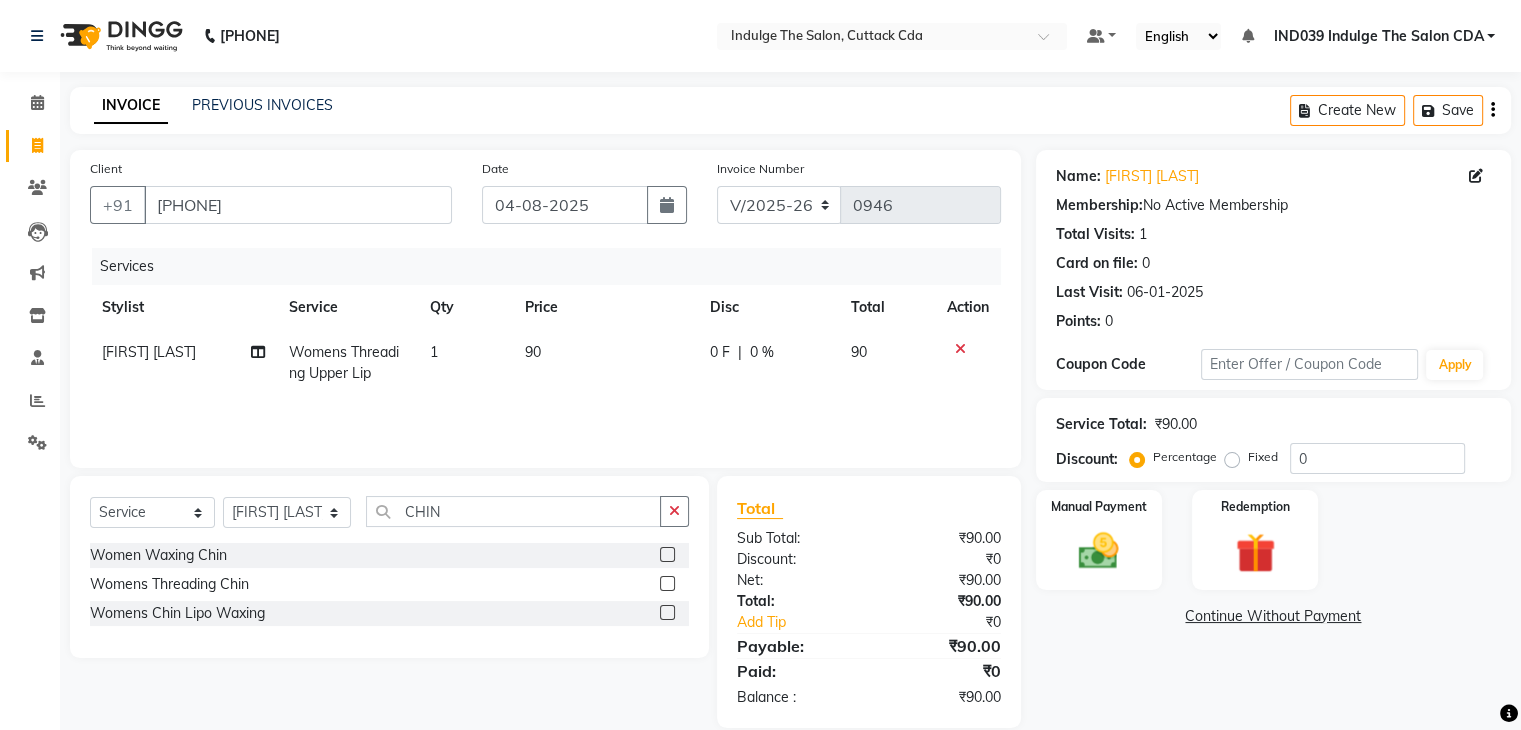 click 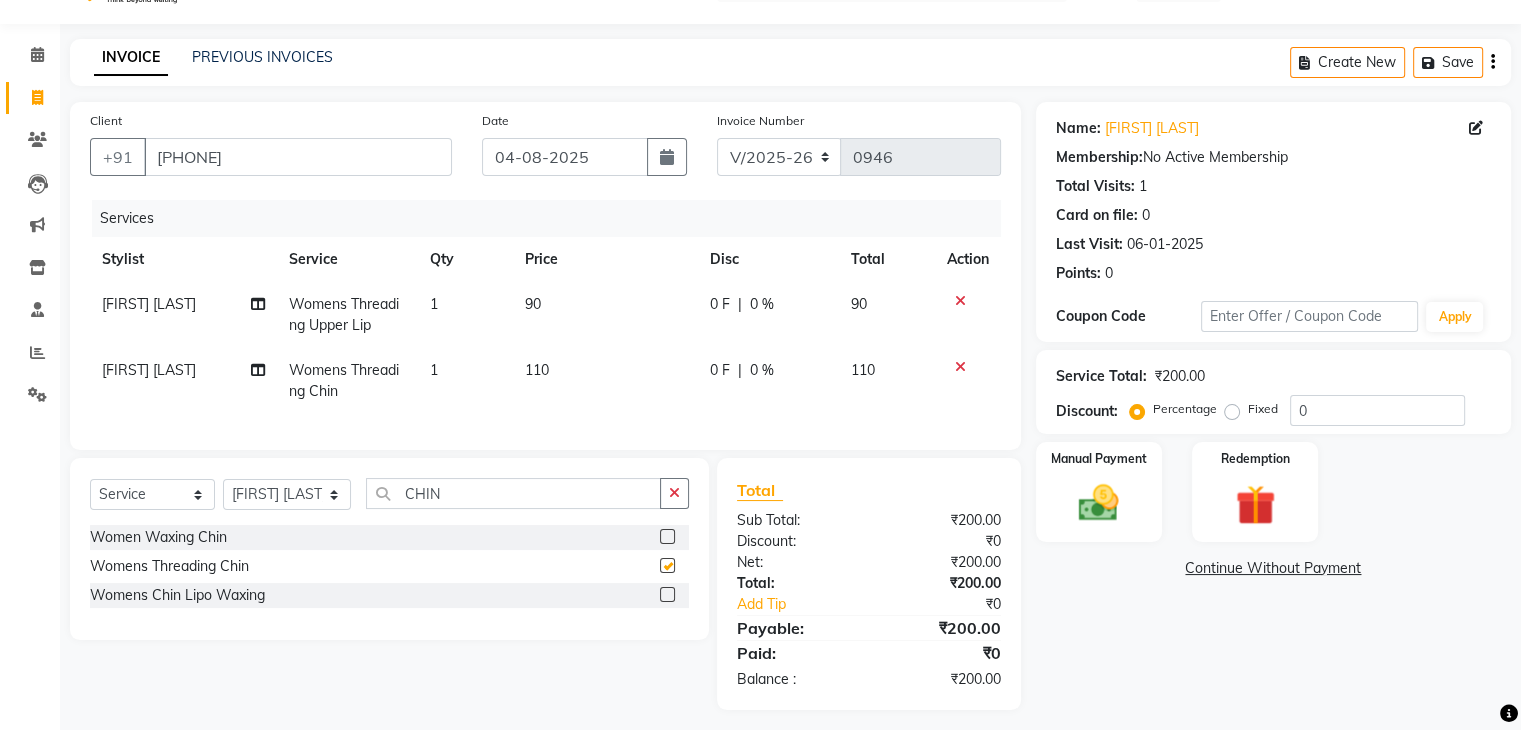 scroll, scrollTop: 74, scrollLeft: 0, axis: vertical 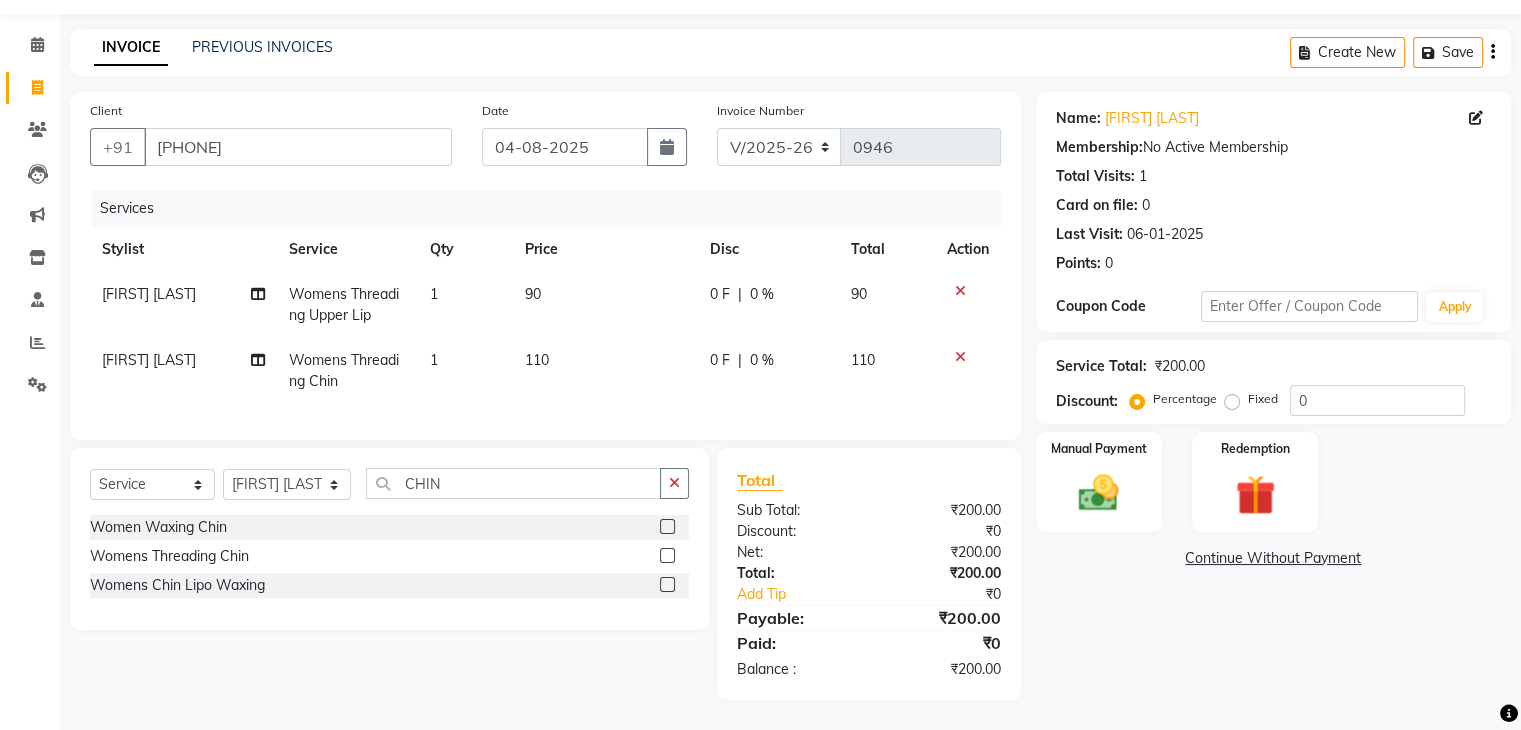 checkbox on "false" 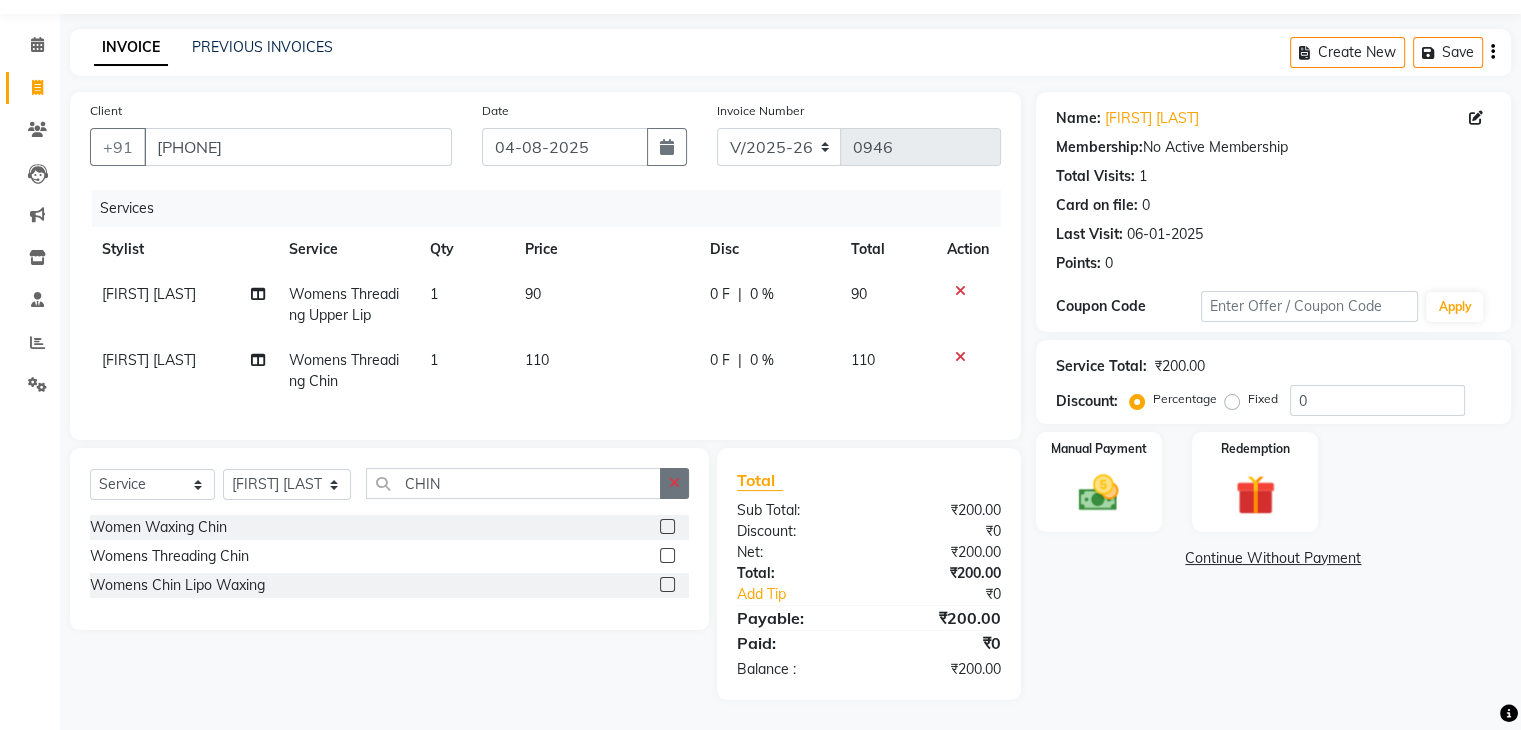 click 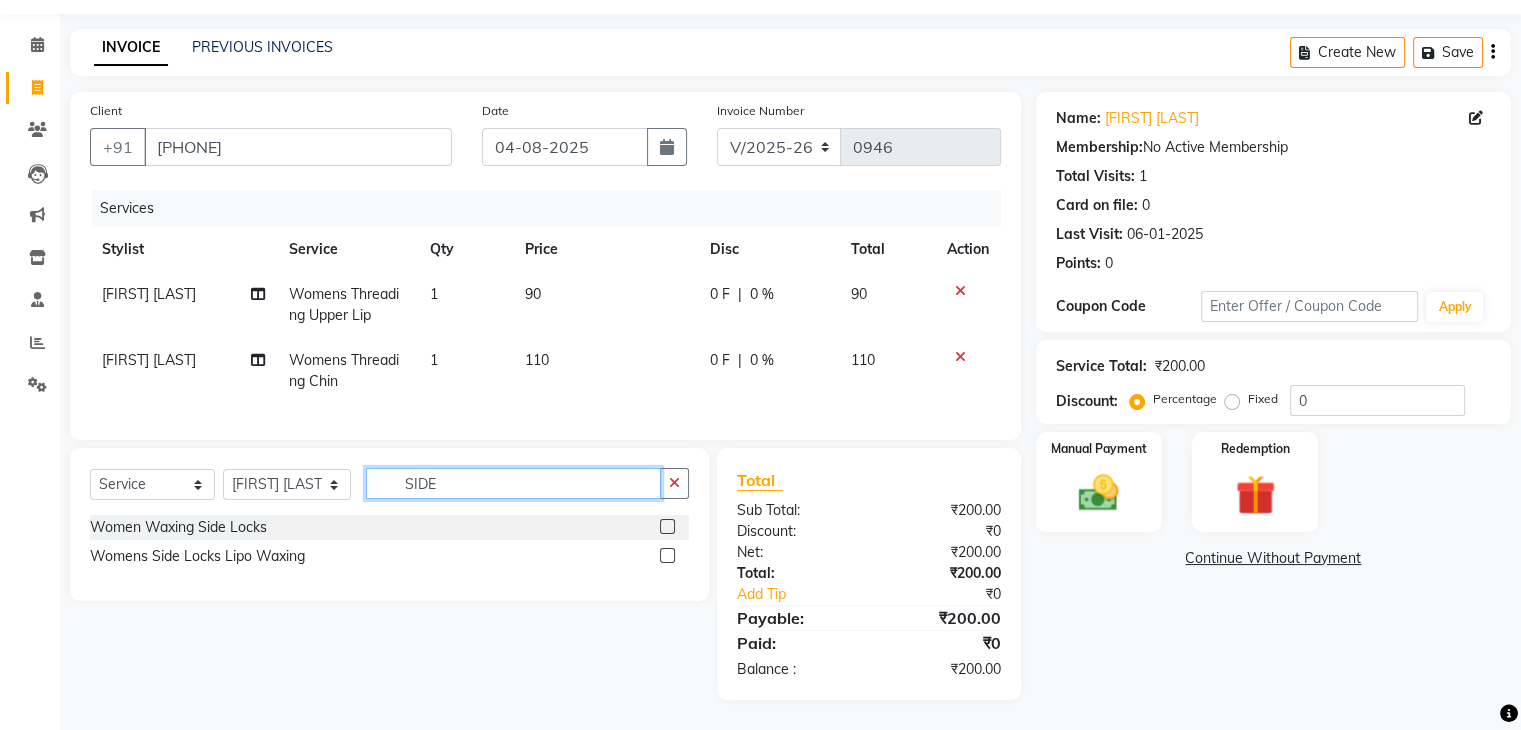 type on "SIDE" 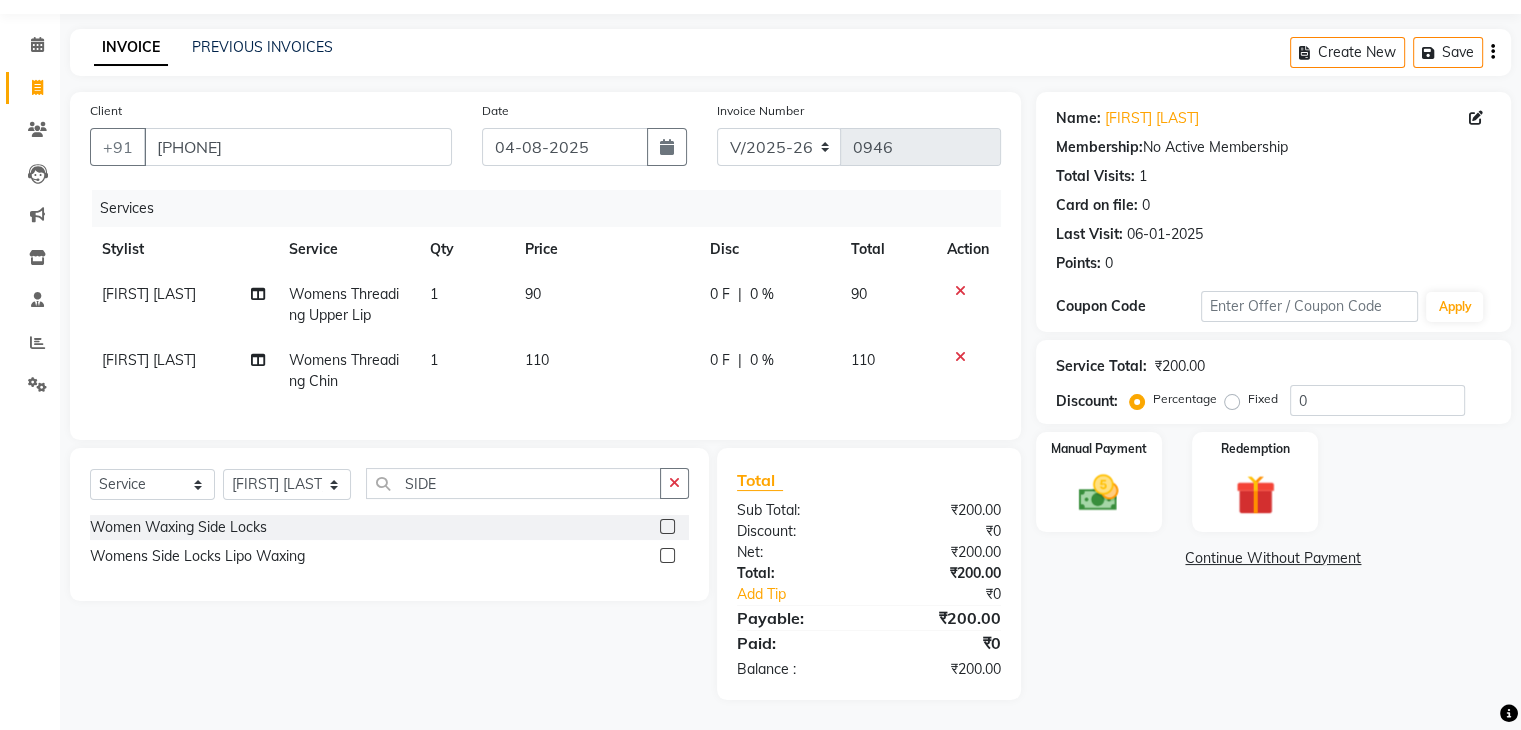 click 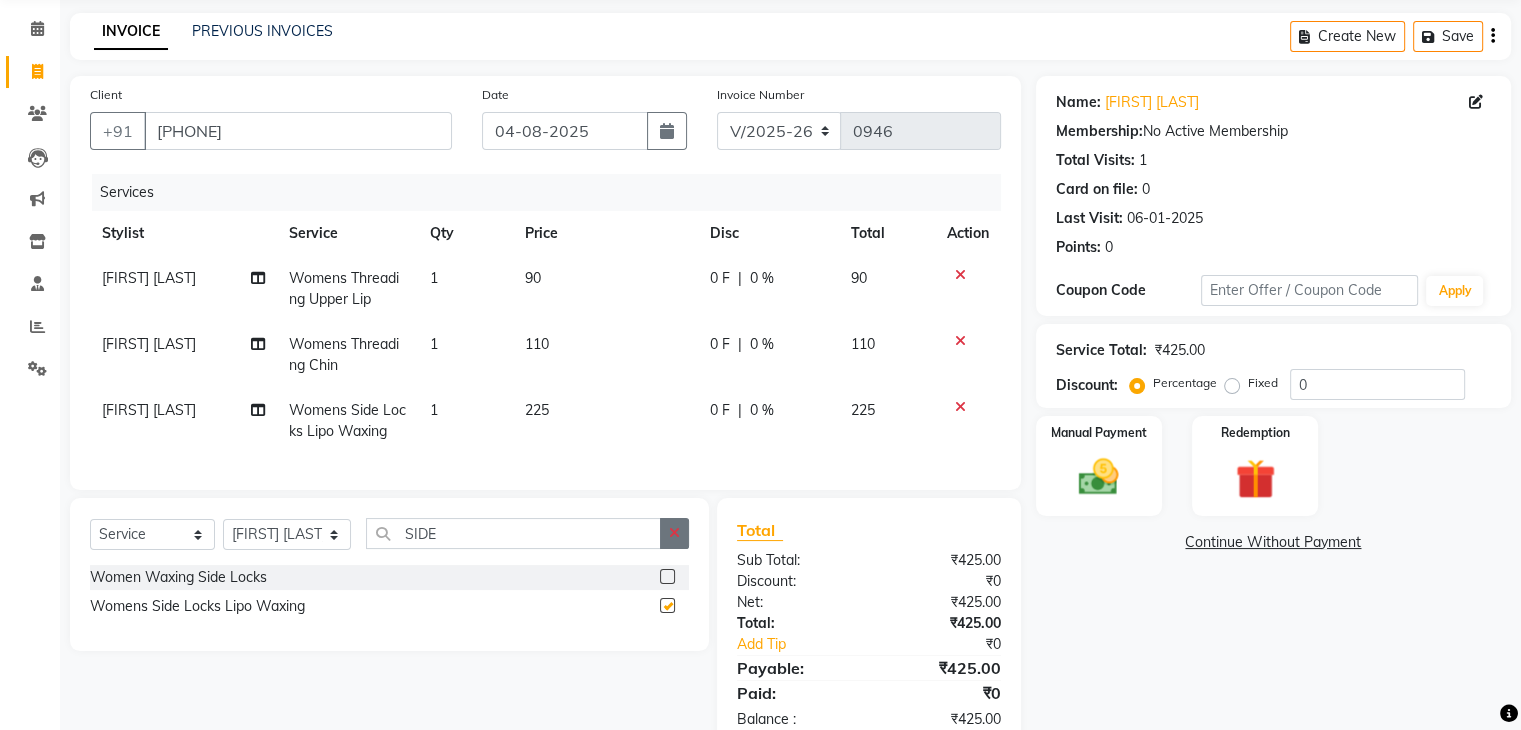 checkbox on "false" 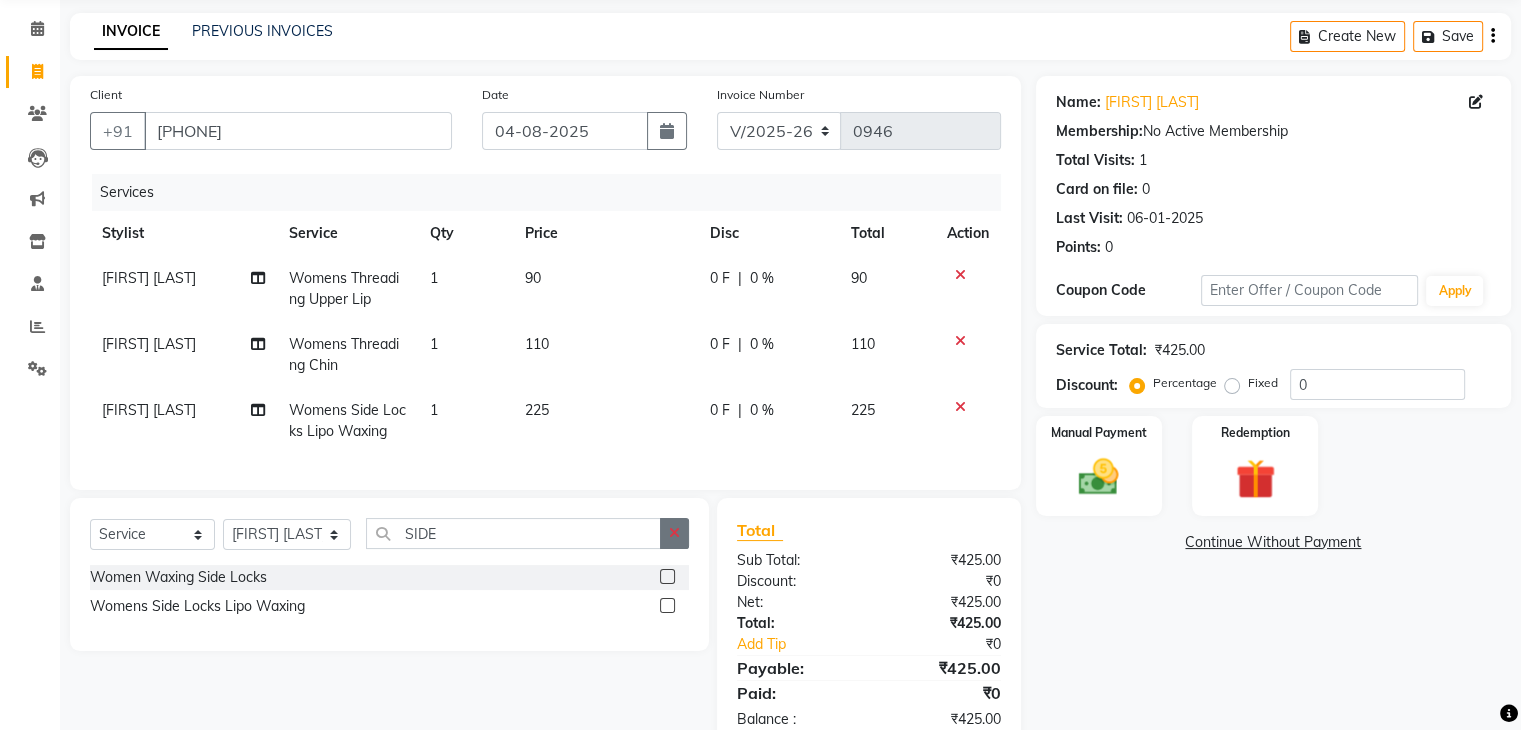 click 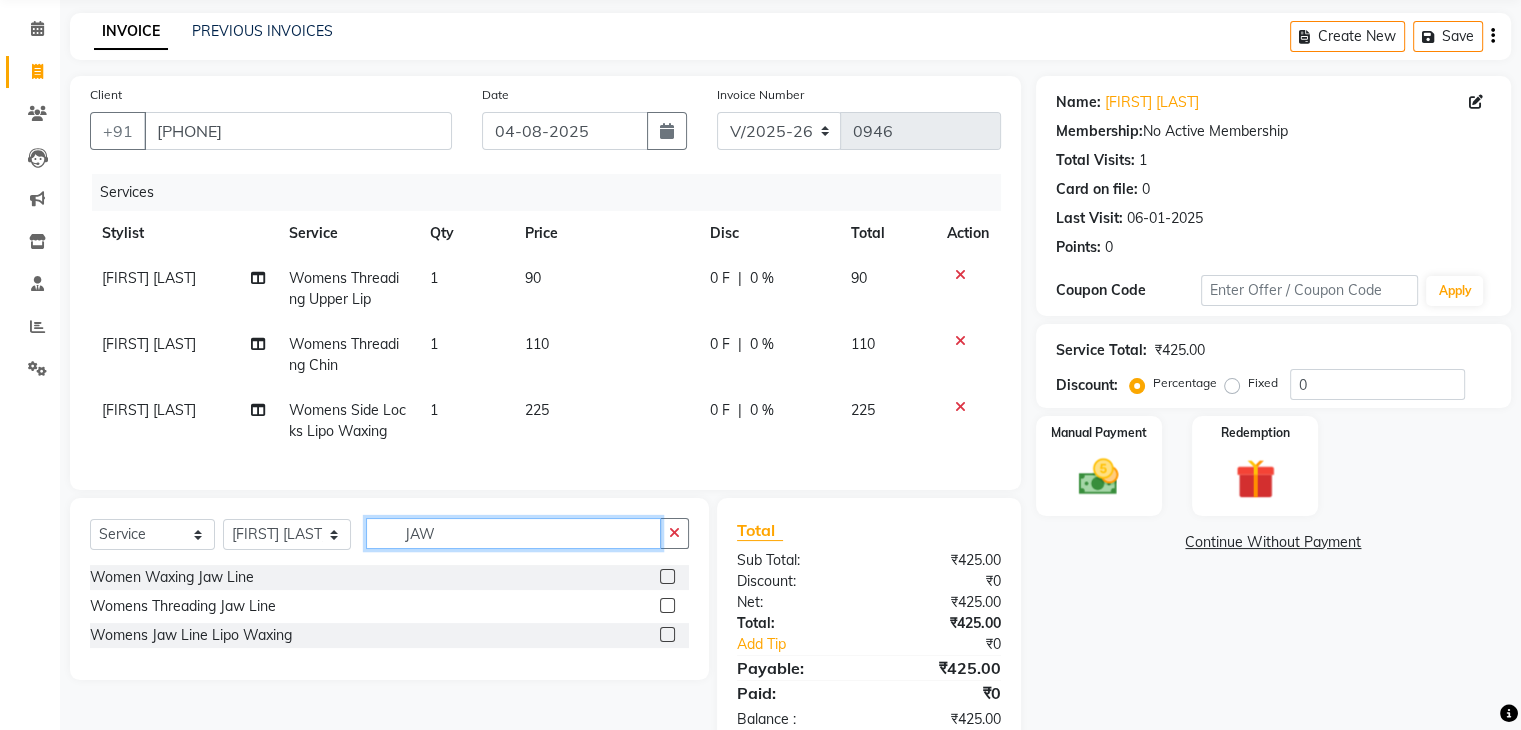 type on "JAW" 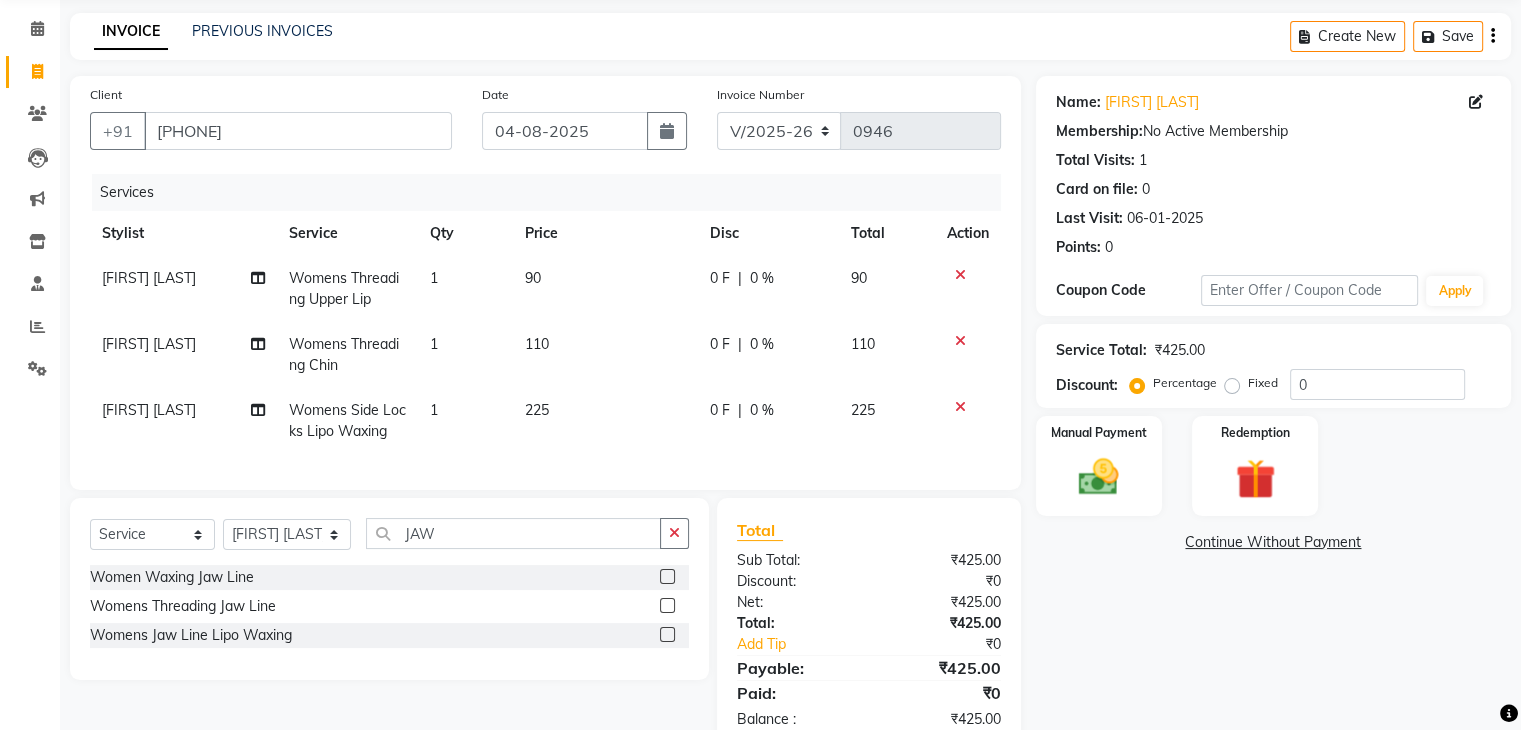 click 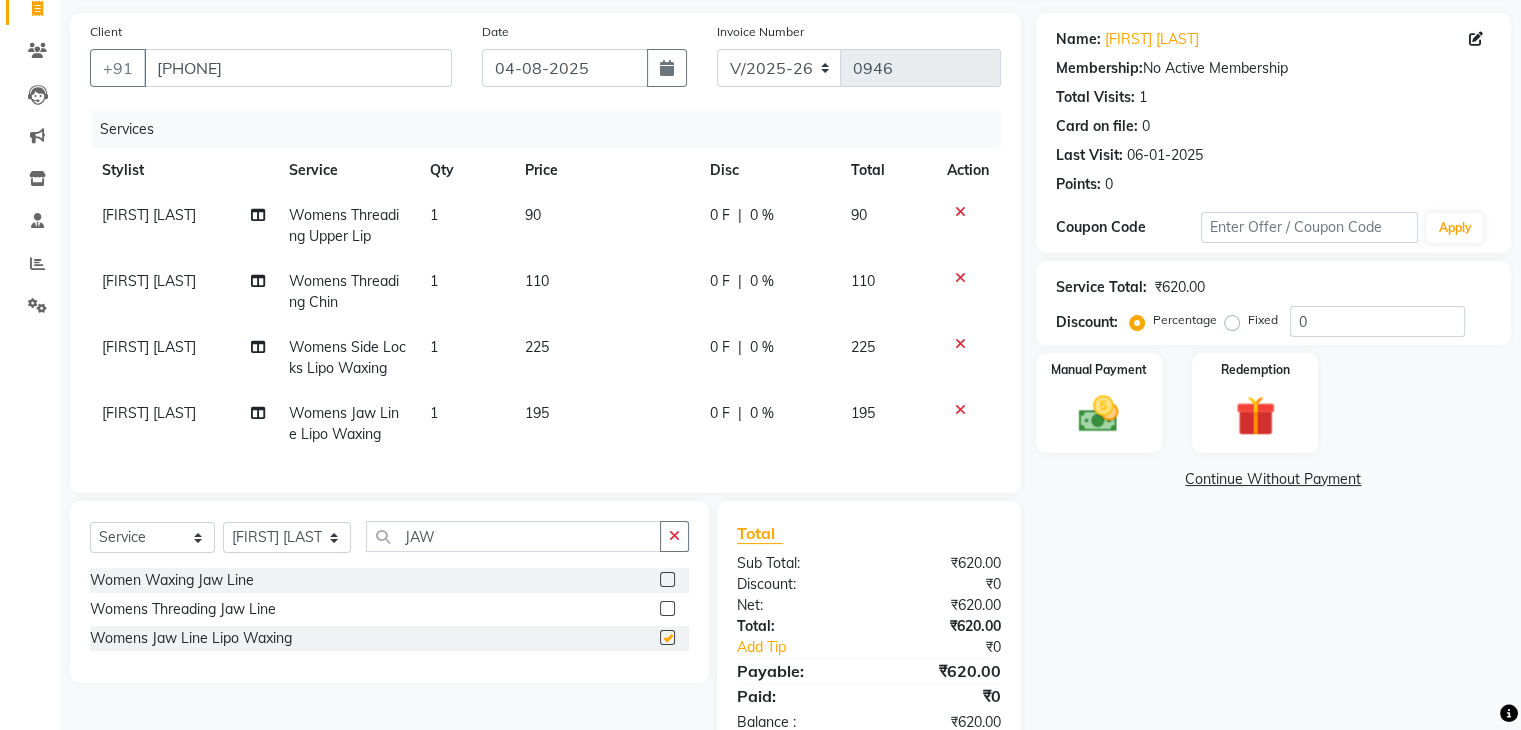 checkbox on "false" 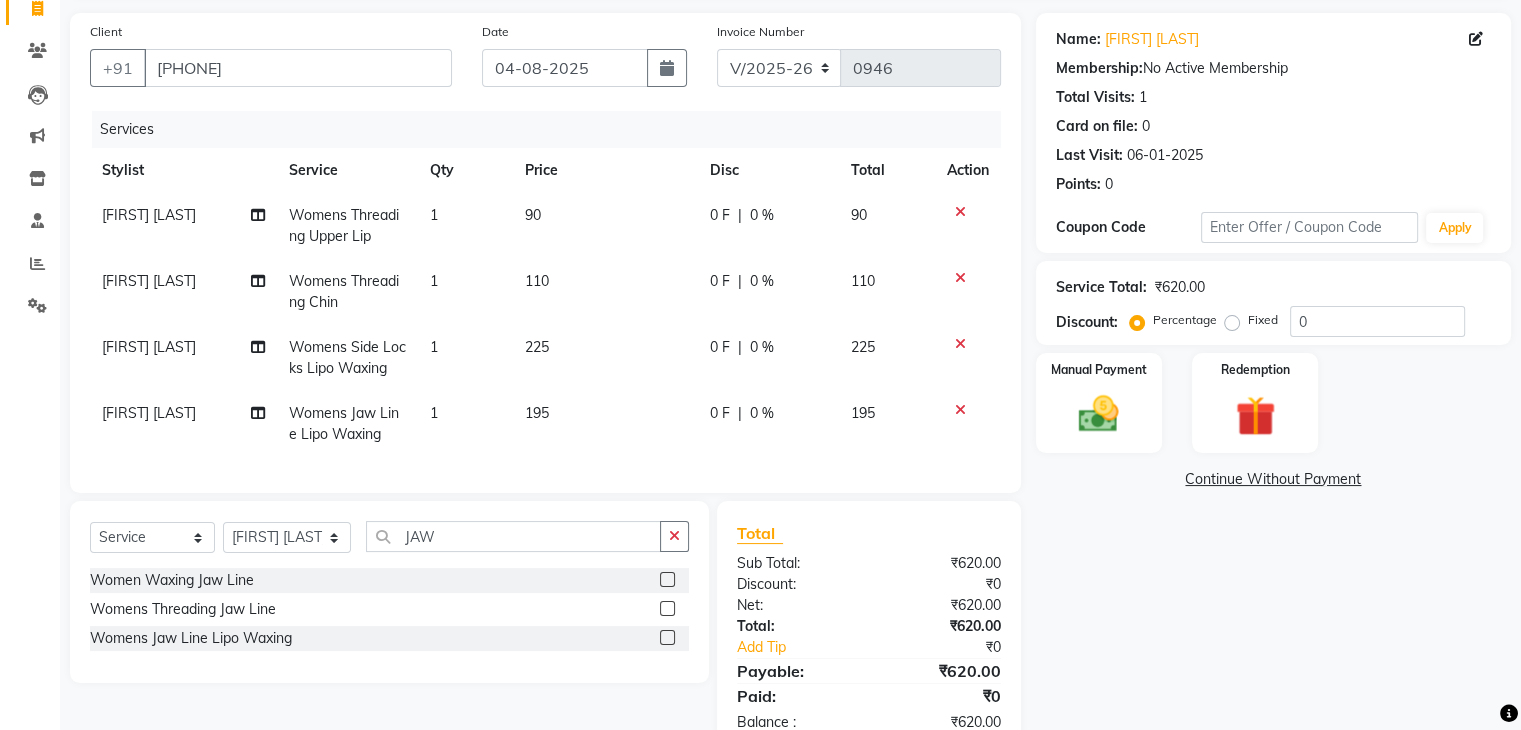 scroll, scrollTop: 206, scrollLeft: 0, axis: vertical 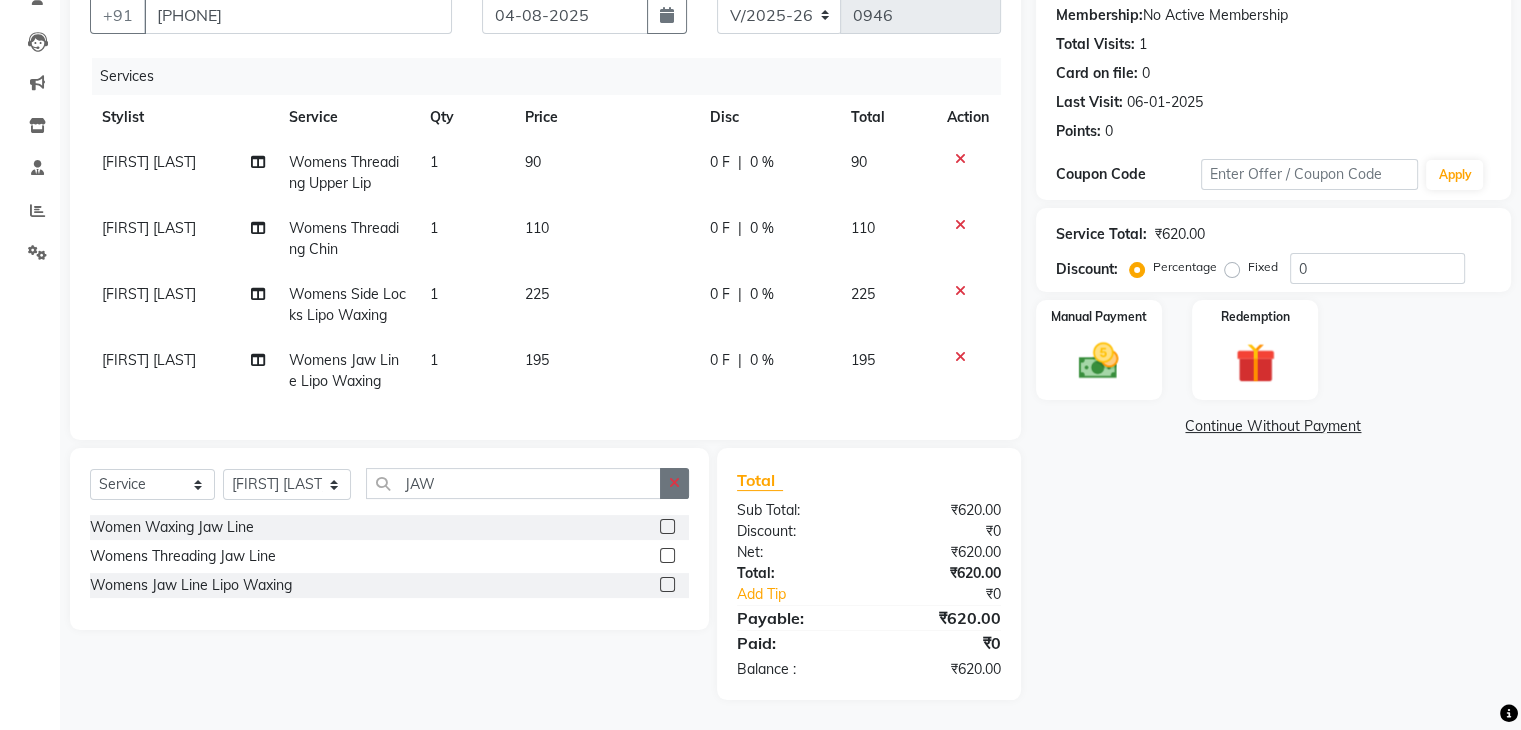 click 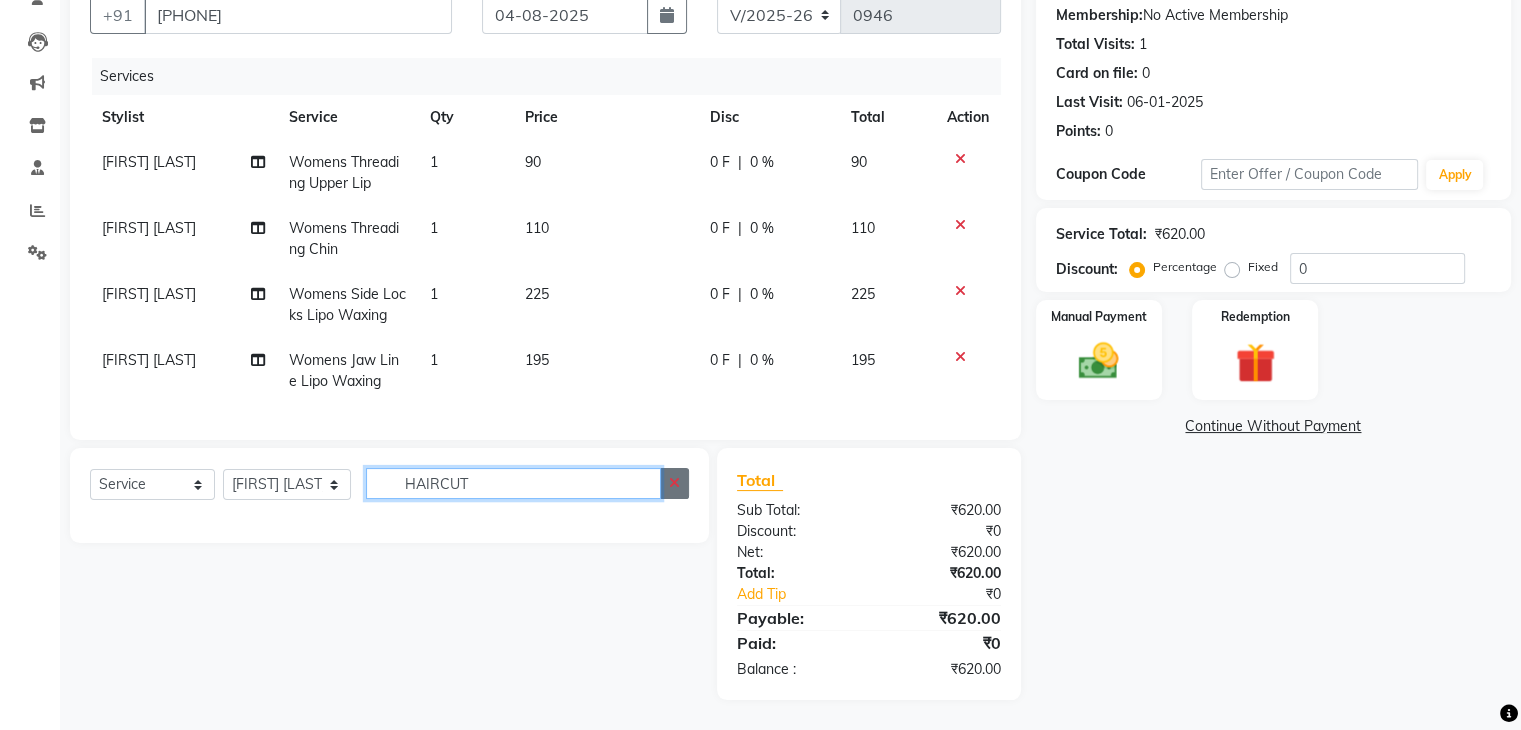 type on "HAIRCUT" 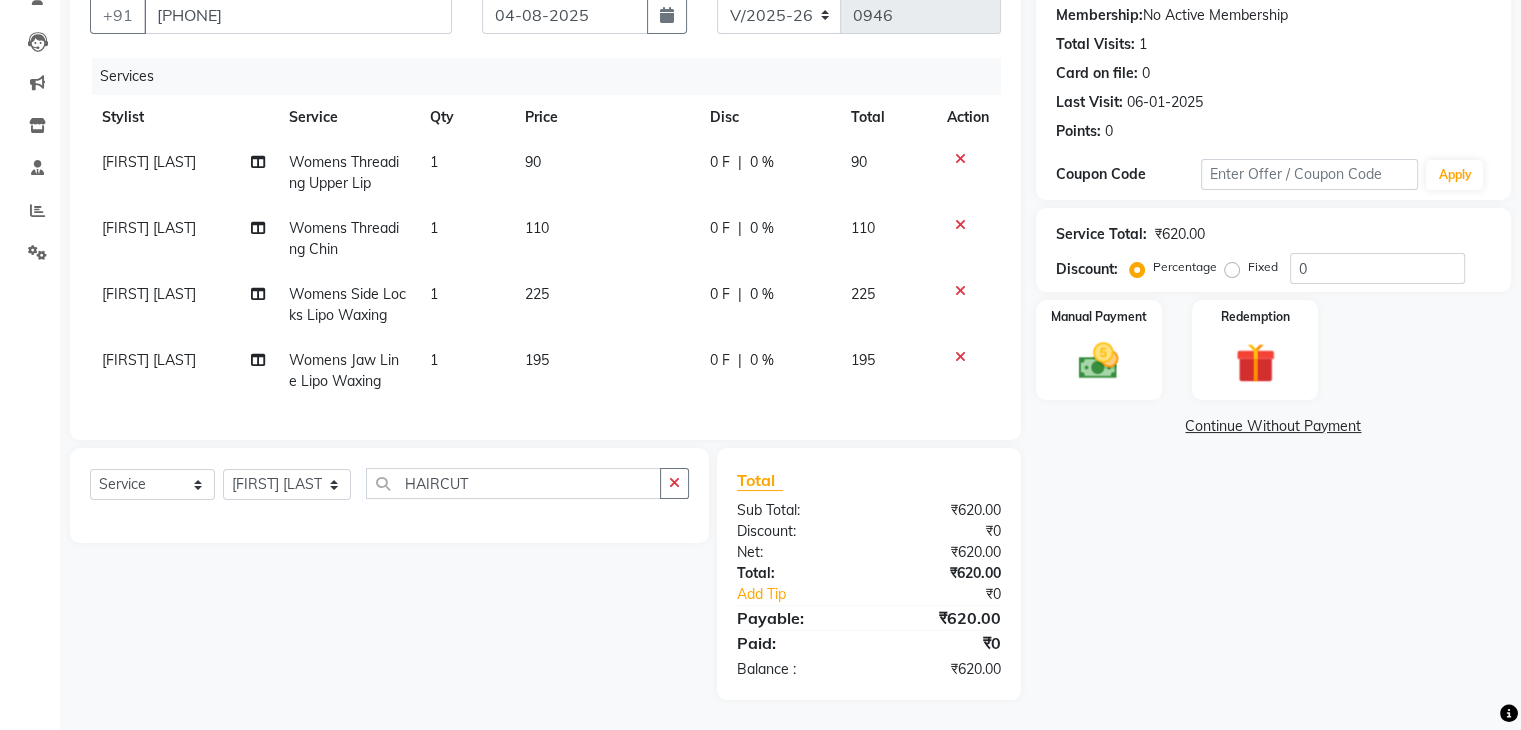 drag, startPoint x: 682, startPoint y: 480, endPoint x: 667, endPoint y: 480, distance: 15 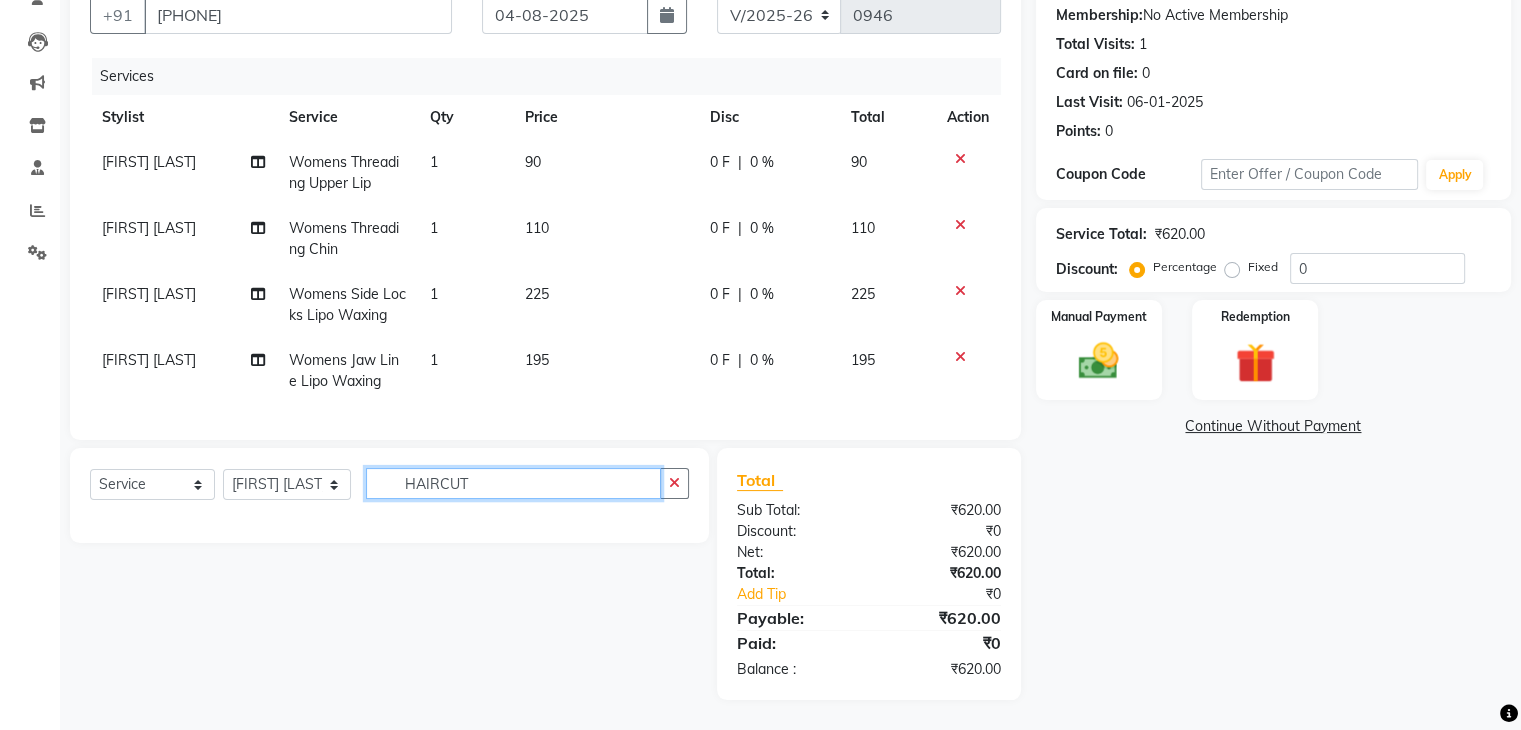 type 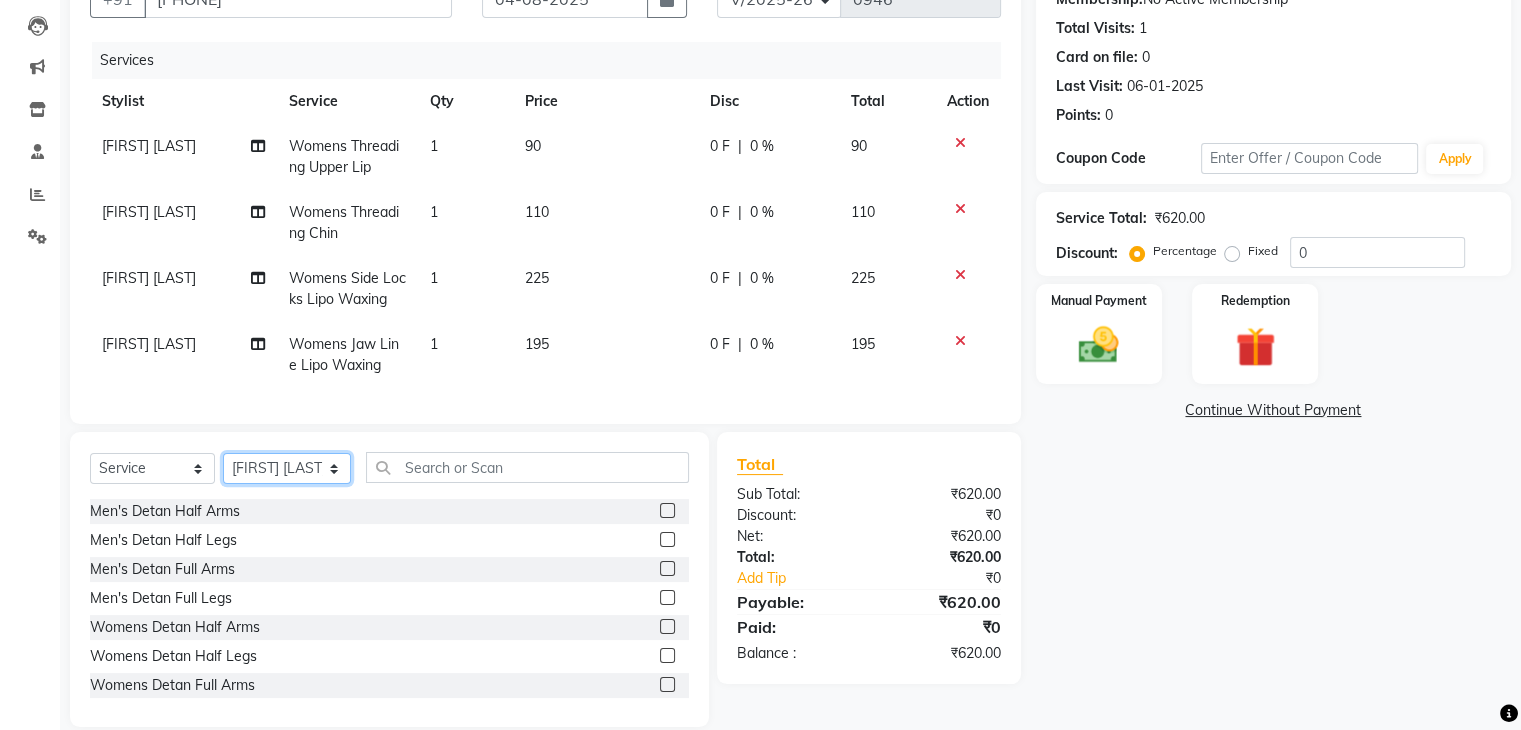 click on "Select Stylist [FIRST] [LAST]( Therapist ) [FIRST] [LAST] [ID] [CITY] [FIRST] [LAST] [FIRST] [LAST] [FIRST] [LAST] [FIRST] [LAST] [FIRST] [LAST] [FIRST] [LAST]" 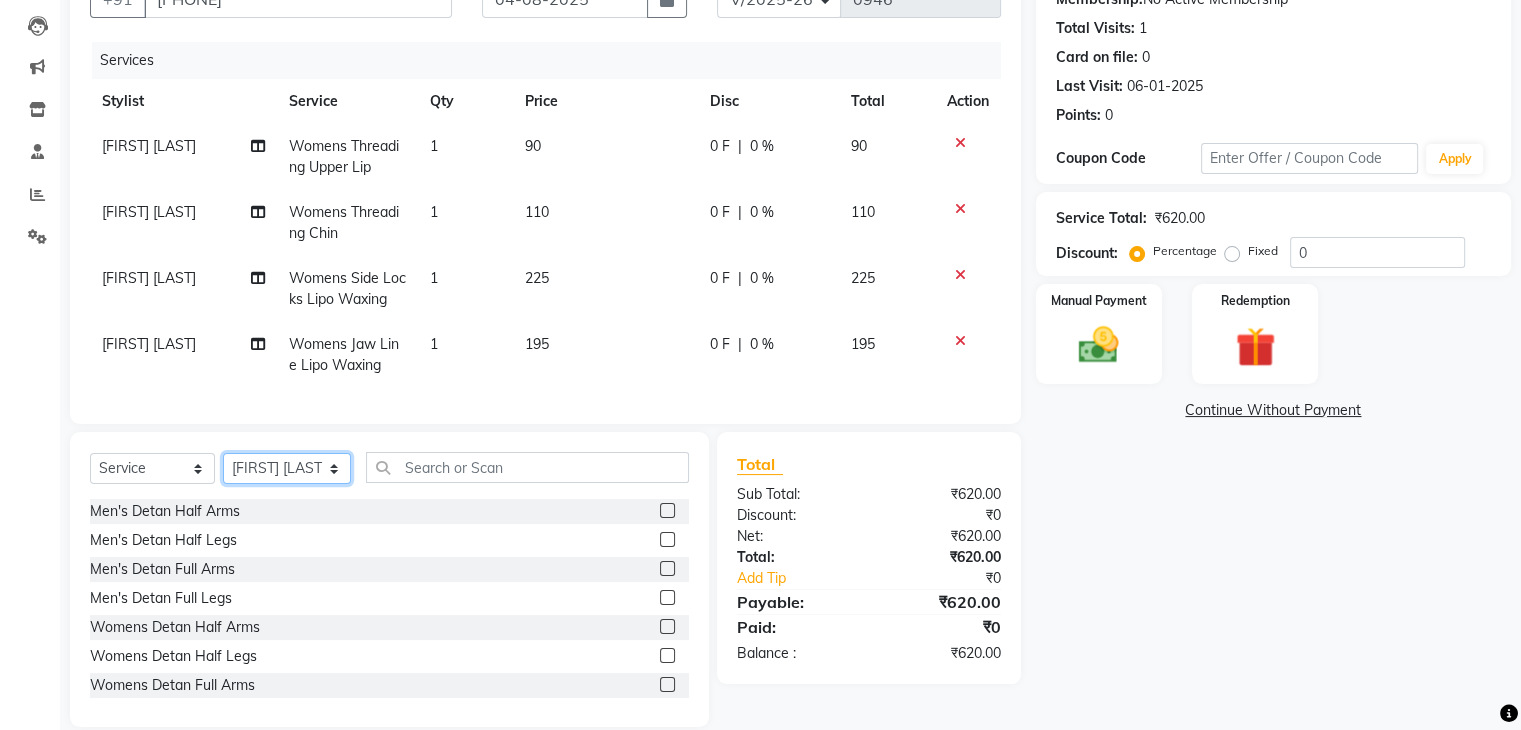 select on "78136" 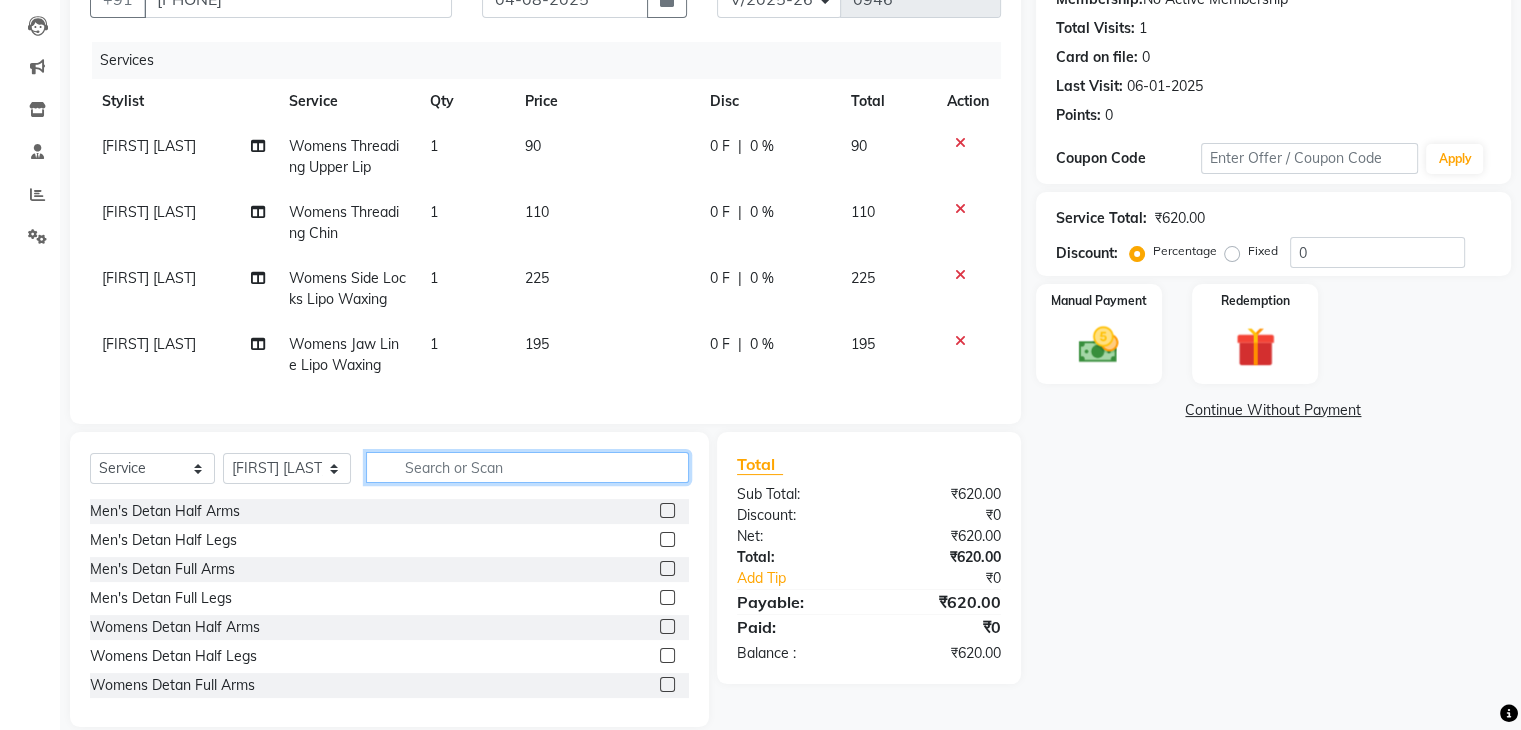 click 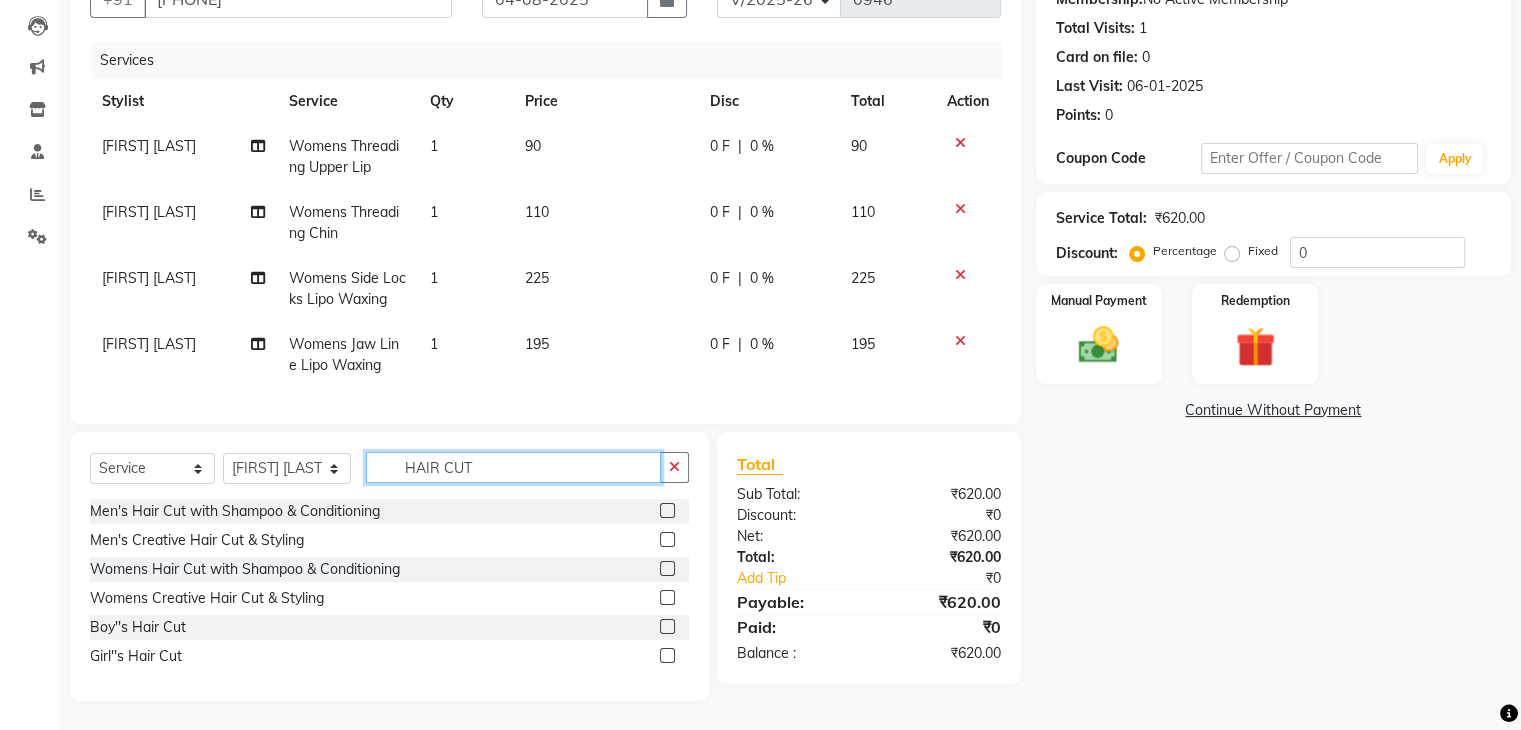 type on "HAIR CUT" 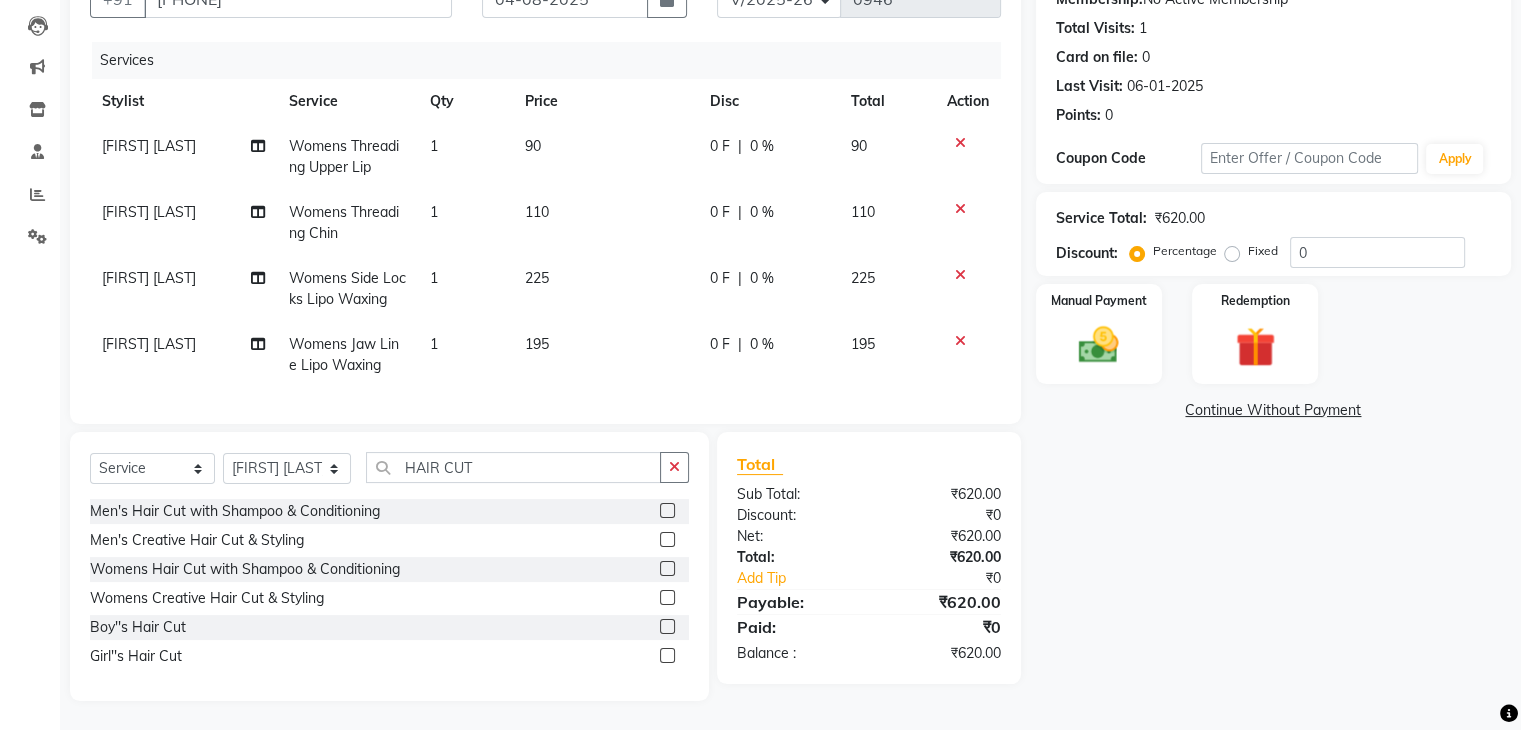 click 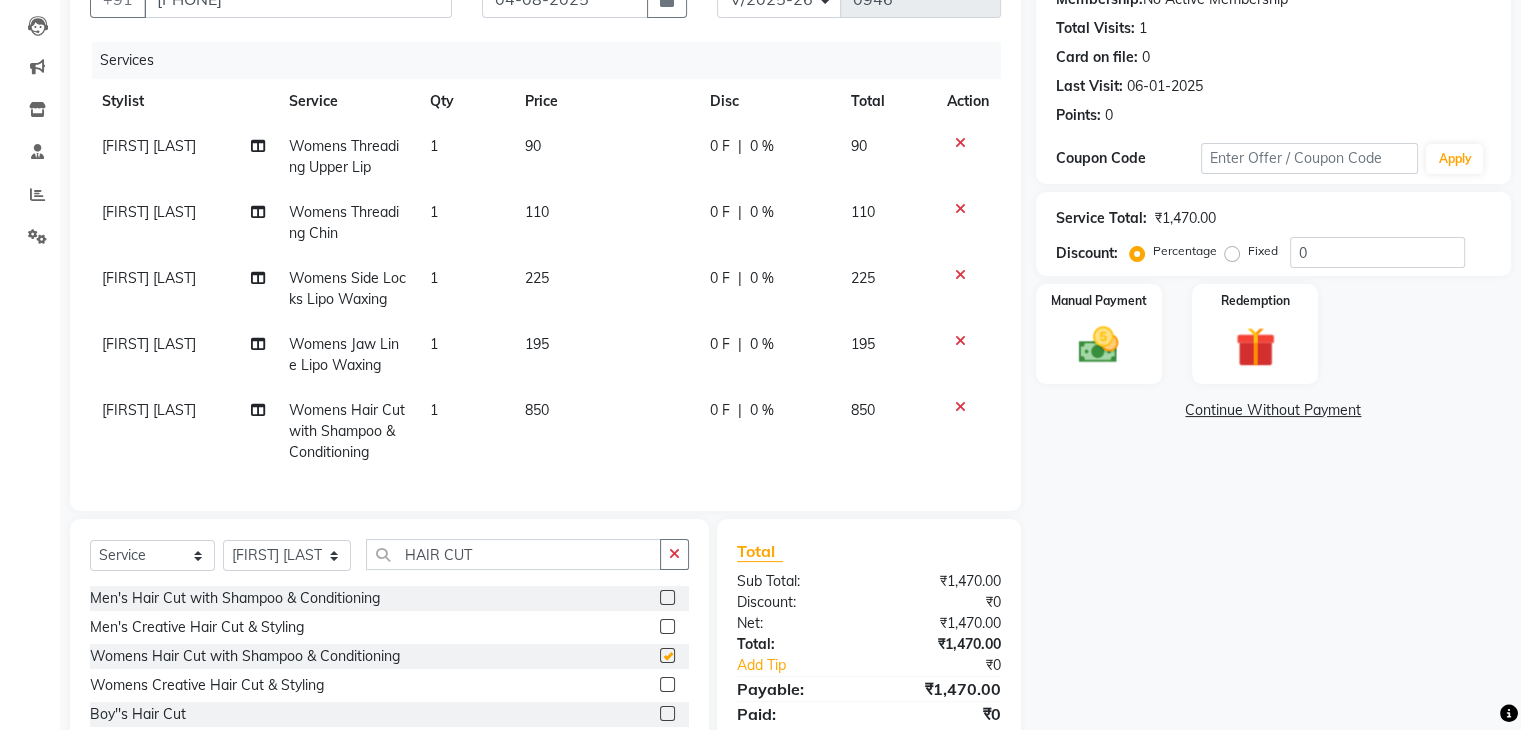 checkbox on "false" 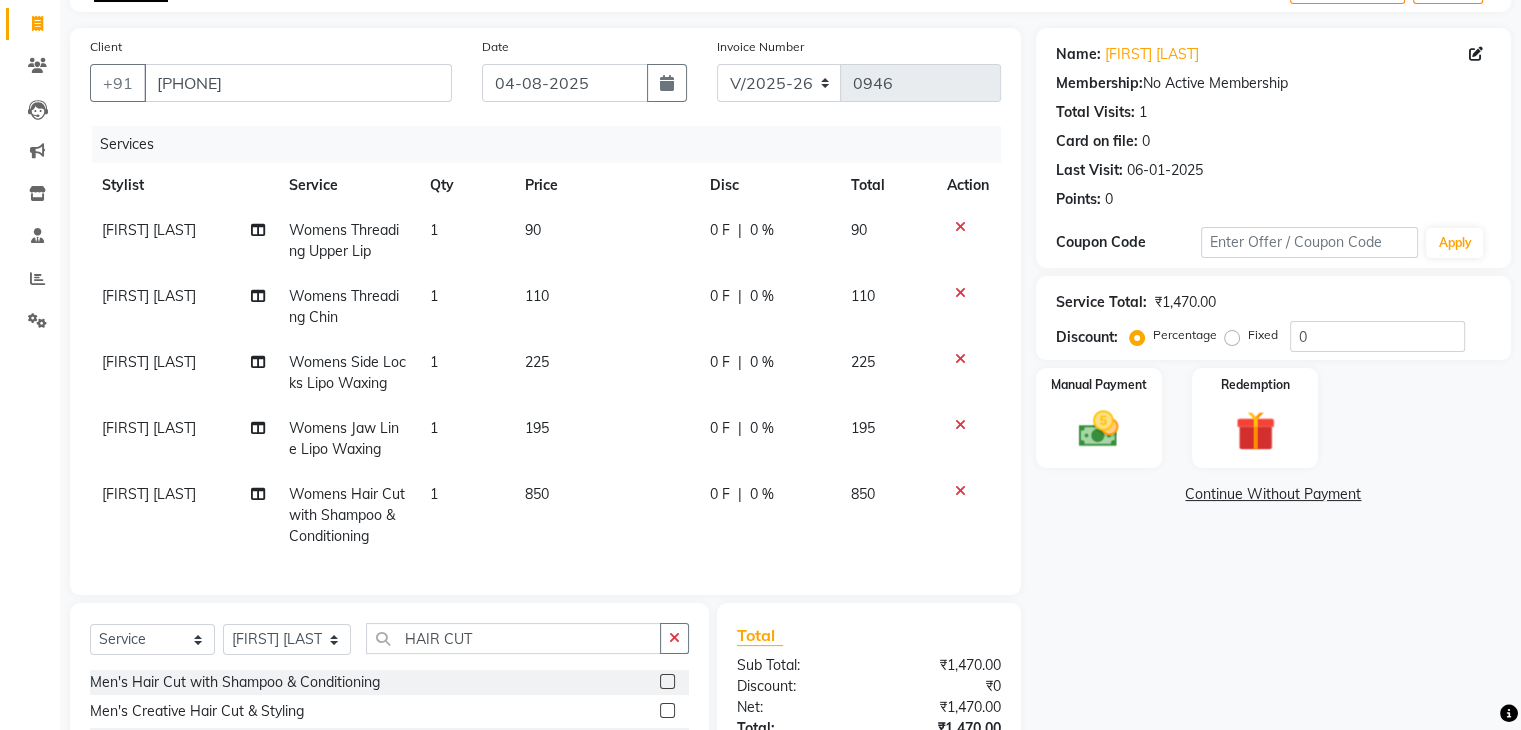 scroll, scrollTop: 310, scrollLeft: 0, axis: vertical 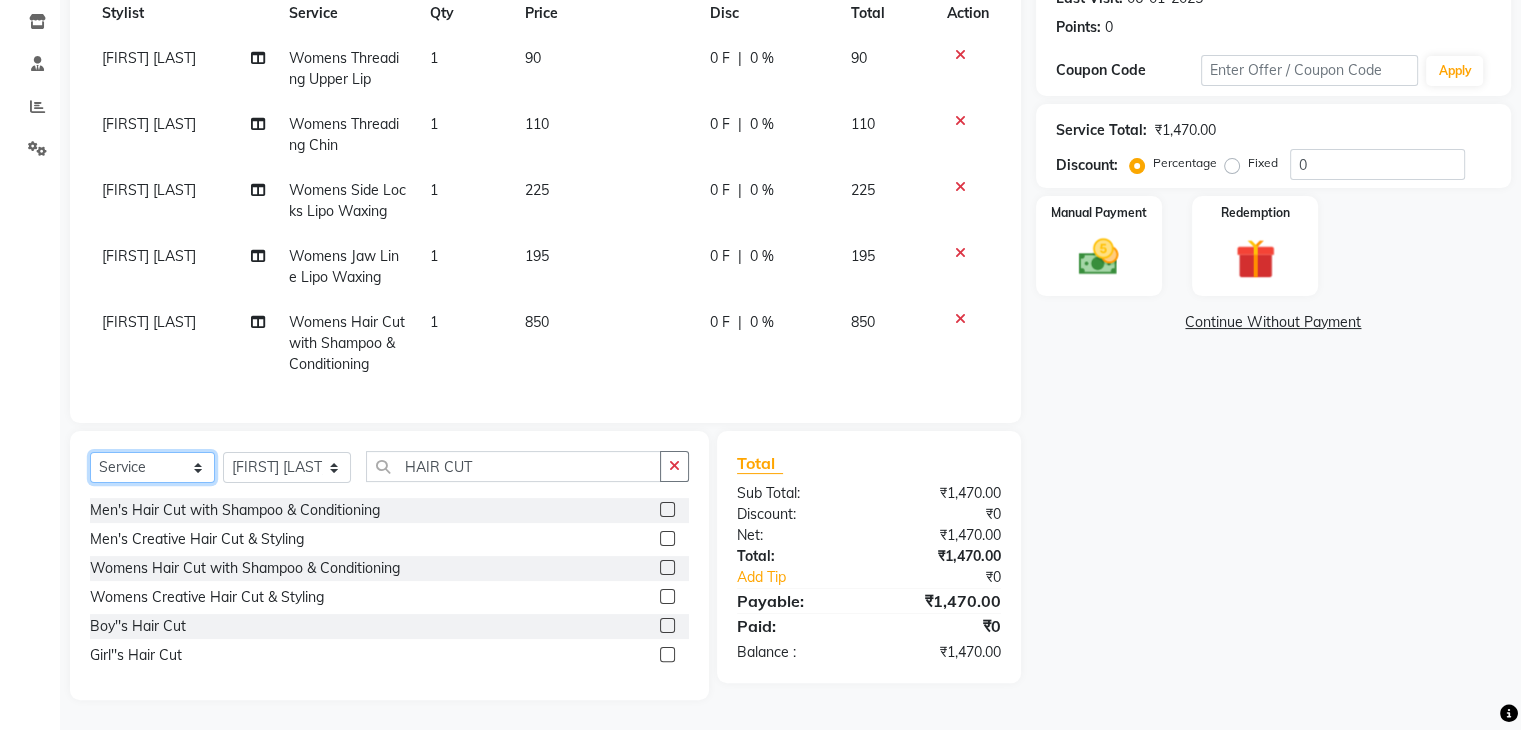 click on "Select  Service  Product  Membership  Package Voucher Prepaid Gift Card" 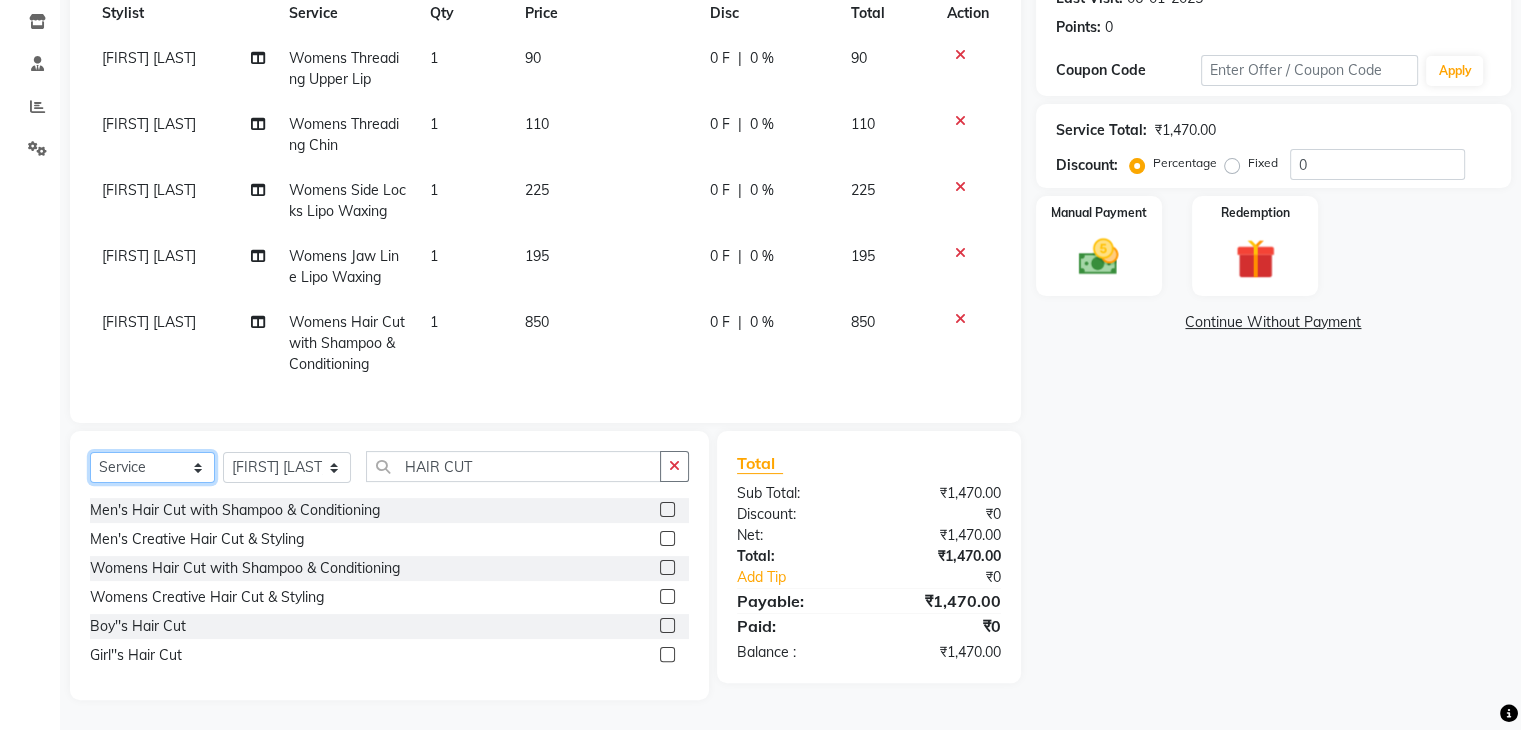 select on "package" 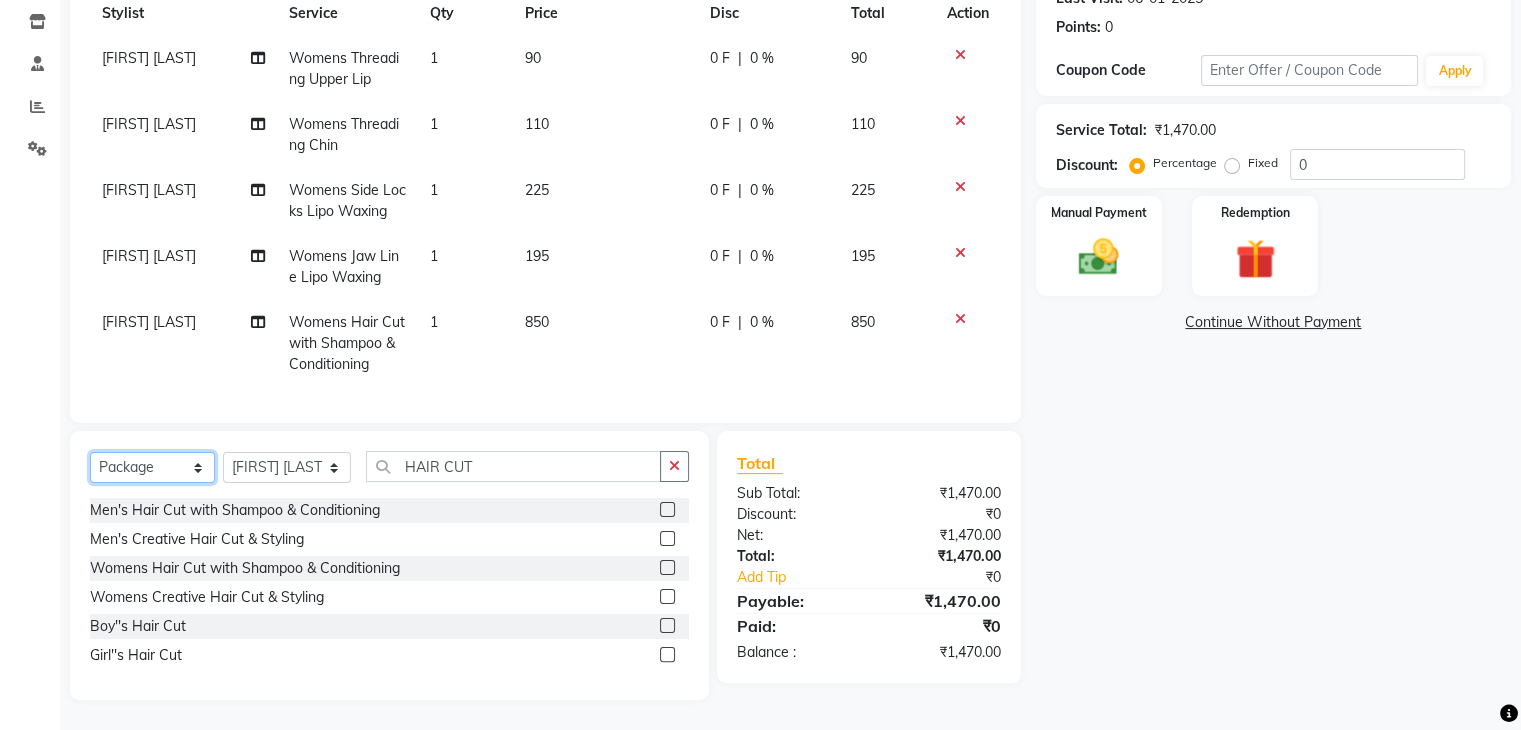 click on "Select  Service  Product  Membership  Package Voucher Prepaid Gift Card" 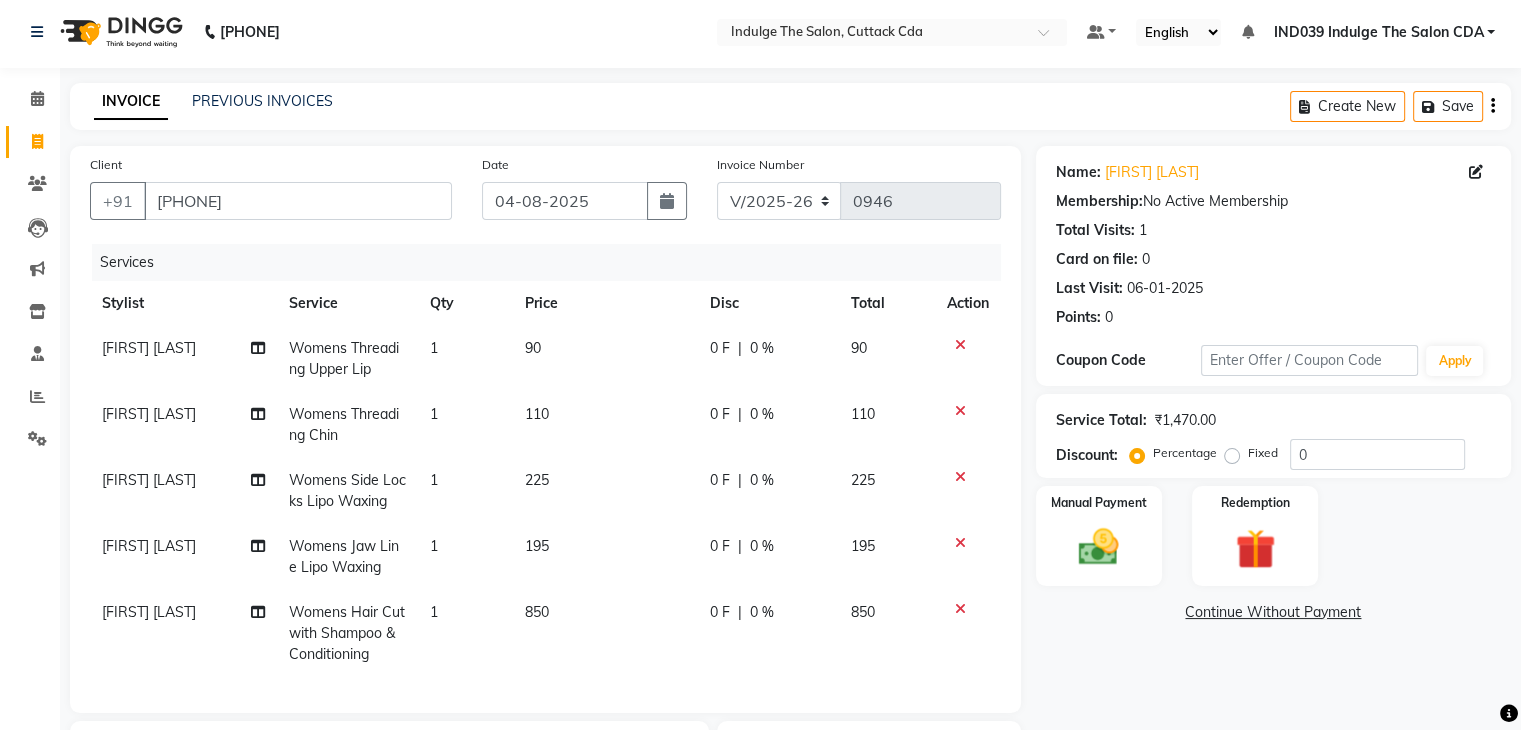 scroll, scrollTop: 0, scrollLeft: 0, axis: both 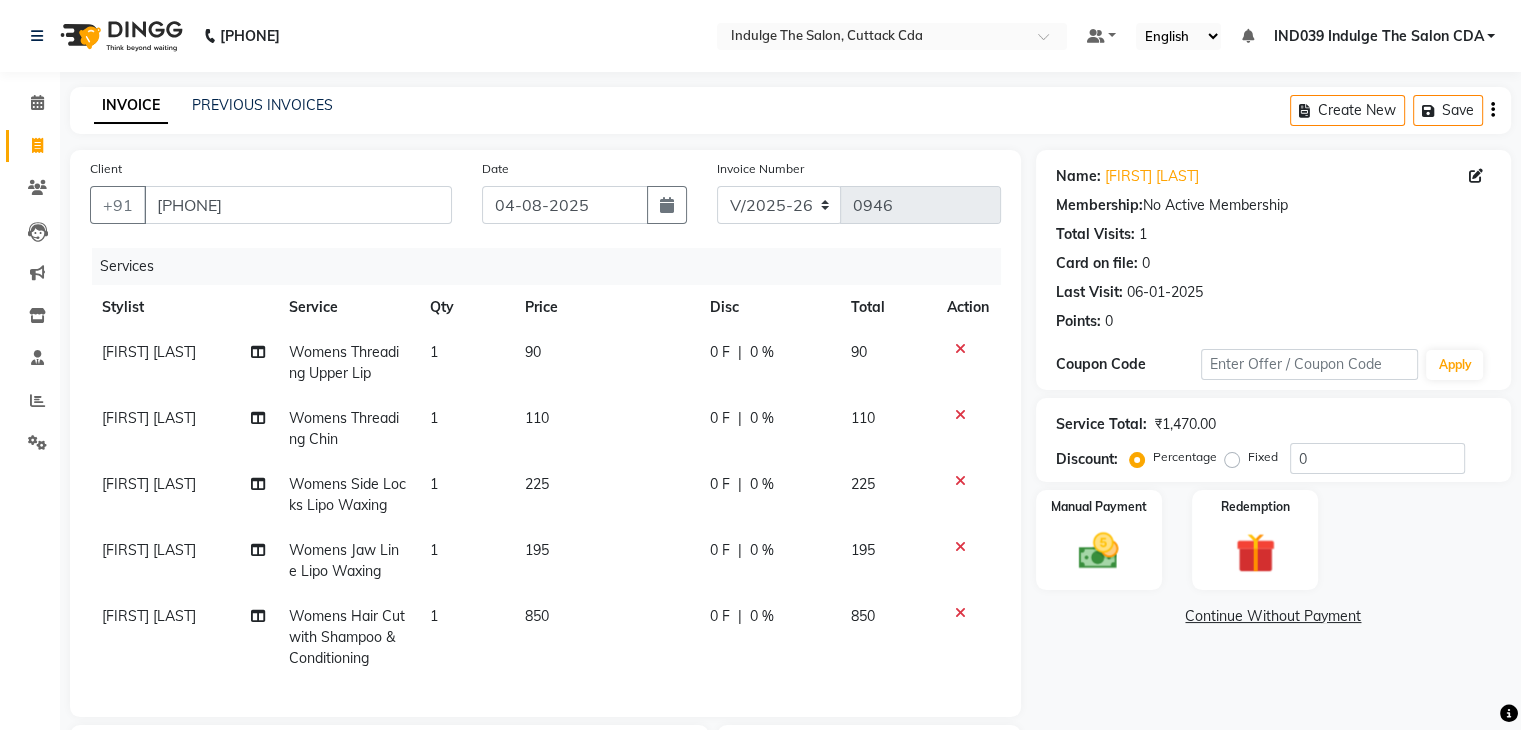 click 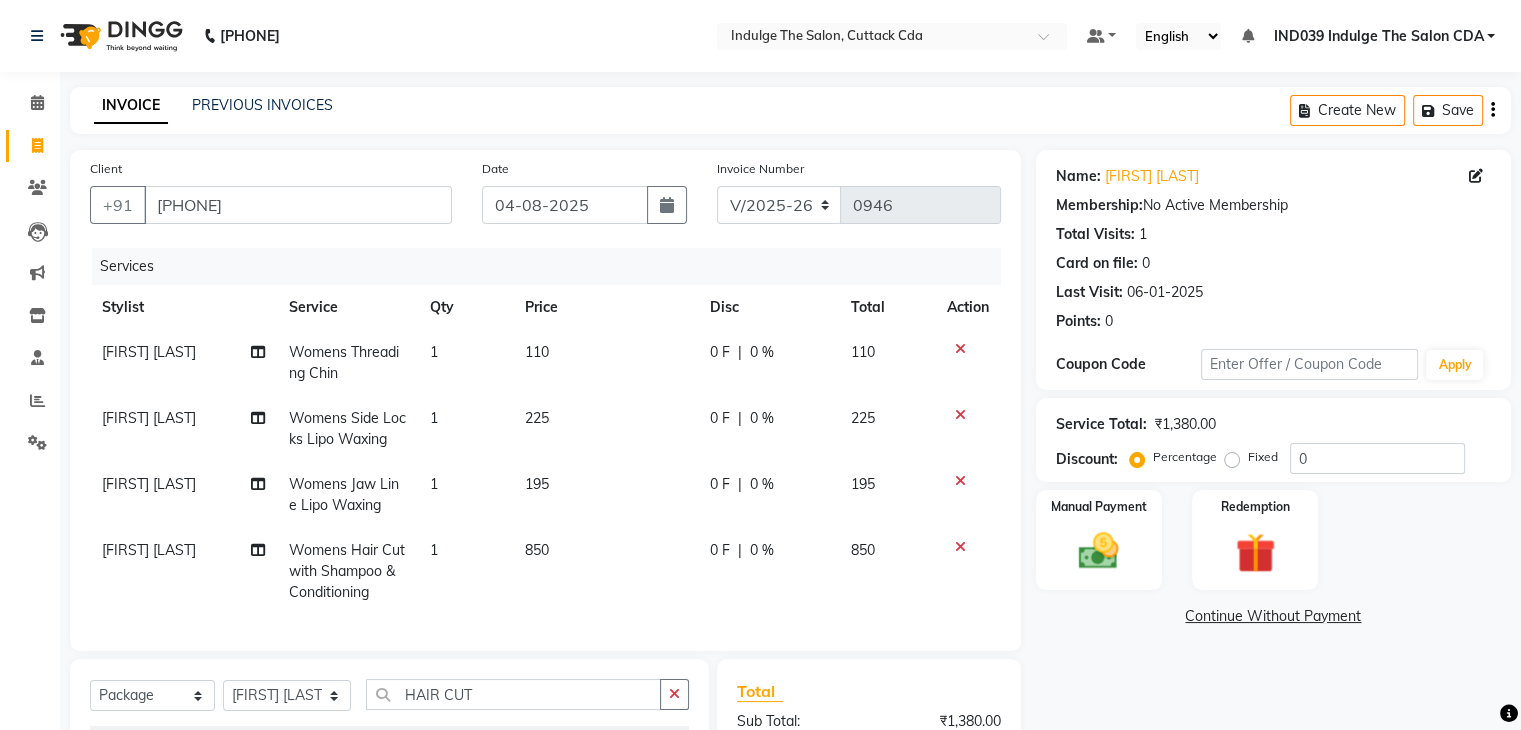 click 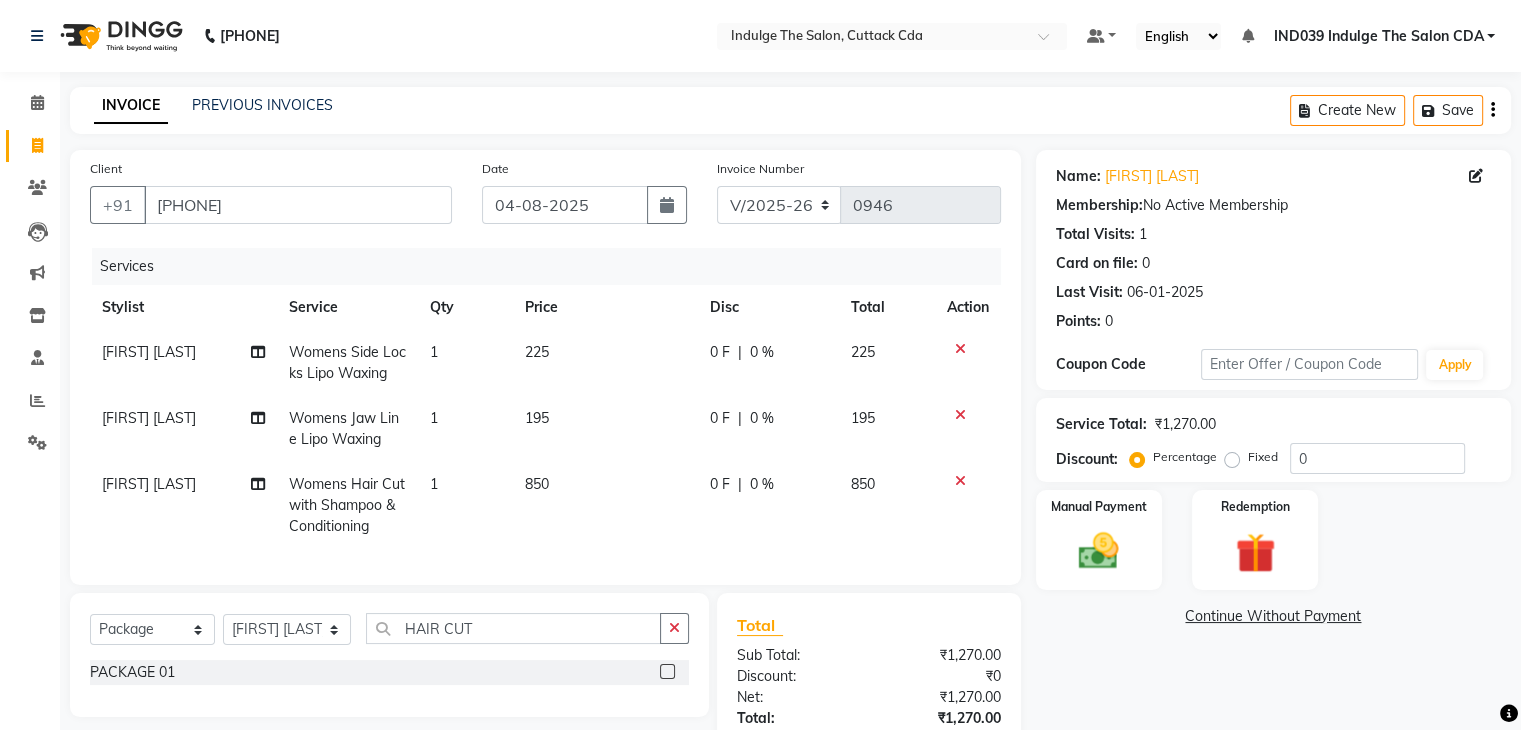 click 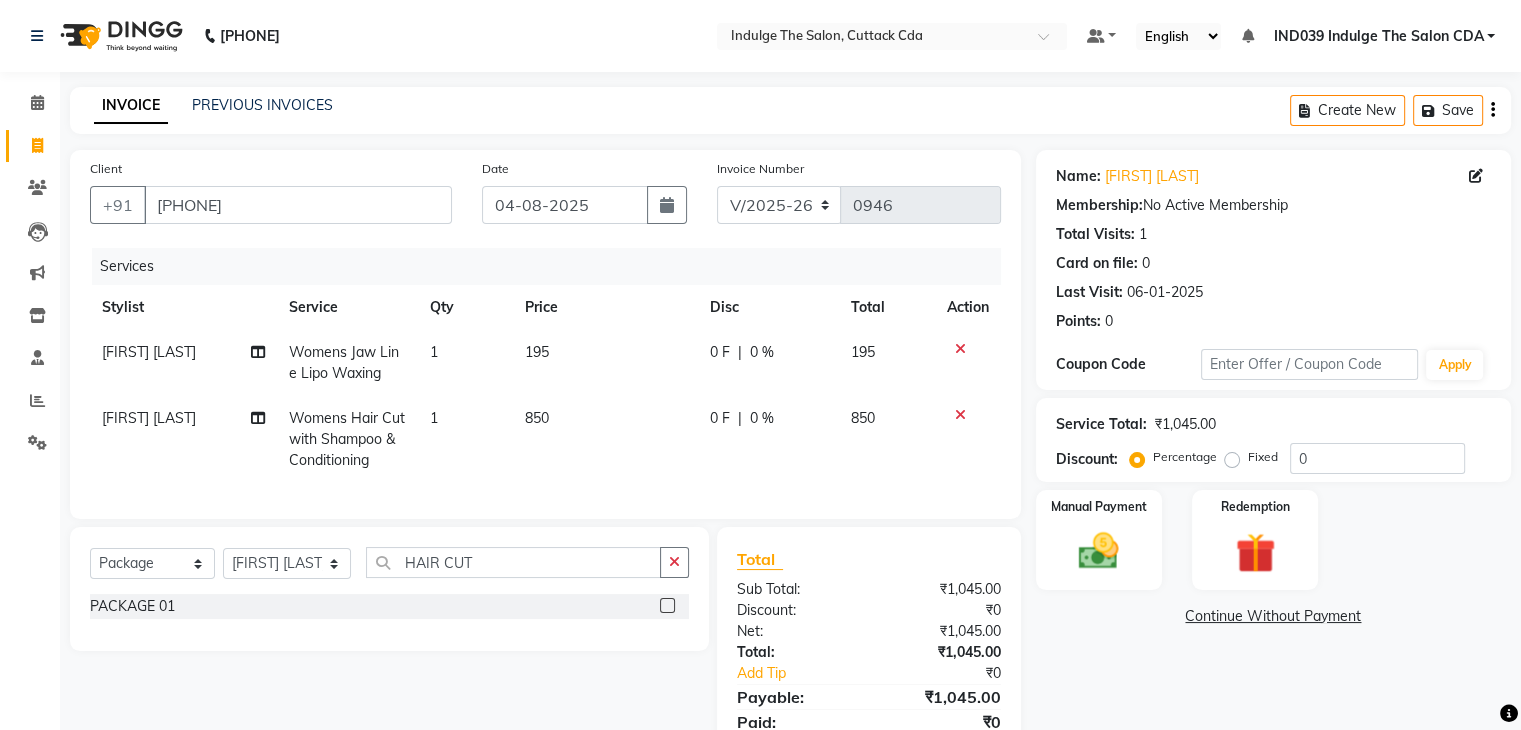 click 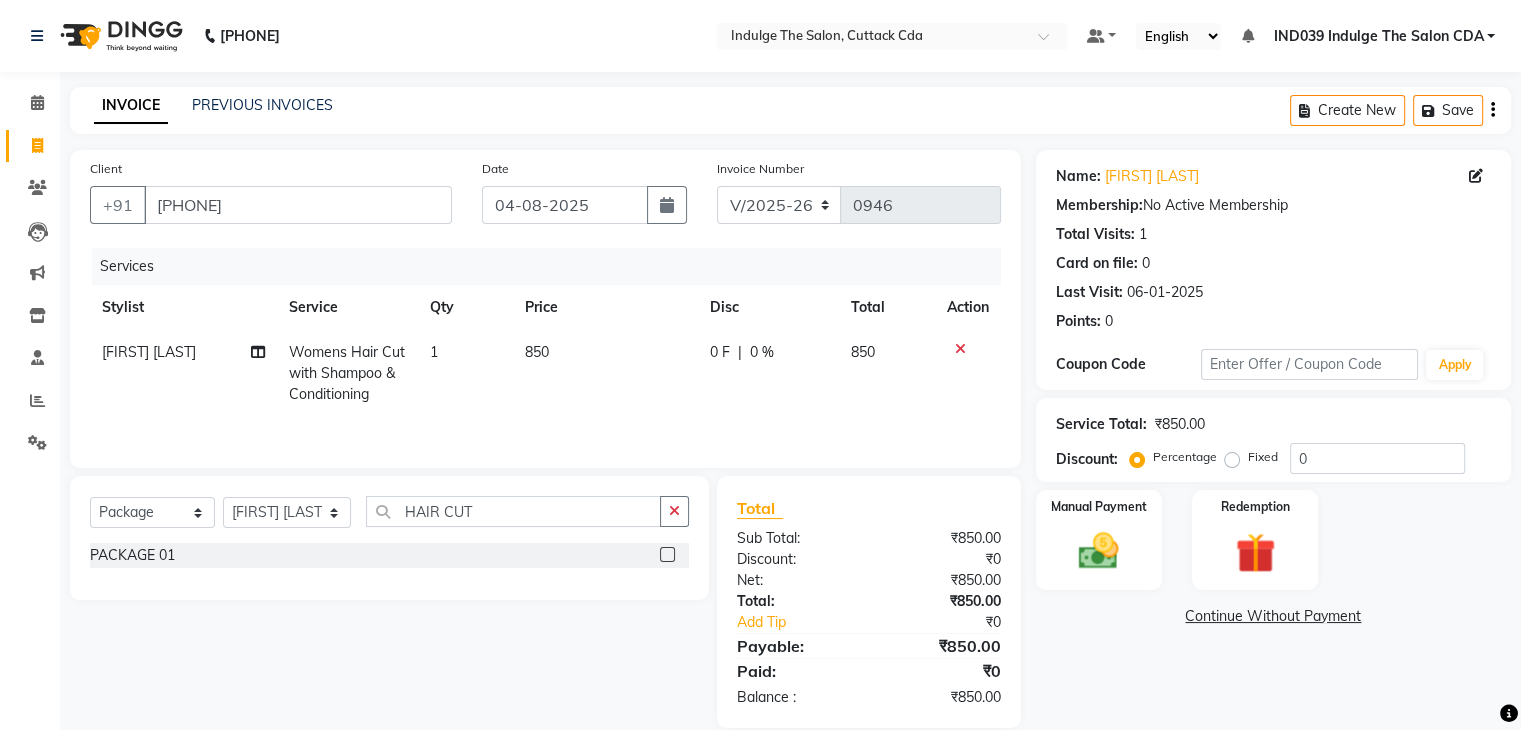 click 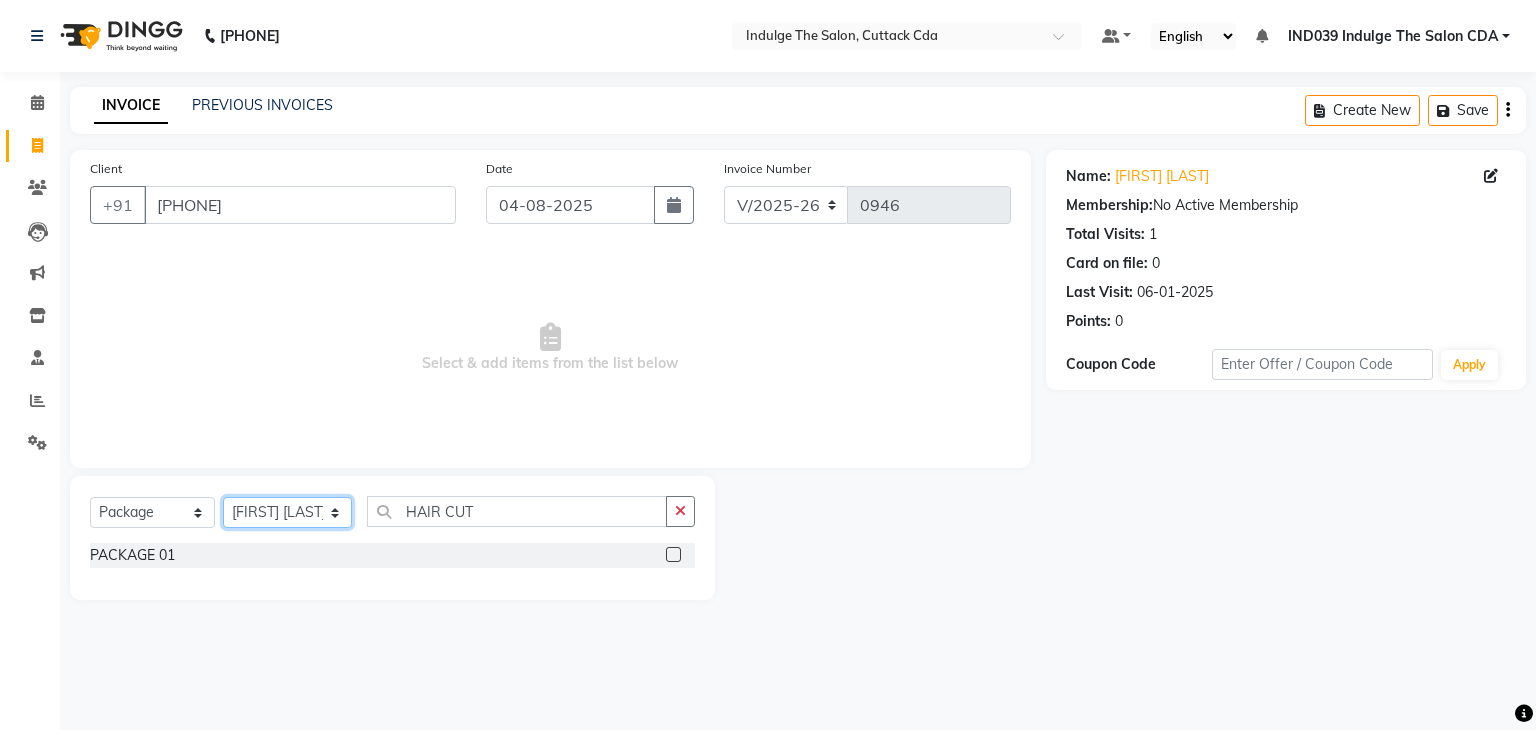 click on "Select Stylist [FIRST] [LAST]( Therapist ) [FIRST] [LAST] [ID] [CITY] [FIRST] [LAST] [FIRST] [LAST] [FIRST] [LAST] [FIRST] [LAST] [FIRST] [LAST] [FIRST] [LAST]" 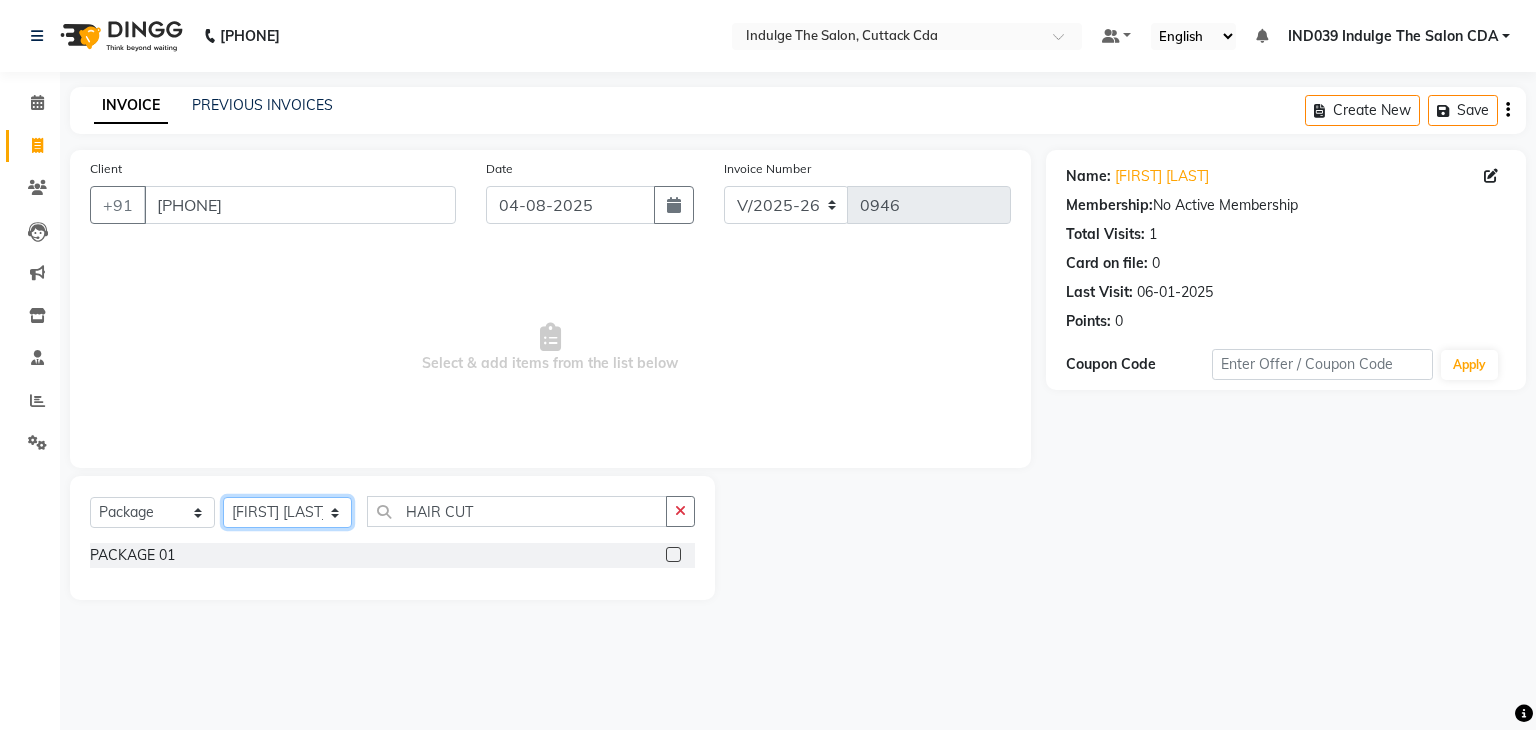 click on "Select Stylist [FIRST] [LAST]( Therapist ) [FIRST] [LAST] [ID] [CITY] [FIRST] [LAST] [FIRST] [LAST] [FIRST] [LAST] [FIRST] [LAST] [FIRST] [LAST] [FIRST] [LAST]" 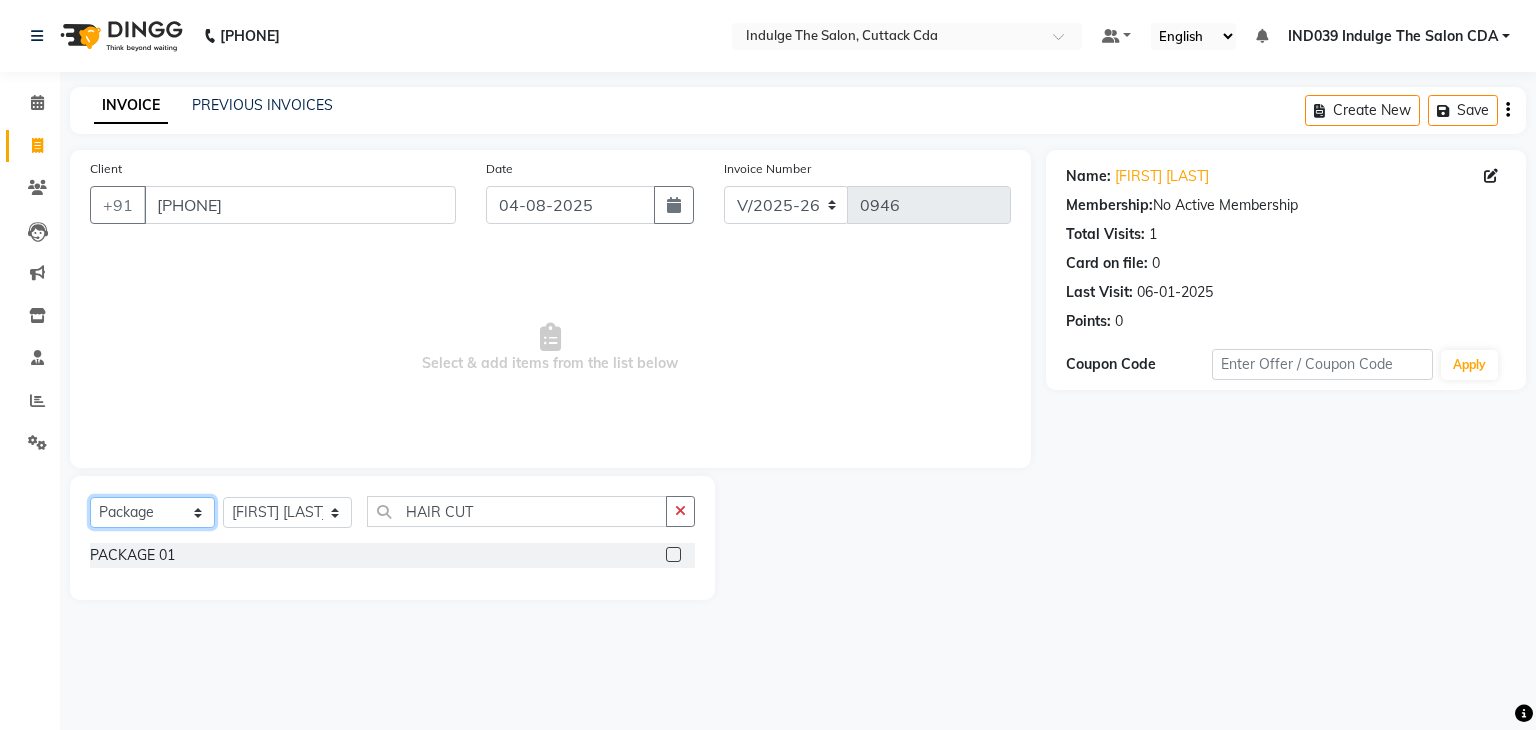 click on "Select  Service  Product  Membership  Package Voucher Prepaid Gift Card" 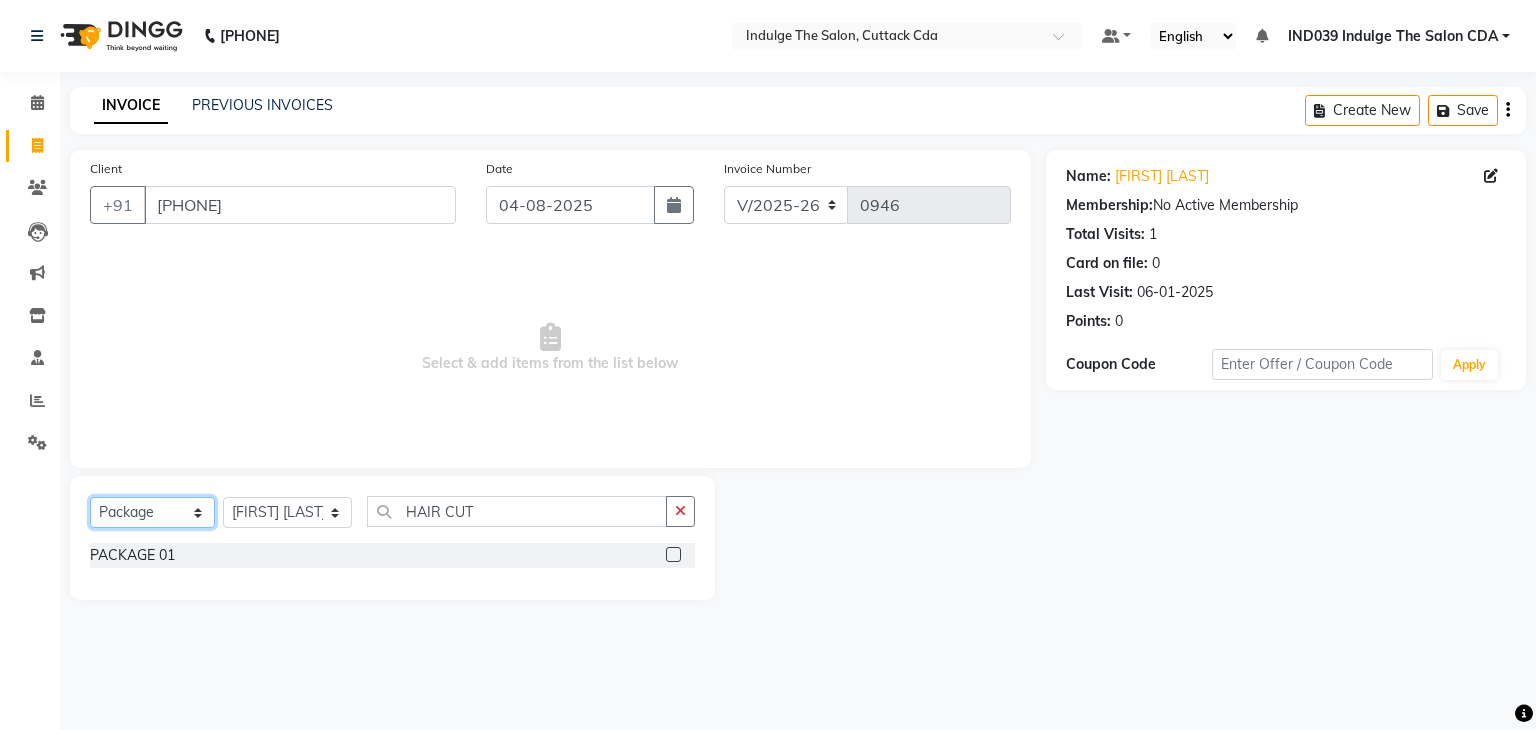 select on "P" 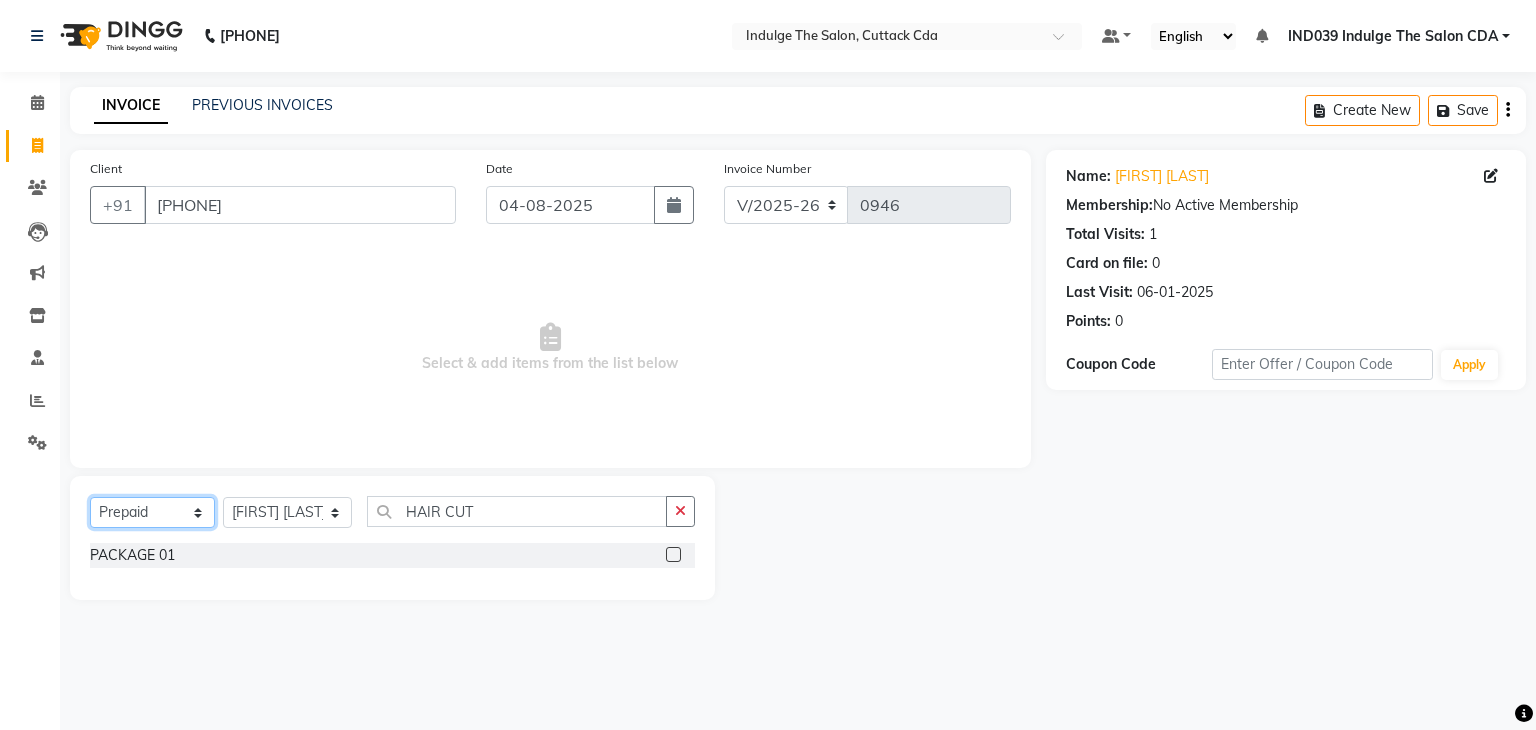 click on "Select  Service  Product  Membership  Package Voucher Prepaid Gift Card" 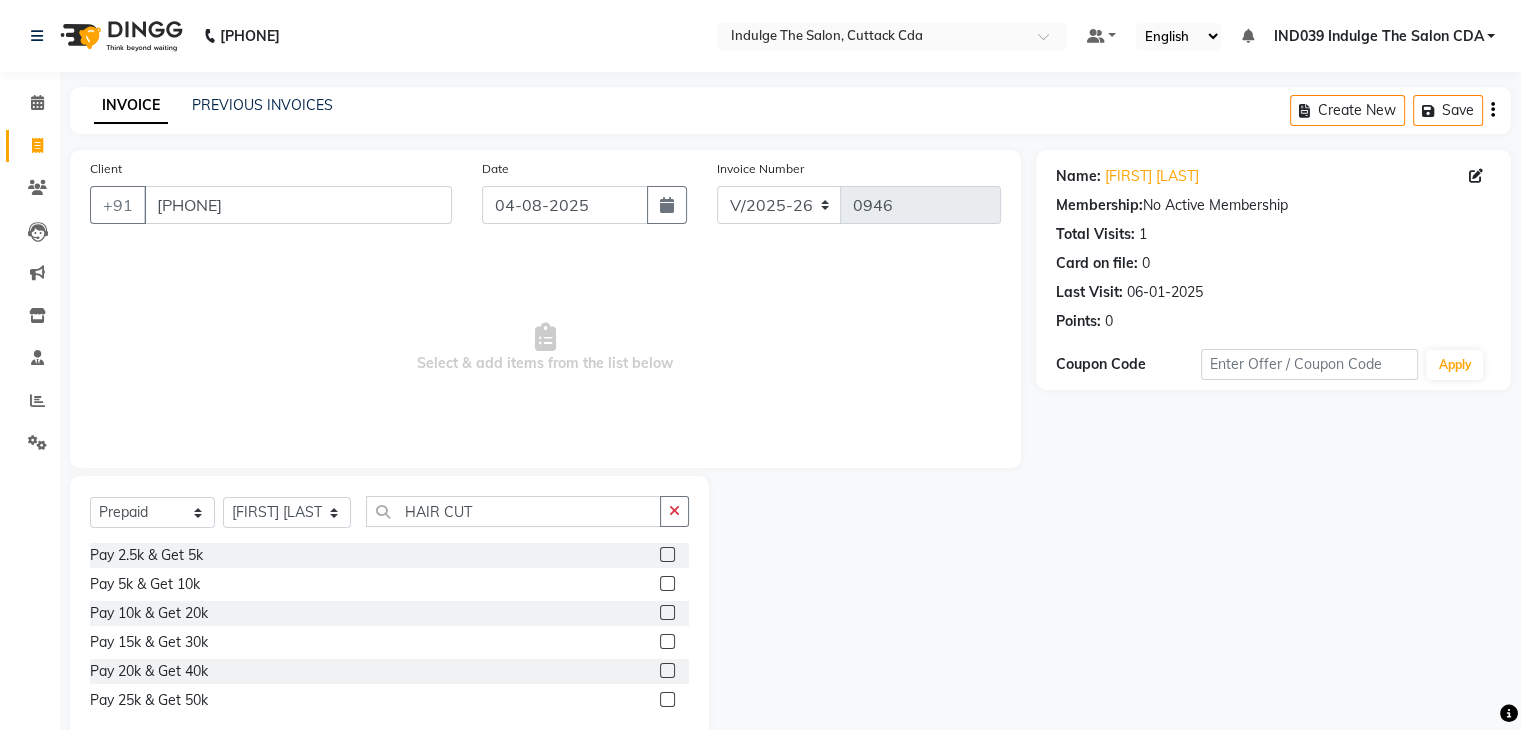 click 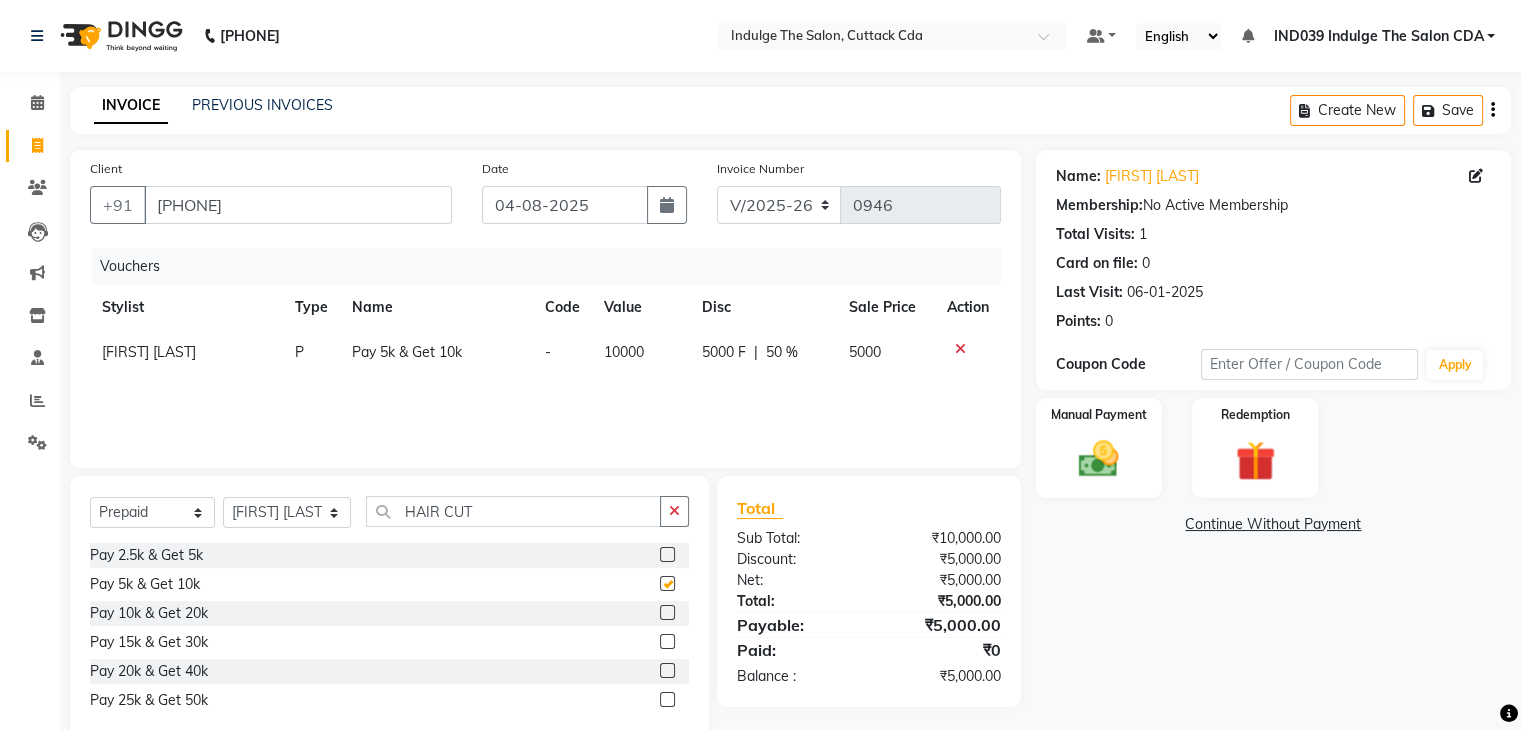 checkbox on "false" 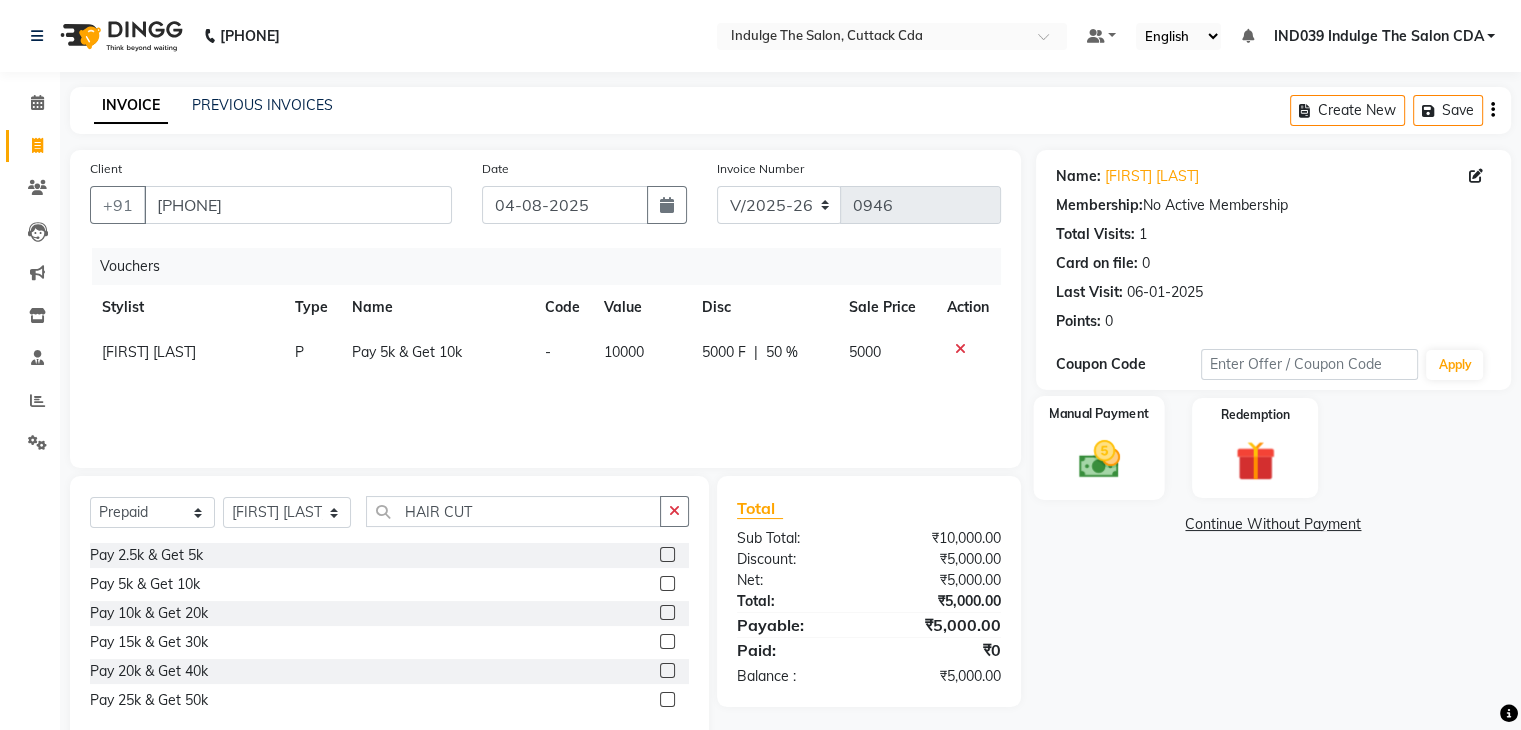 click 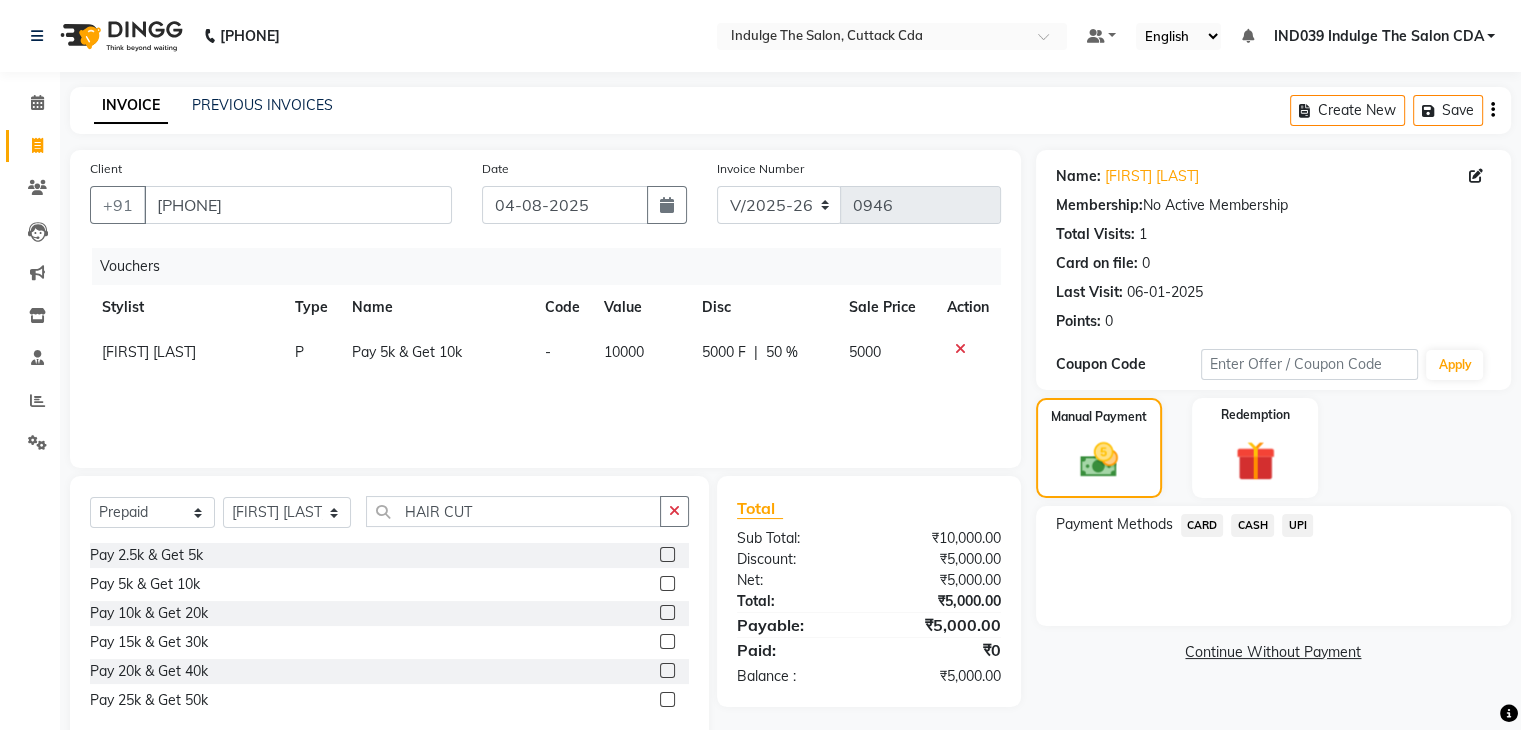 click on "CARD" 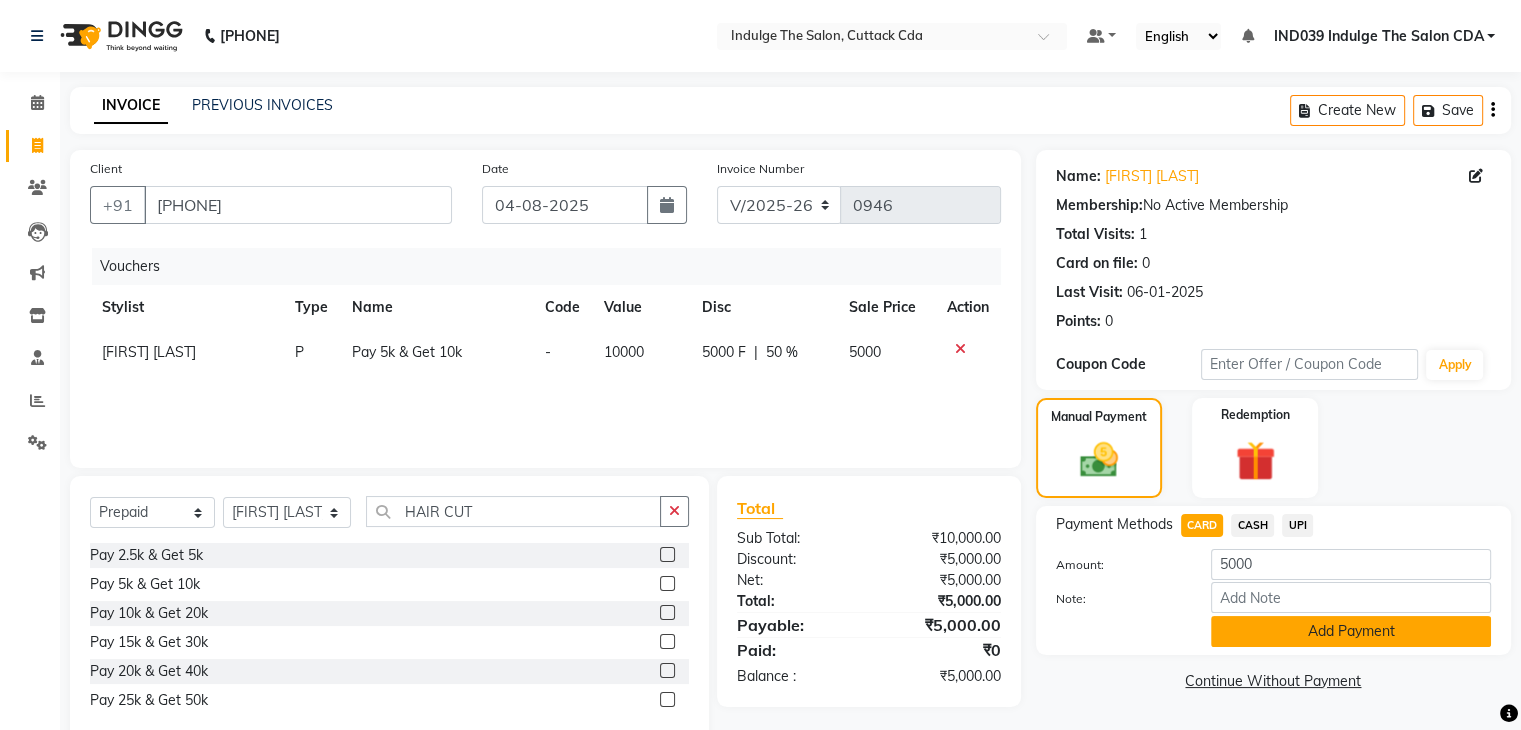 click on "Add Payment" 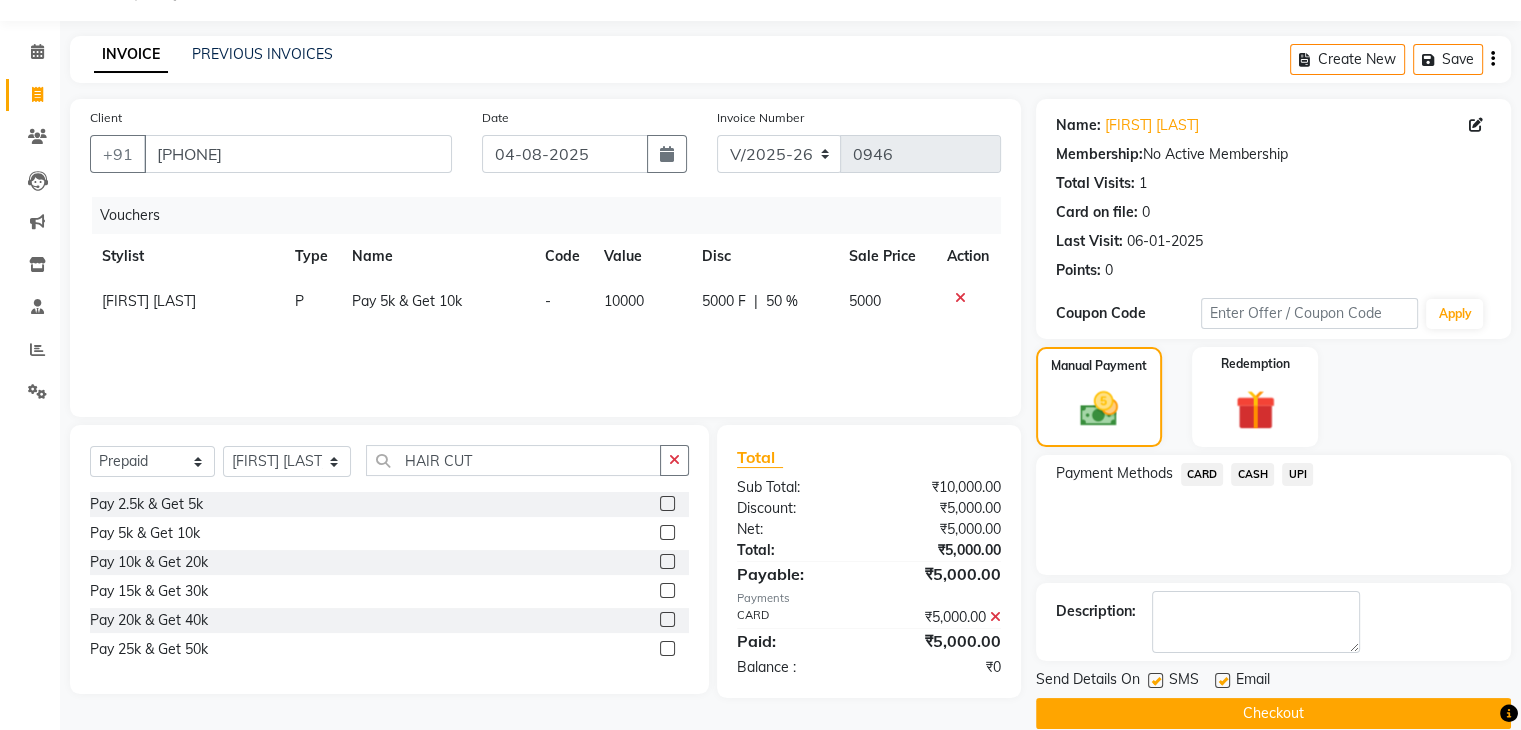 scroll, scrollTop: 79, scrollLeft: 0, axis: vertical 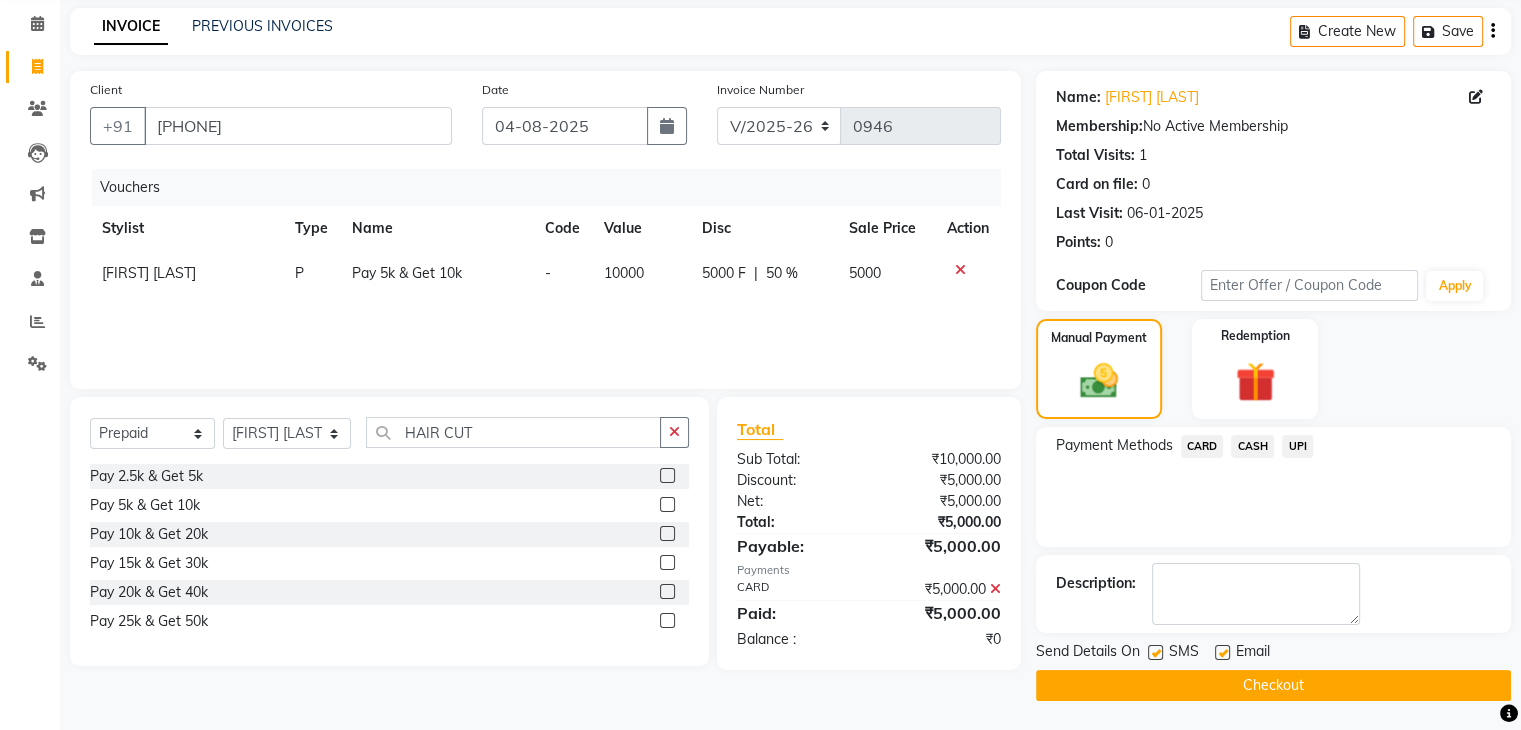 click on "Checkout" 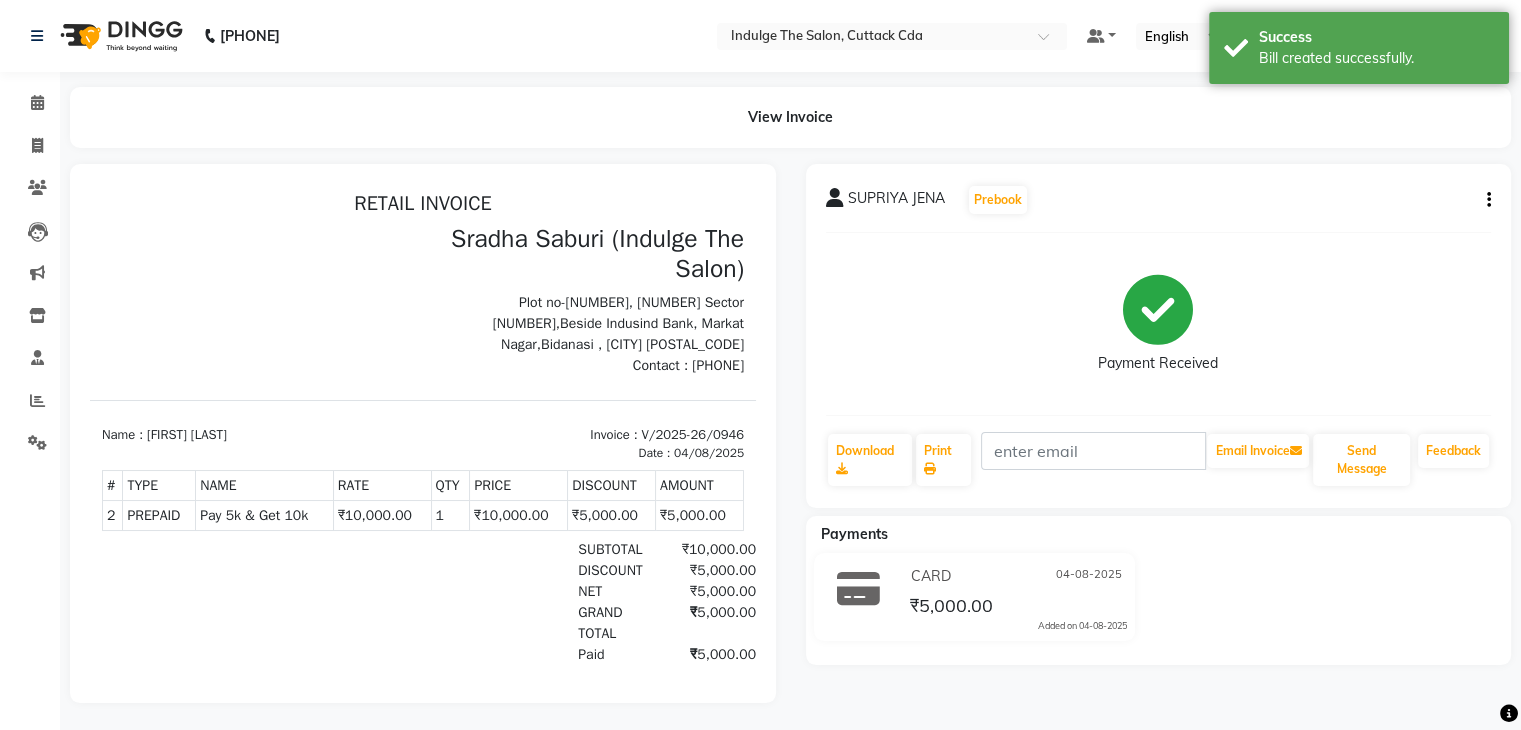 scroll, scrollTop: 0, scrollLeft: 0, axis: both 